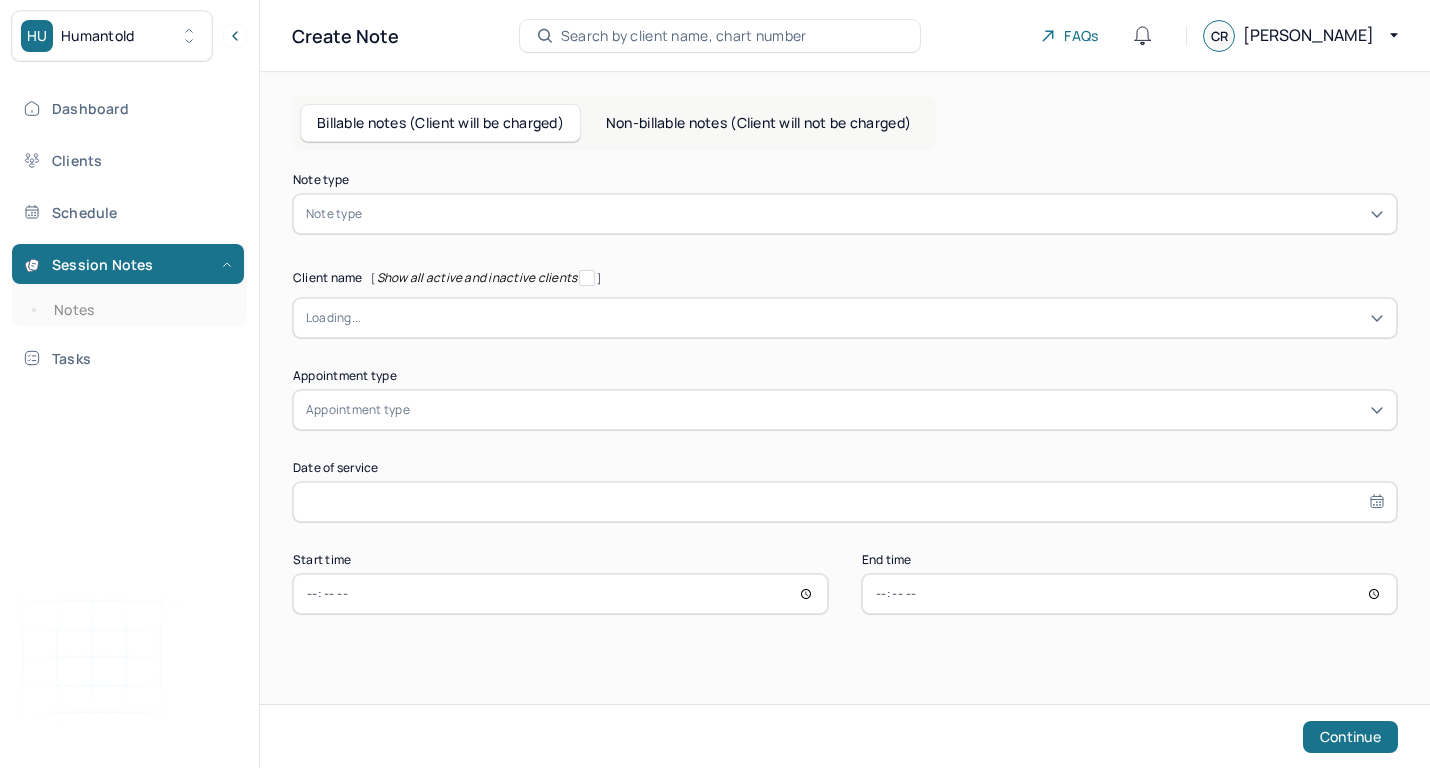 scroll, scrollTop: 0, scrollLeft: 0, axis: both 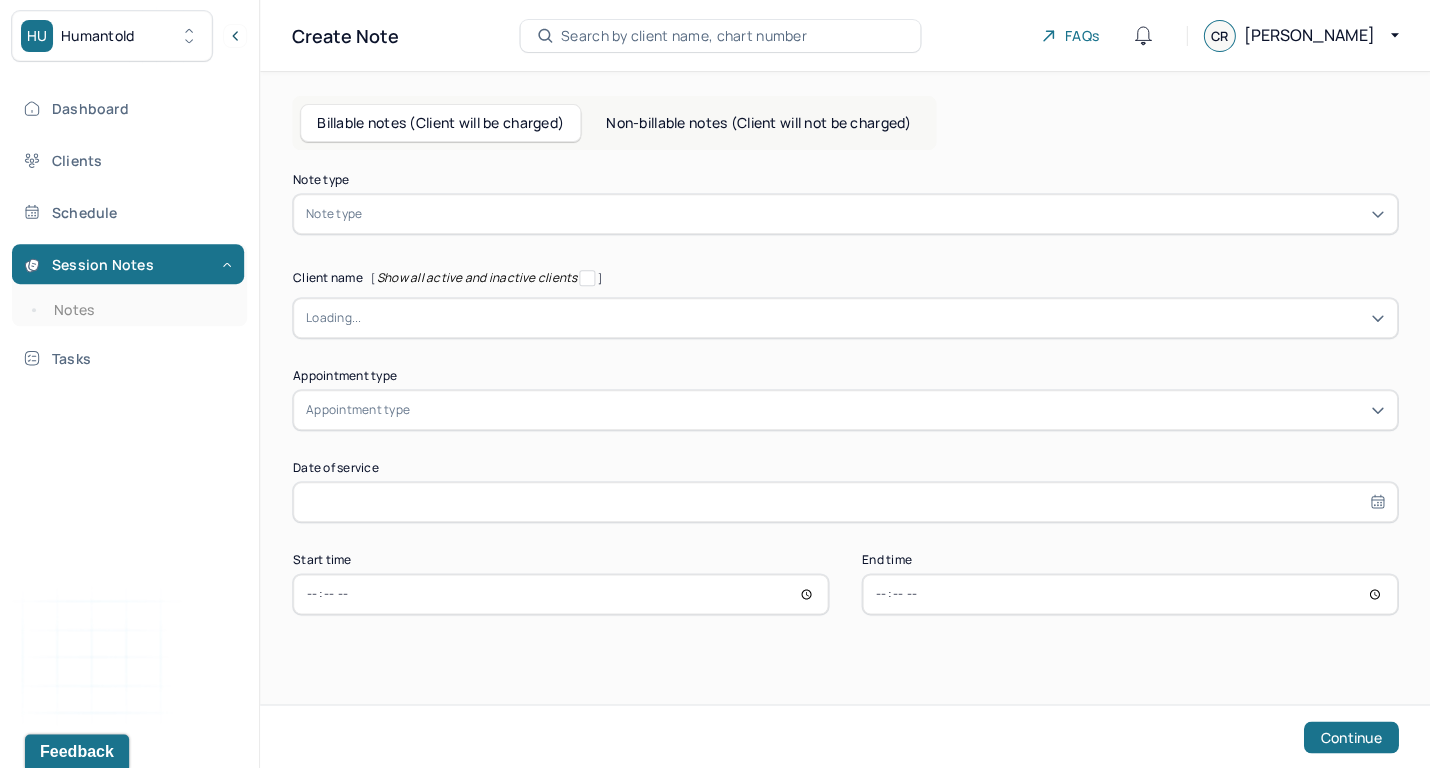 click on "Non-billable notes (Client will not be charged)" at bounding box center [758, 123] 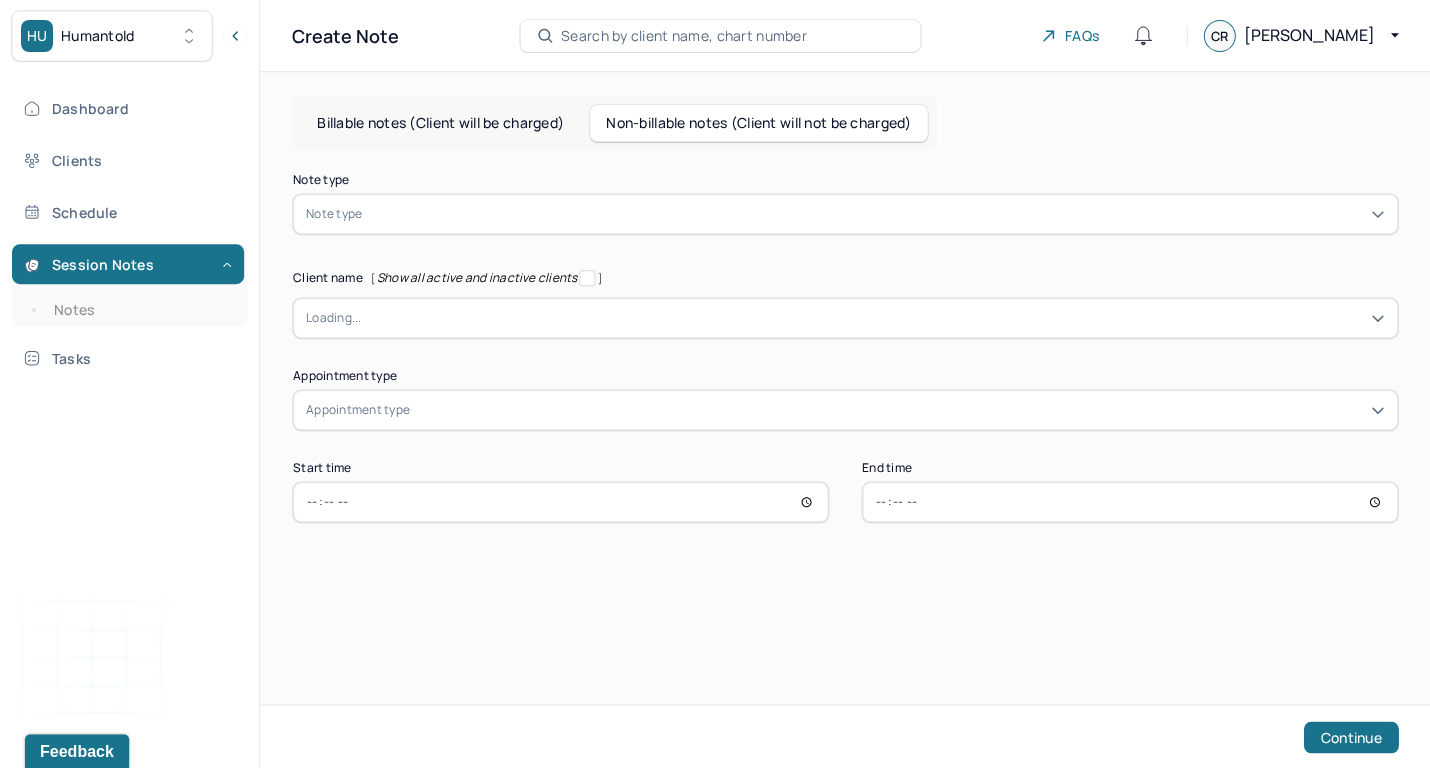 click at bounding box center [875, 214] 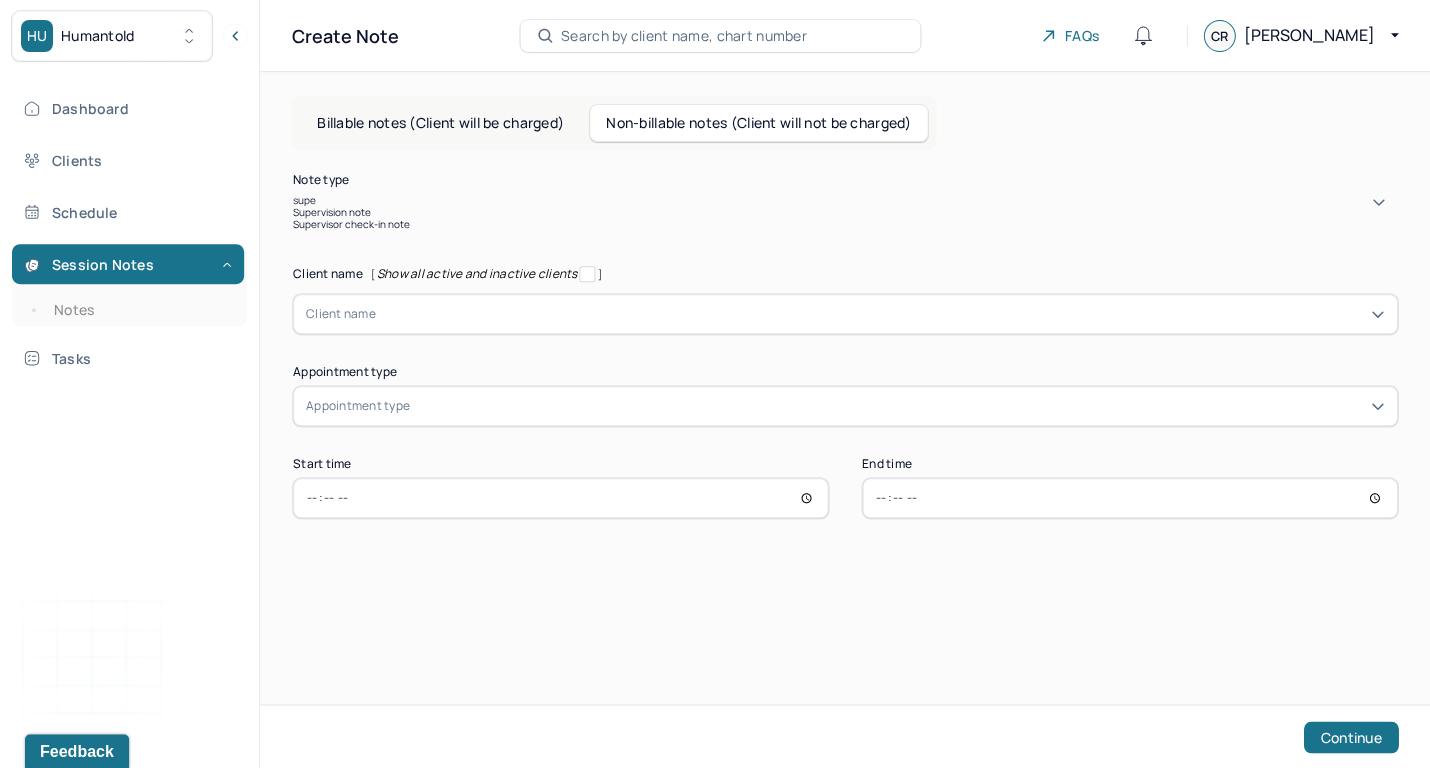 type on "super" 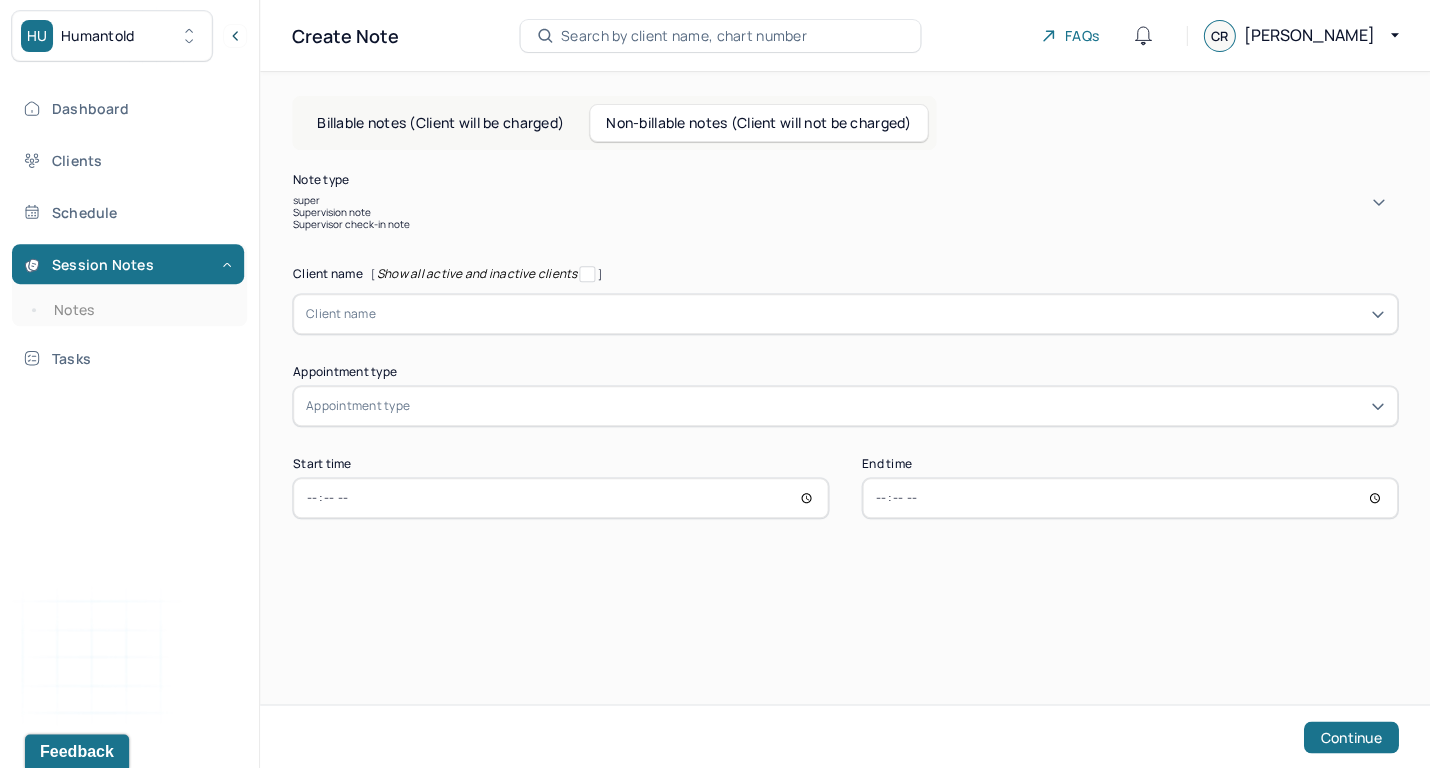 click on "Supervision note" at bounding box center [845, 212] 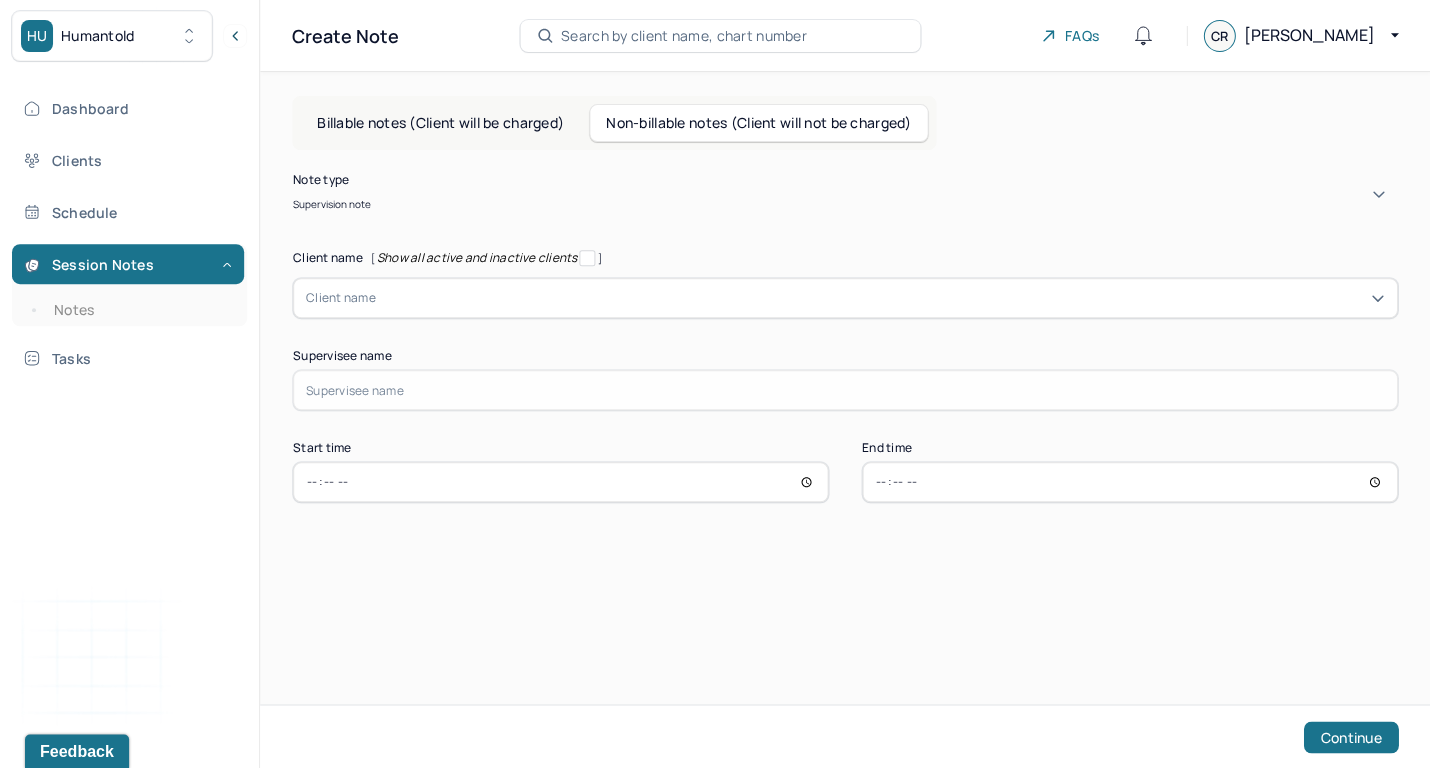 click at bounding box center [880, 298] 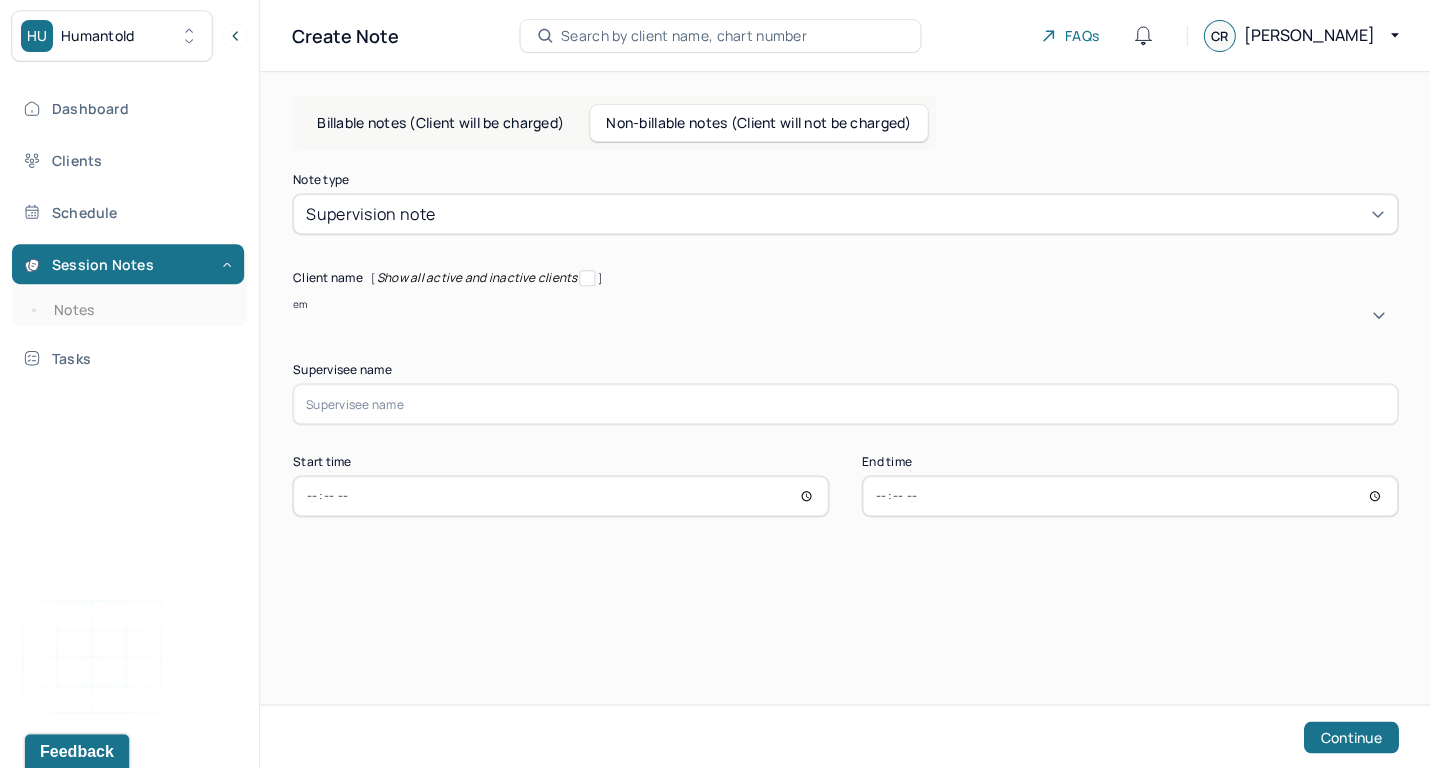 type on "emm" 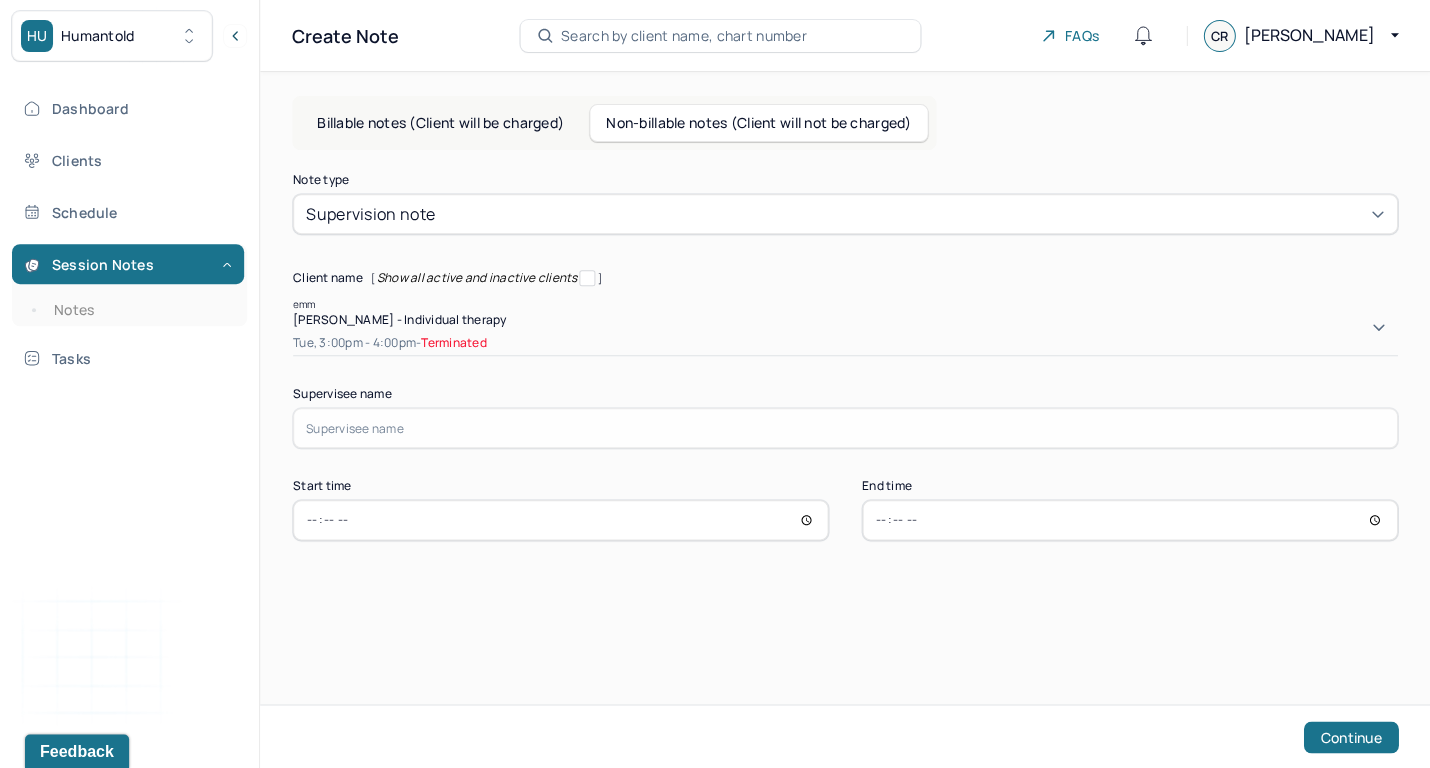 click on "[PERSON_NAME] - Individual therapy" at bounding box center [399, 319] 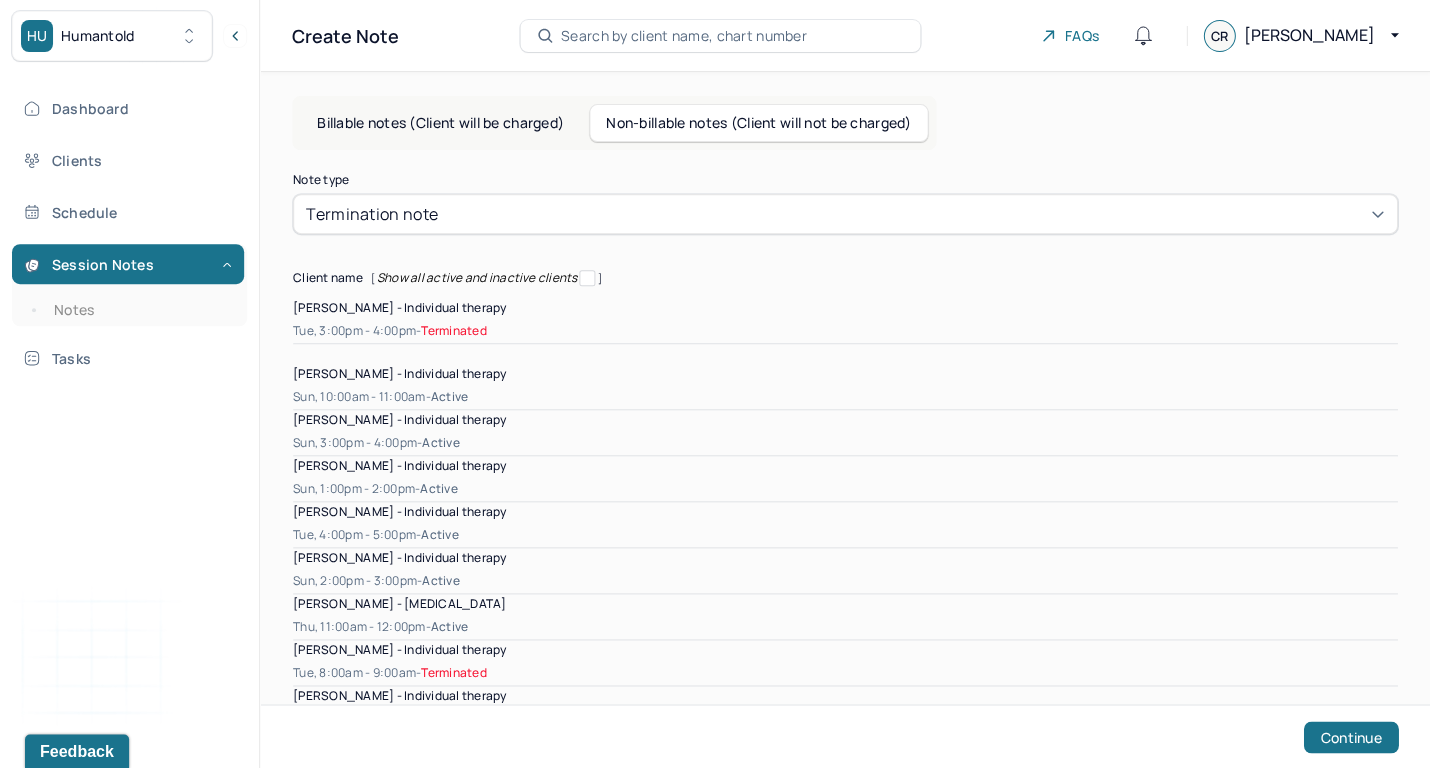 click on "Tue, 3:00pm - 4:00pm  -  Terminated" at bounding box center (845, 331) 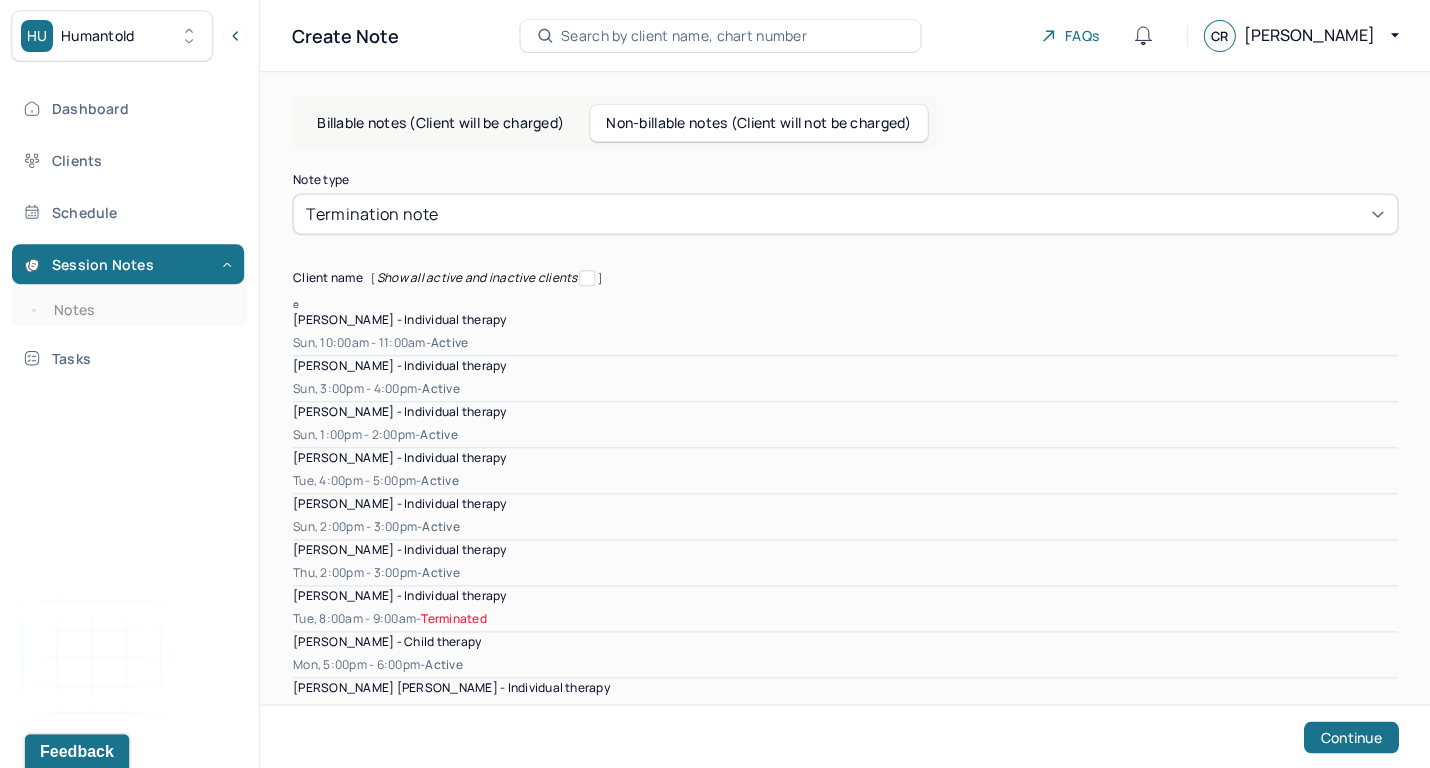 type on "em" 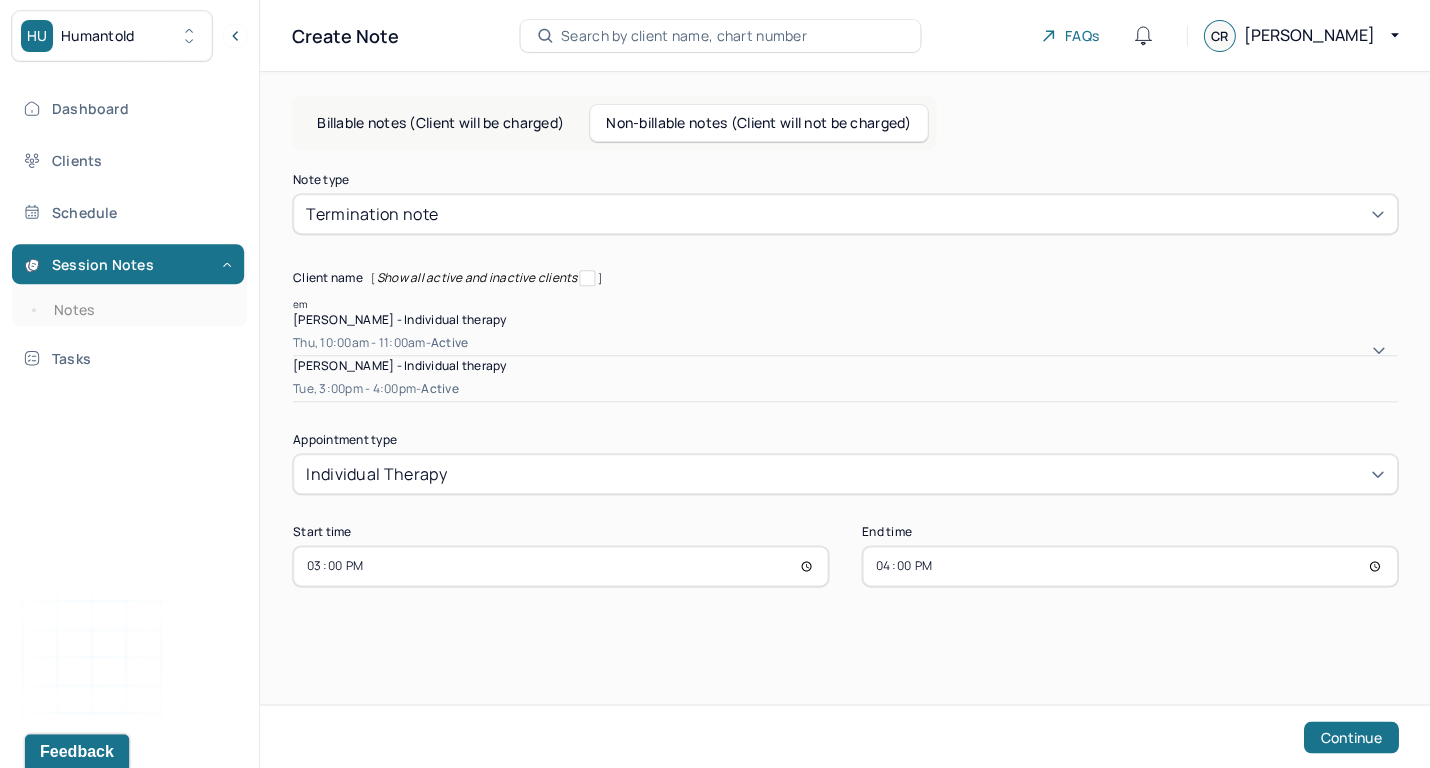 click on "[PERSON_NAME] - Individual therapy Tue, 3:00pm - 4:00pm  -  active" at bounding box center [845, 379] 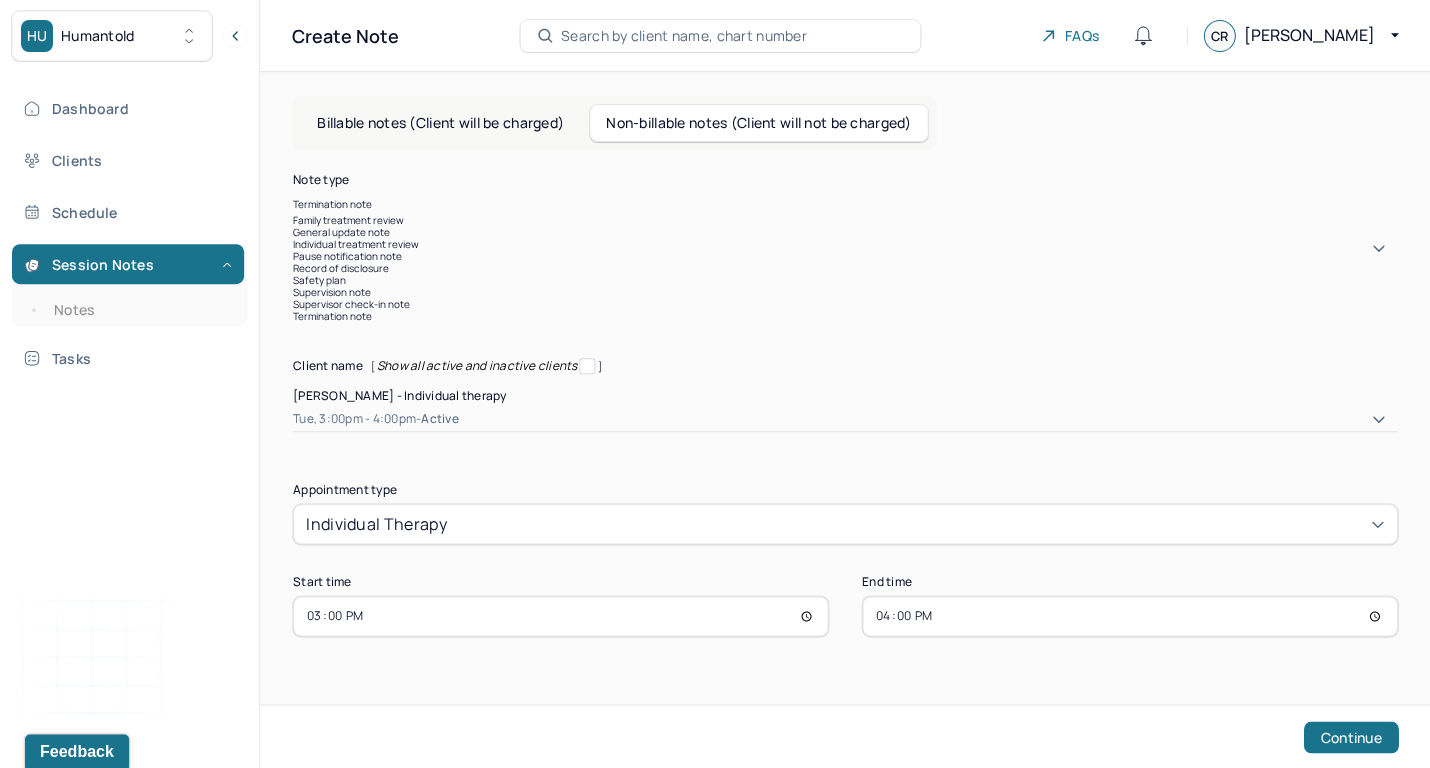 click at bounding box center [886, 204] 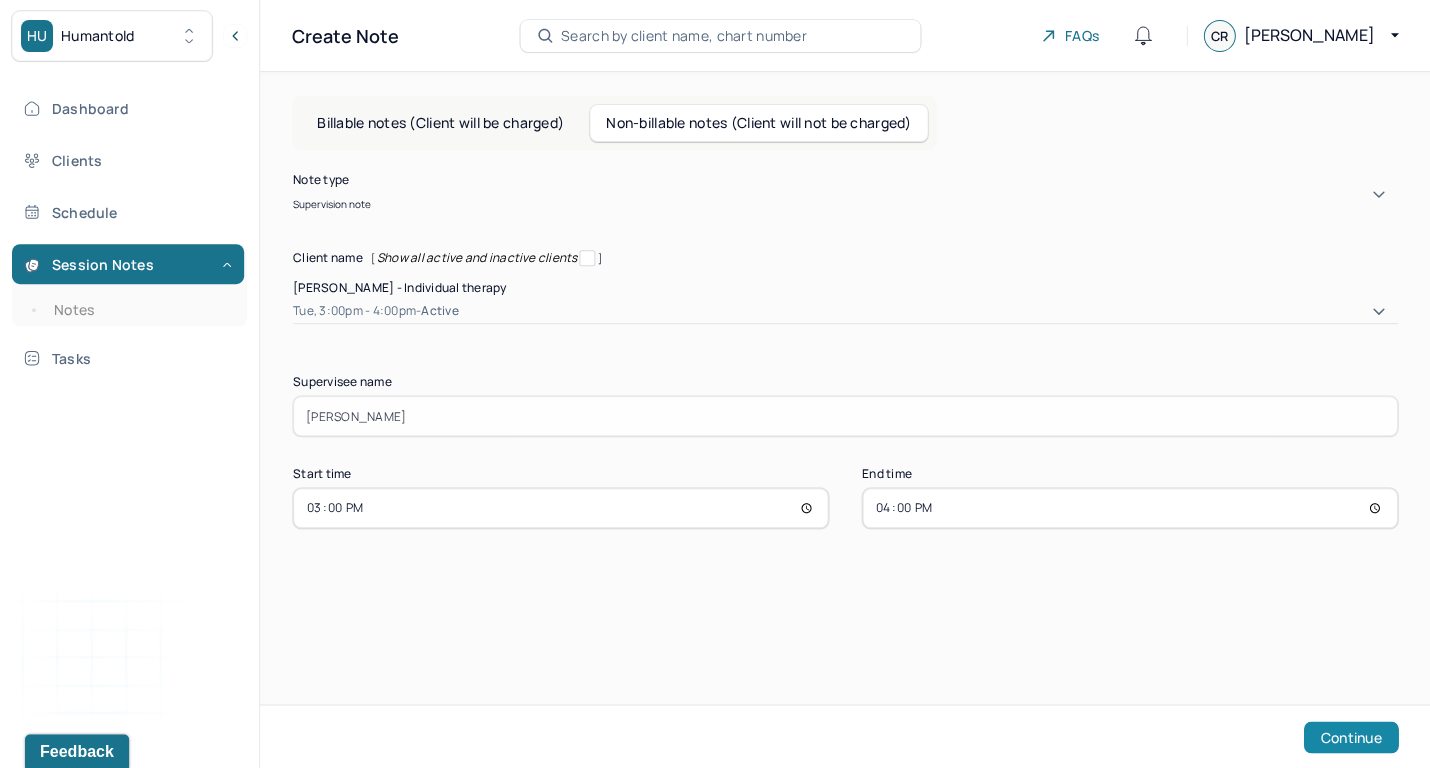 click on "Continue" at bounding box center [1350, 737] 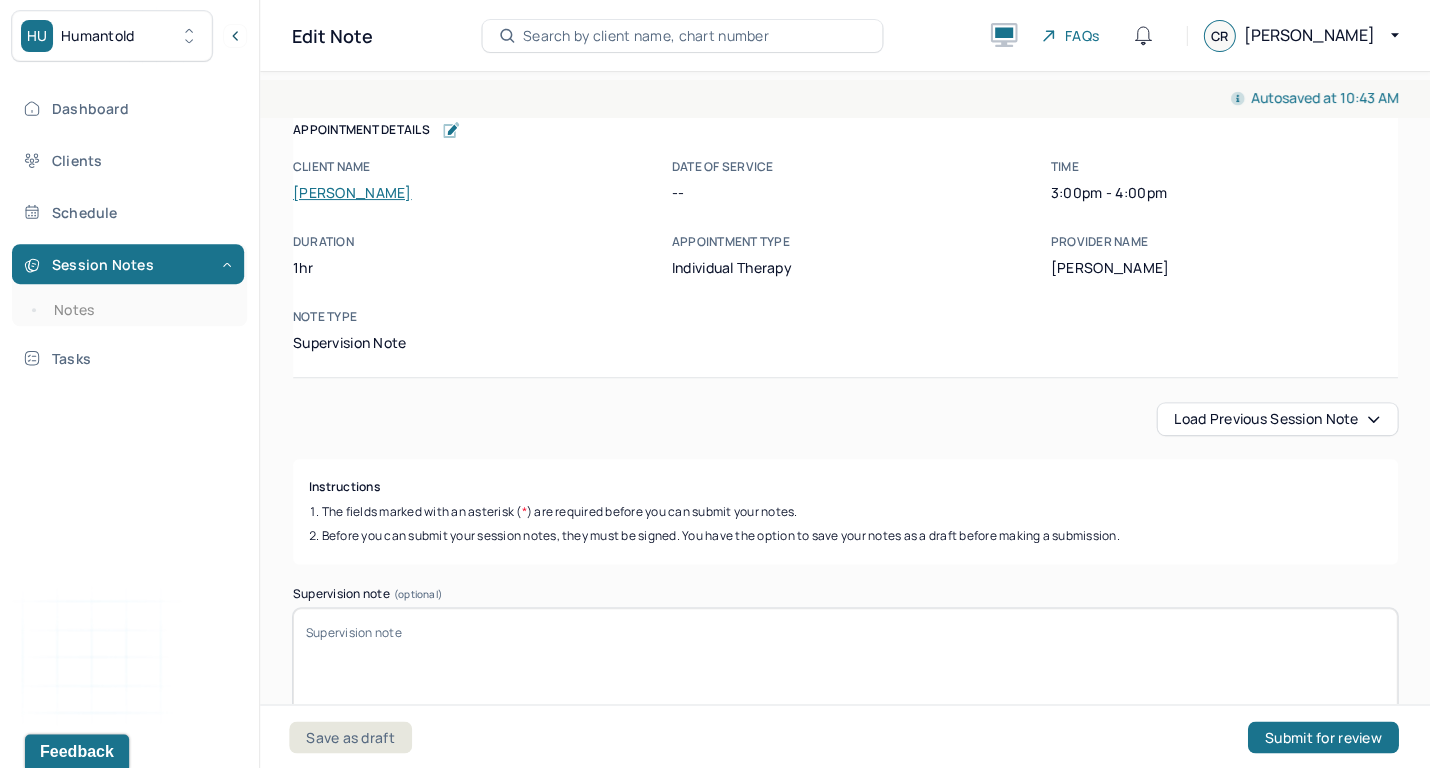 scroll, scrollTop: 6, scrollLeft: 0, axis: vertical 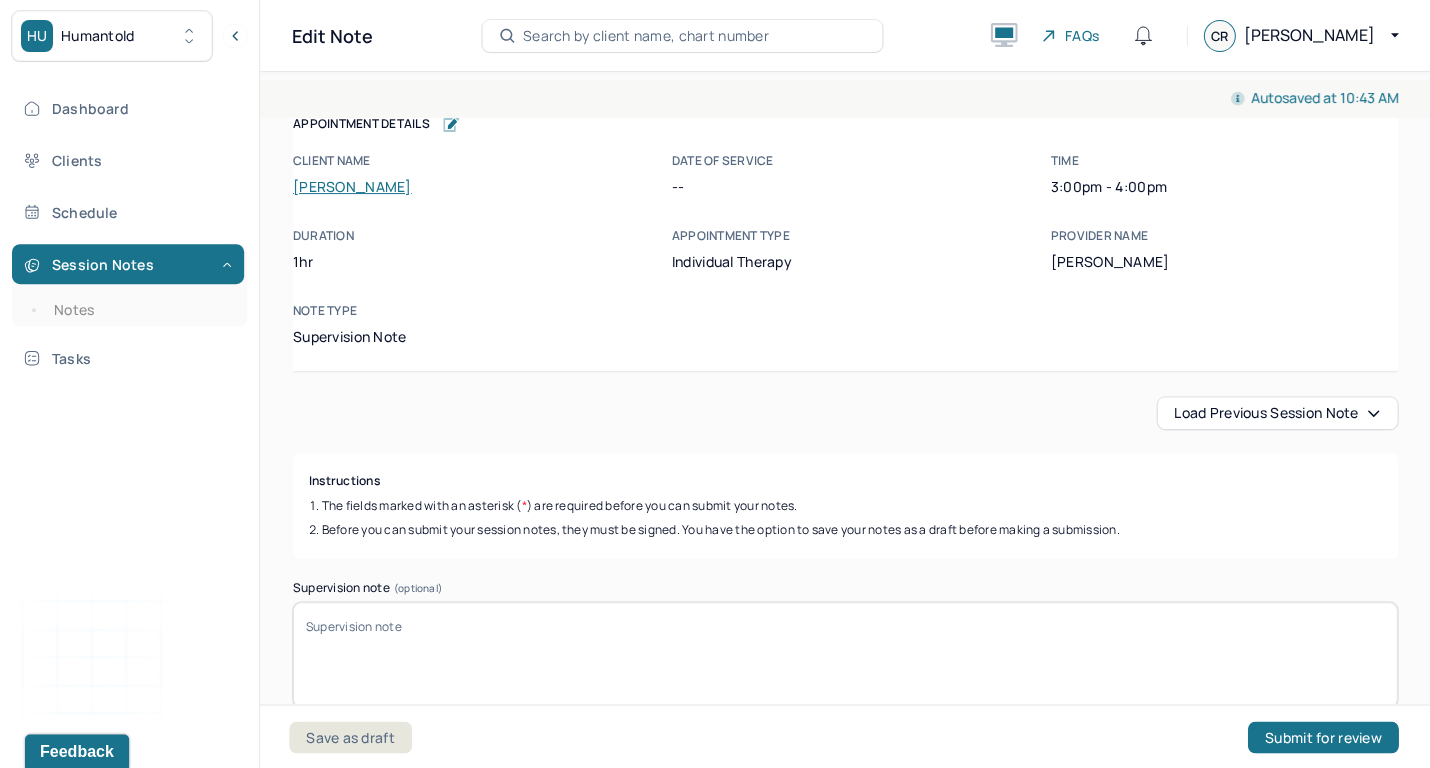 click on "Load previous session note" at bounding box center (1277, 413) 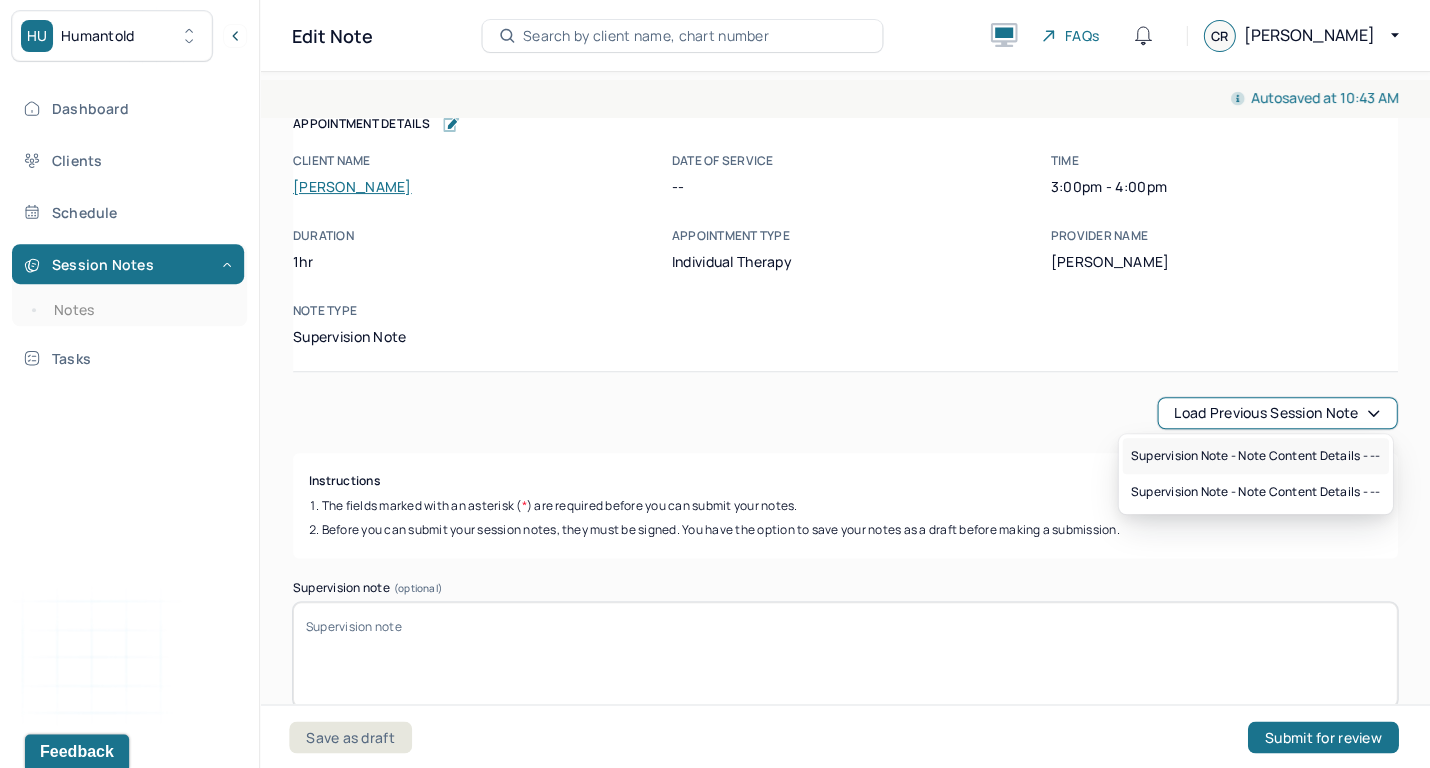 click on "Supervision note   - Note content Details -   --" at bounding box center (1255, 456) 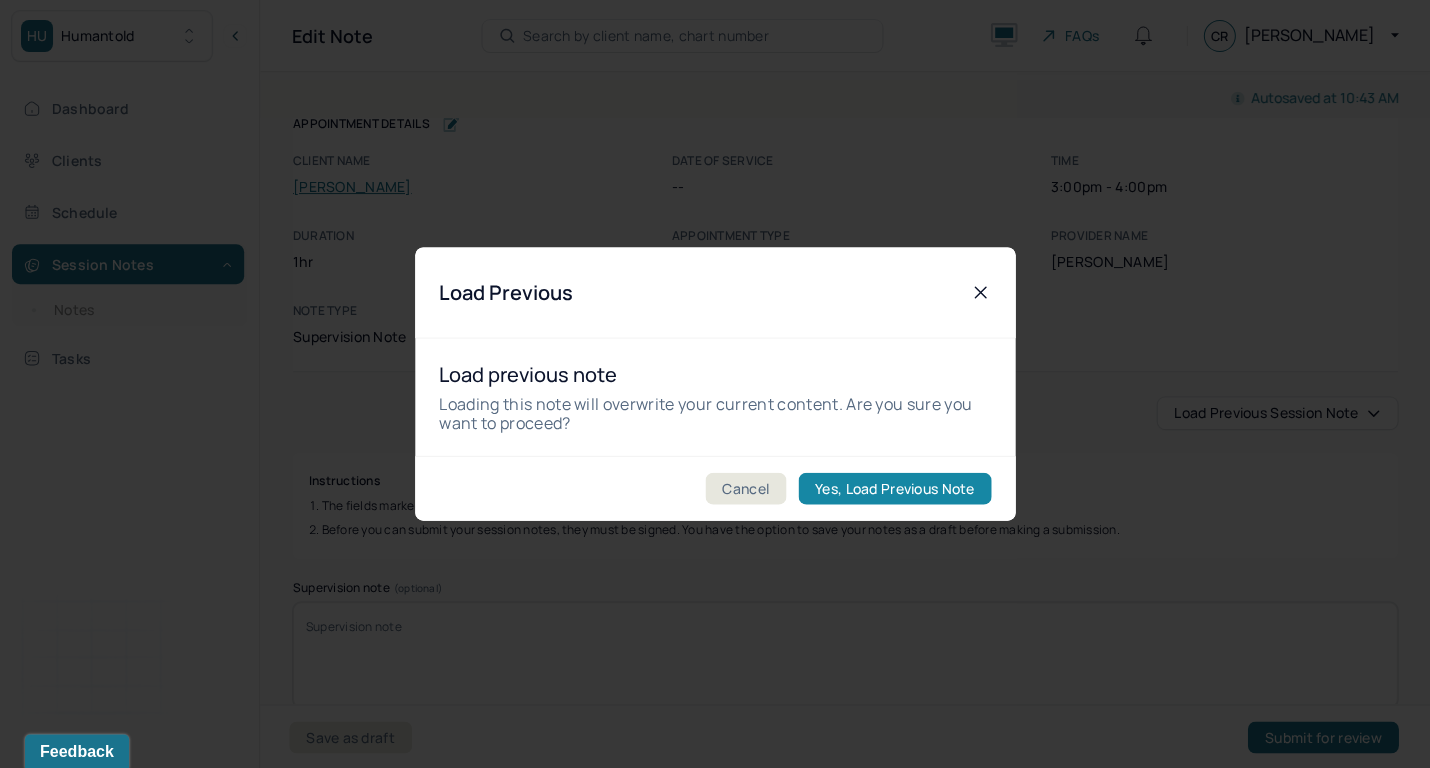 click on "Yes, Load Previous Note" at bounding box center [894, 489] 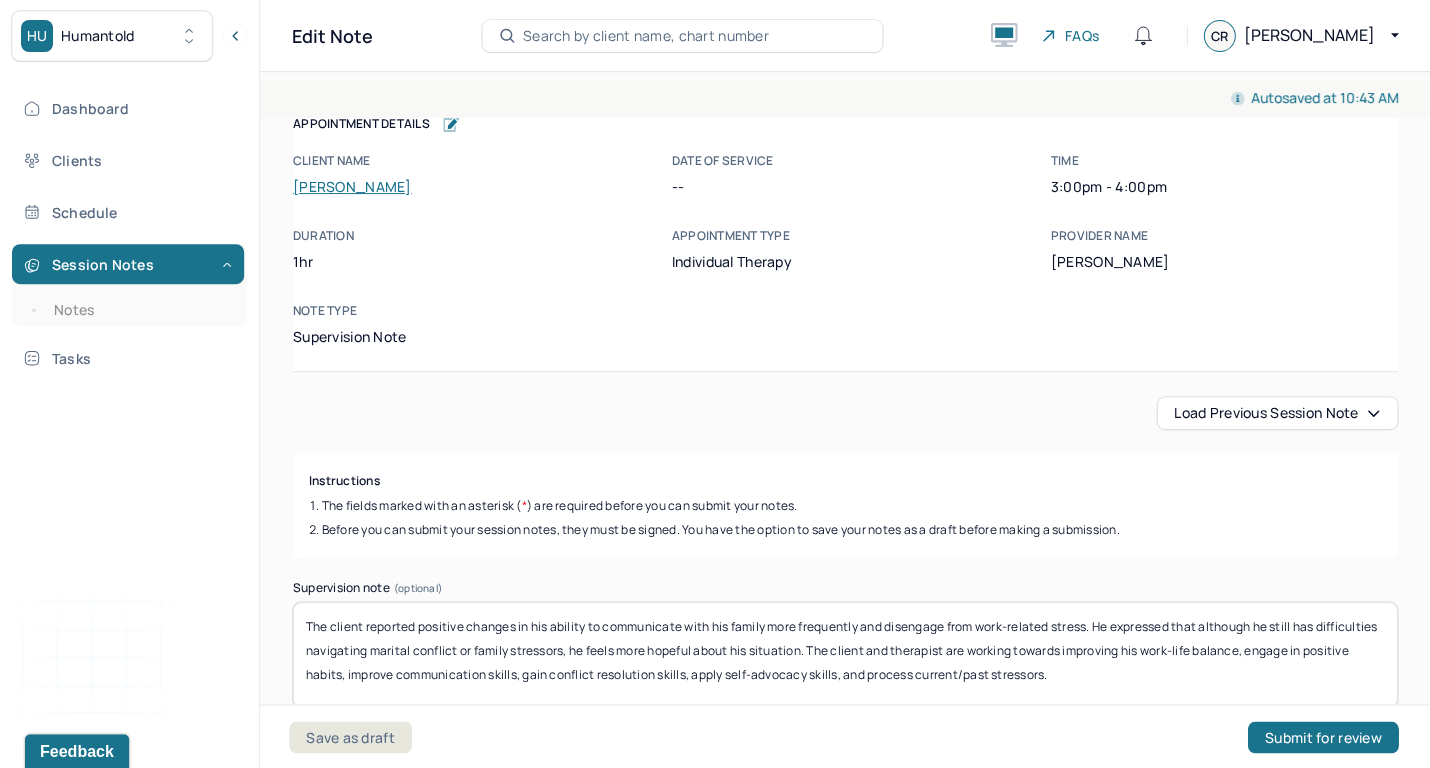 scroll, scrollTop: 185, scrollLeft: 0, axis: vertical 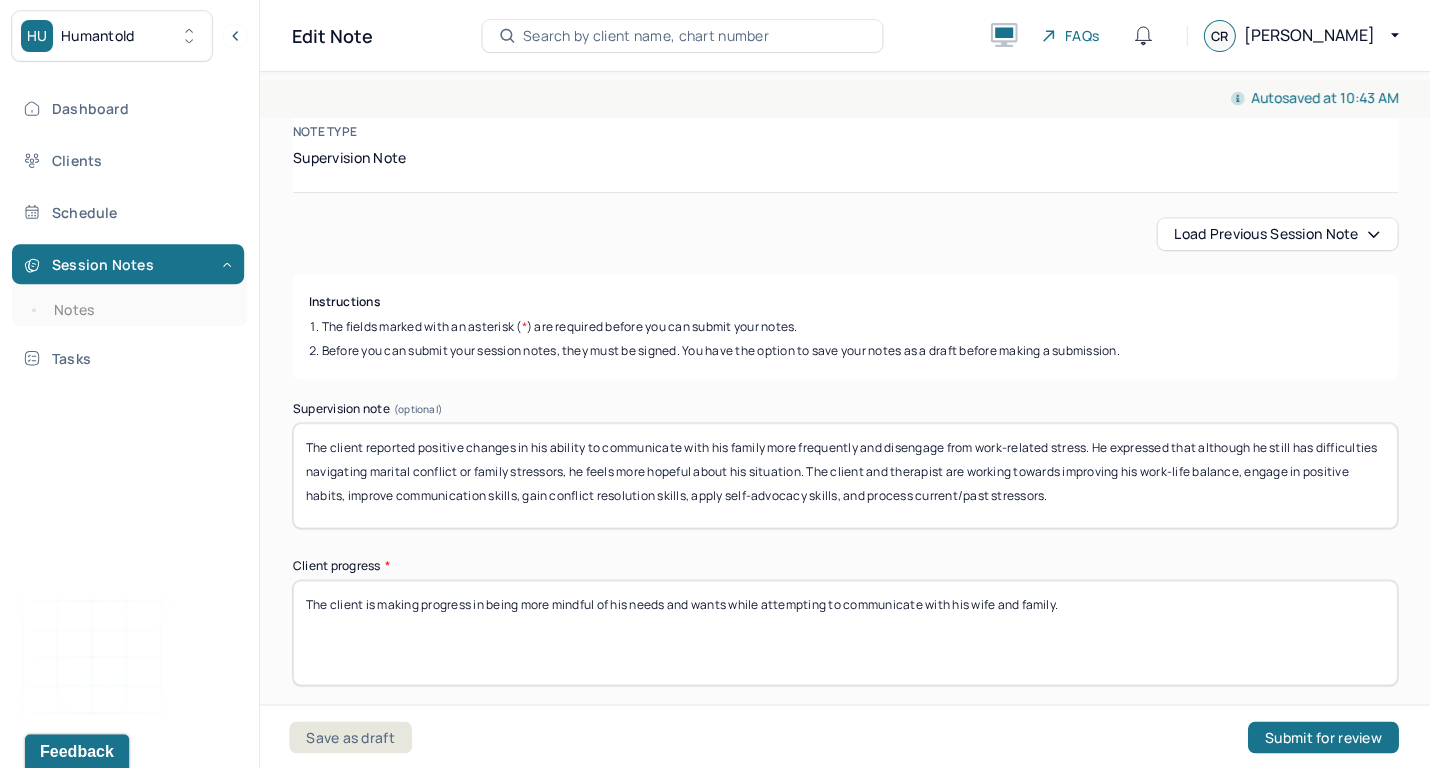 click on "The client reported positive changes in his ability to communicate with his family more frequently and disengage from work-related stress. He expressed that although he still has difficulties navigating marital conflict or family stressors, he feels more hopeful about his situation. The client and therapist are working towards improving his work-life balance, engage in positive habits, improve communication skills, gain conflict resolution skills, apply self-advocacy skills, and process current/past stressors." at bounding box center (845, 475) 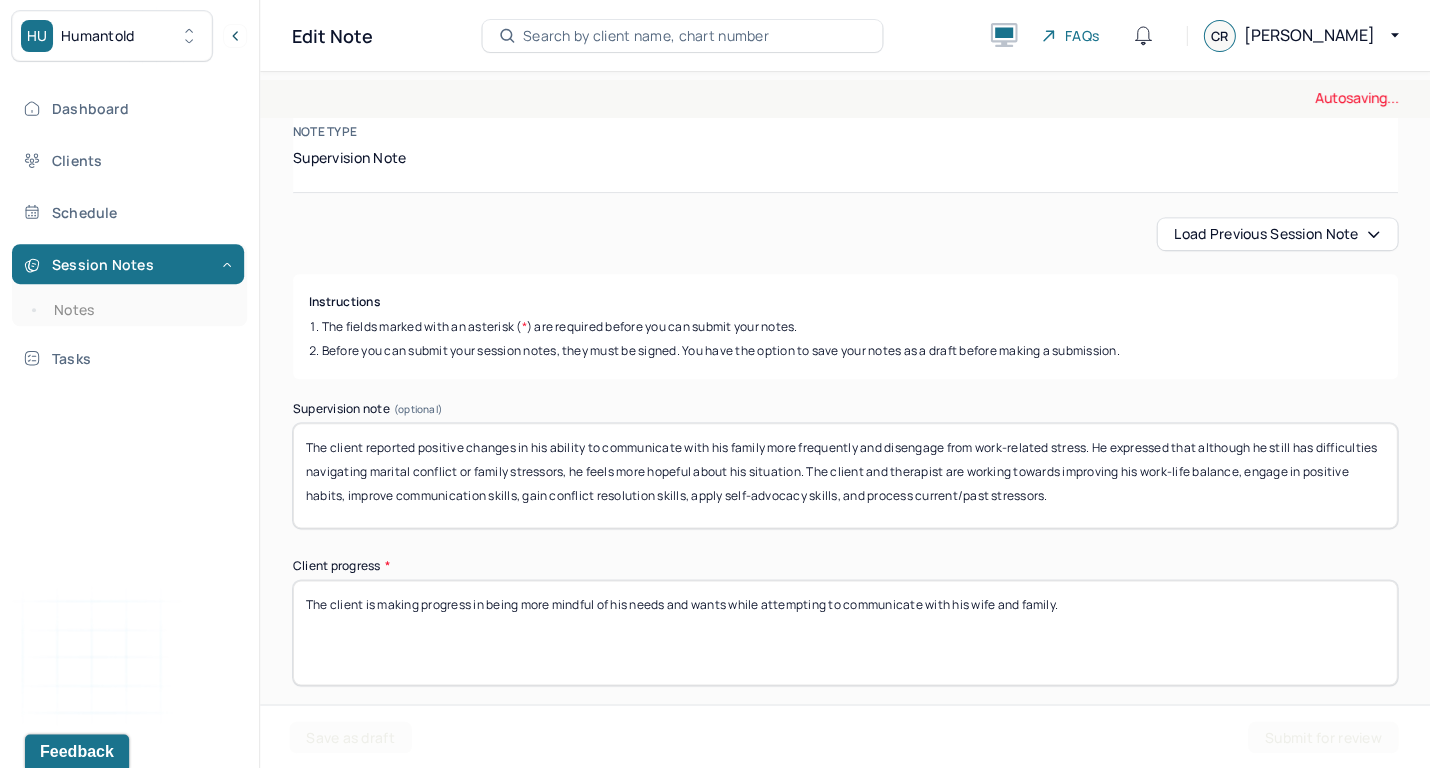 click on "The client reported positive changes in his ability to communicate with his family more frequently and disengage from work-related stress. He expressed that although he still has difficulties navigating marital conflict or family stressors, he feels more hopeful about his situation. The client and therapist are working towards improving his work-life balance, engage in positive habits, improve communication skills, gain conflict resolution skills, apply self-advocacy skills, and process current/past stressors." at bounding box center (845, 475) 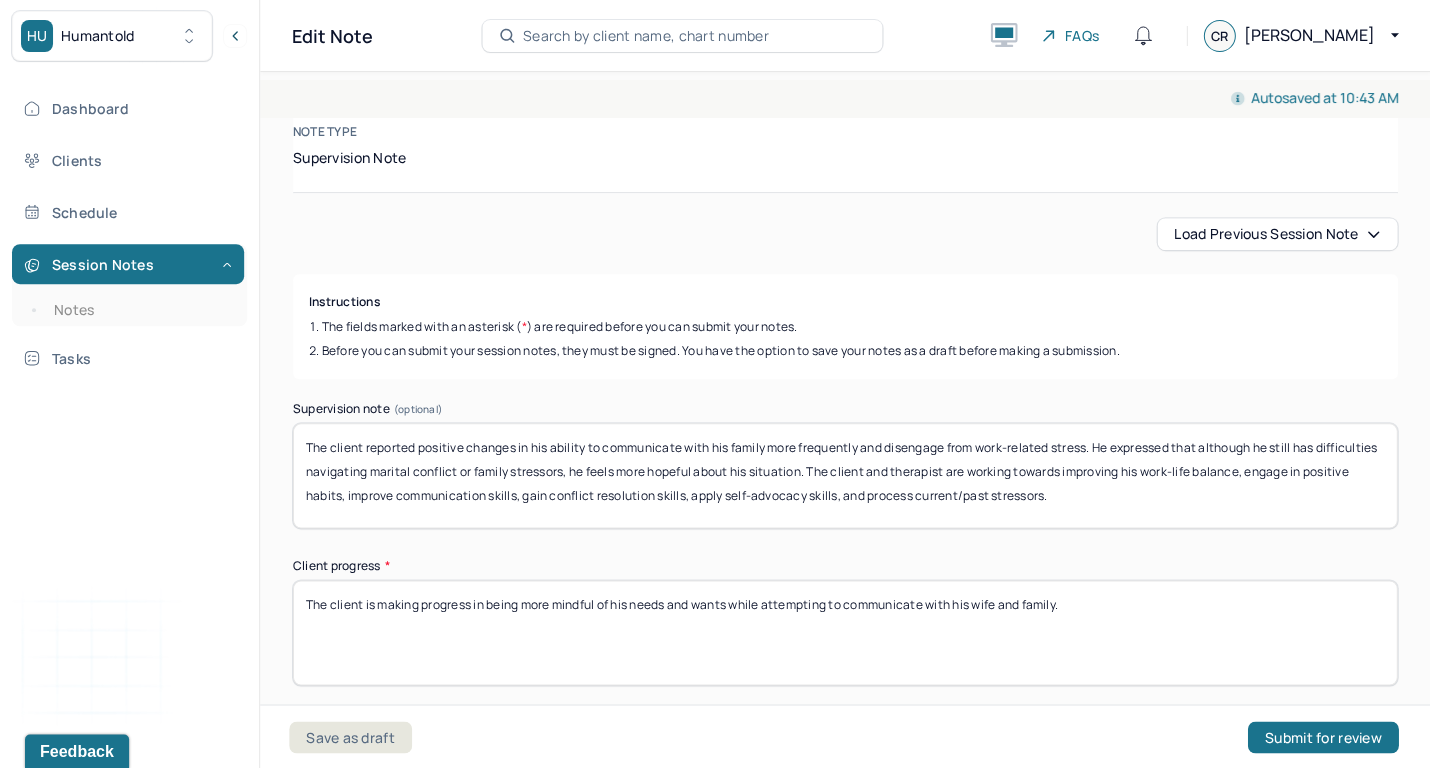 paste on "Although the client reported positive changes in communication skills with his family, navigating marital conflict and external familial-related stressors continues to be a challenge. Adjusting to upcoming changes with his extended family has also become an additional [MEDICAL_DATA]. The client is currently paused for over 90 days, but informed the therapist, that he is still interested in pursuing therapy as soon as he resolves current challenges with his extended family." 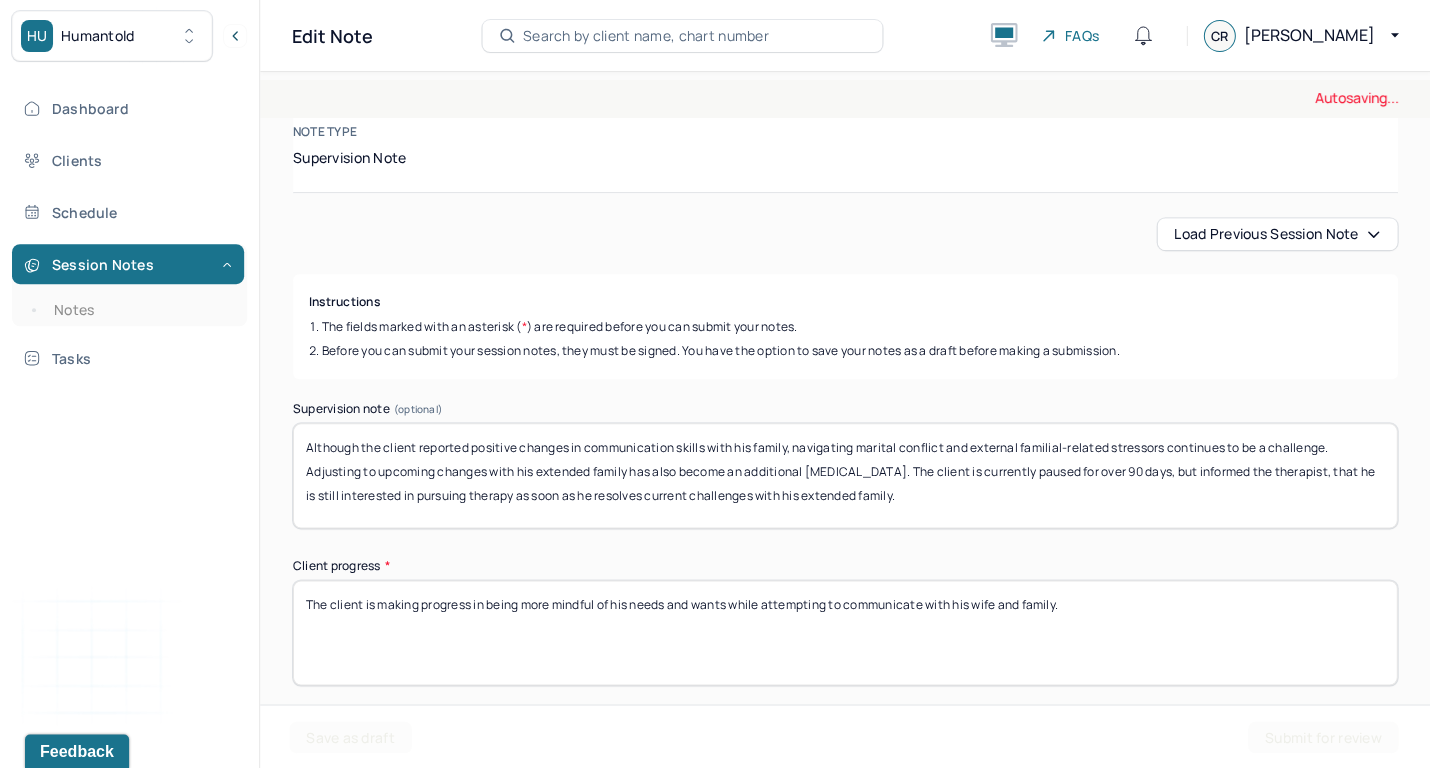 scroll, scrollTop: 16, scrollLeft: 0, axis: vertical 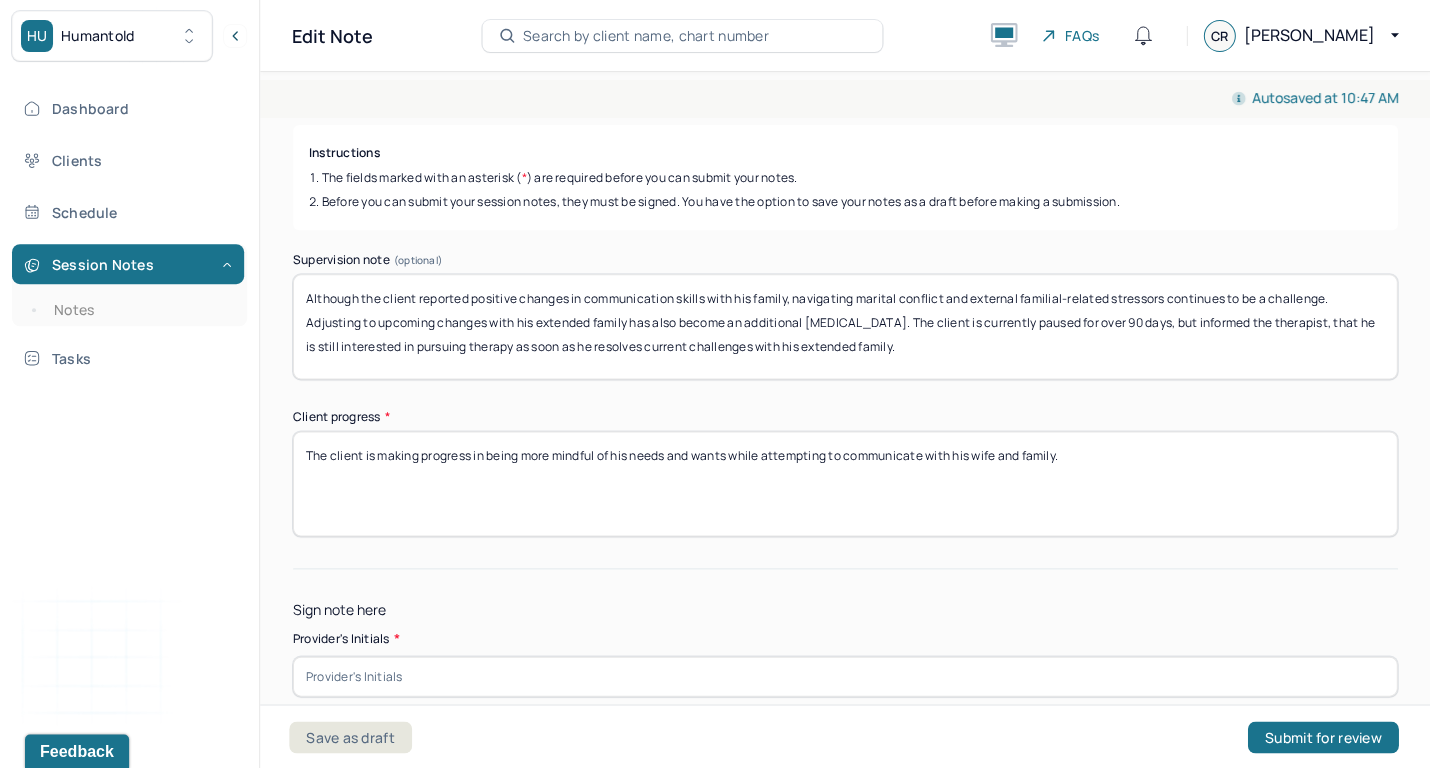 type on "Although the client reported positive changes in communication skills with his family, navigating marital conflict and external familial-related stressors continues to be a challenge. Adjusting to upcoming changes with his extended family has also become an additional [MEDICAL_DATA]. The client is currently paused for over 90 days, but informed the therapist, that he is still interested in pursuing therapy as soon as he resolves current challenges with his extended family." 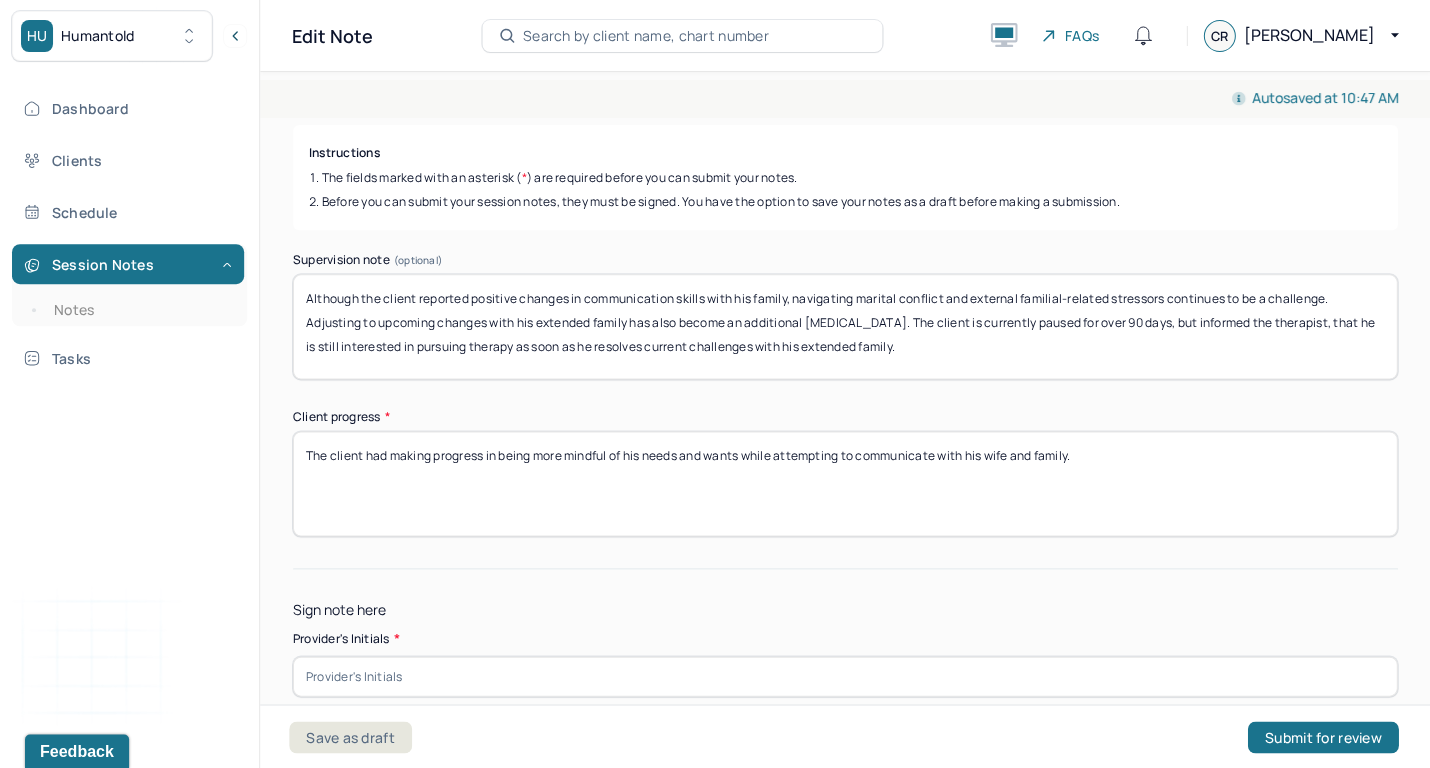 click on "The client is making progress in being more mindful of his needs and wants while attempting to communicate with his wife and family." at bounding box center (845, 483) 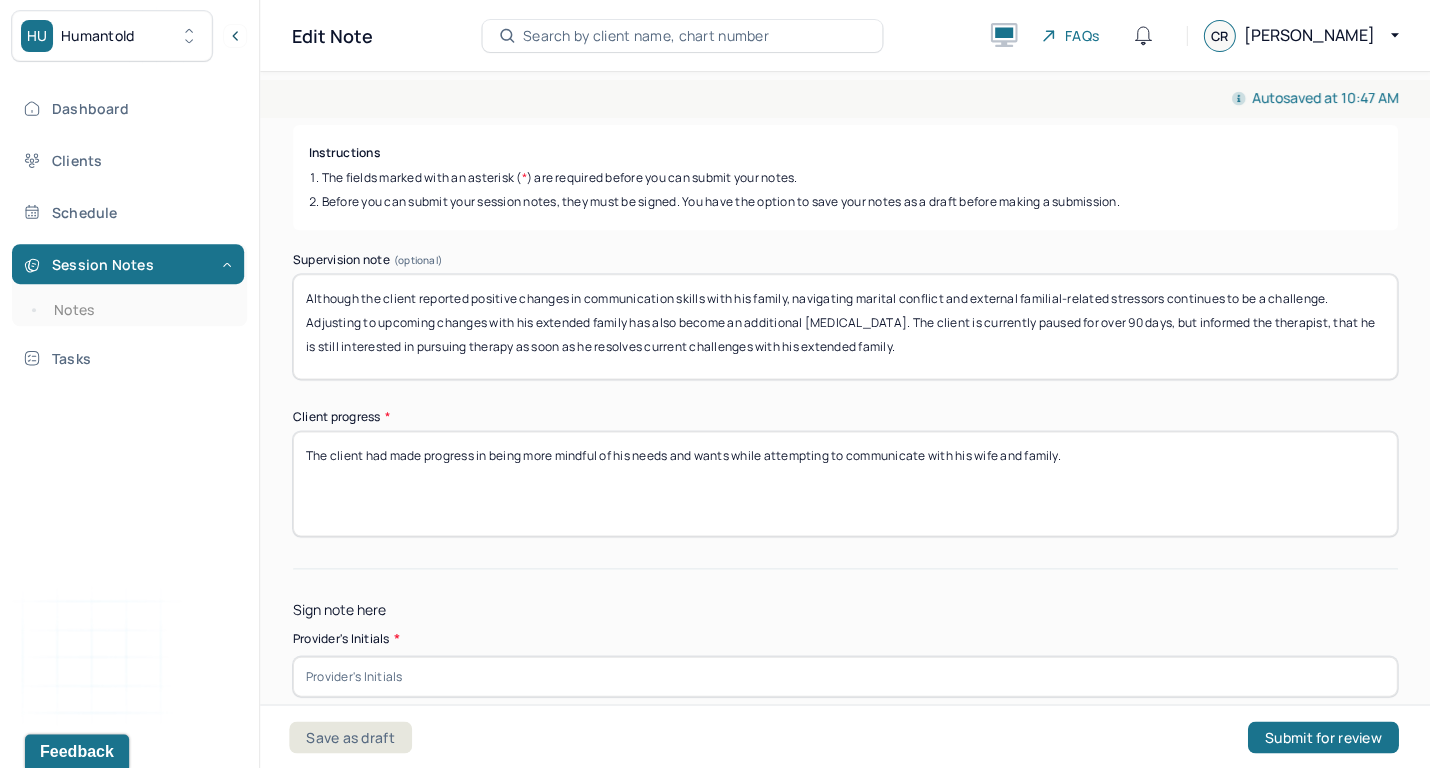click on "The client had made progress in being more mindful of his needs and wants while attempting to communicate with his wife and family." at bounding box center [845, 483] 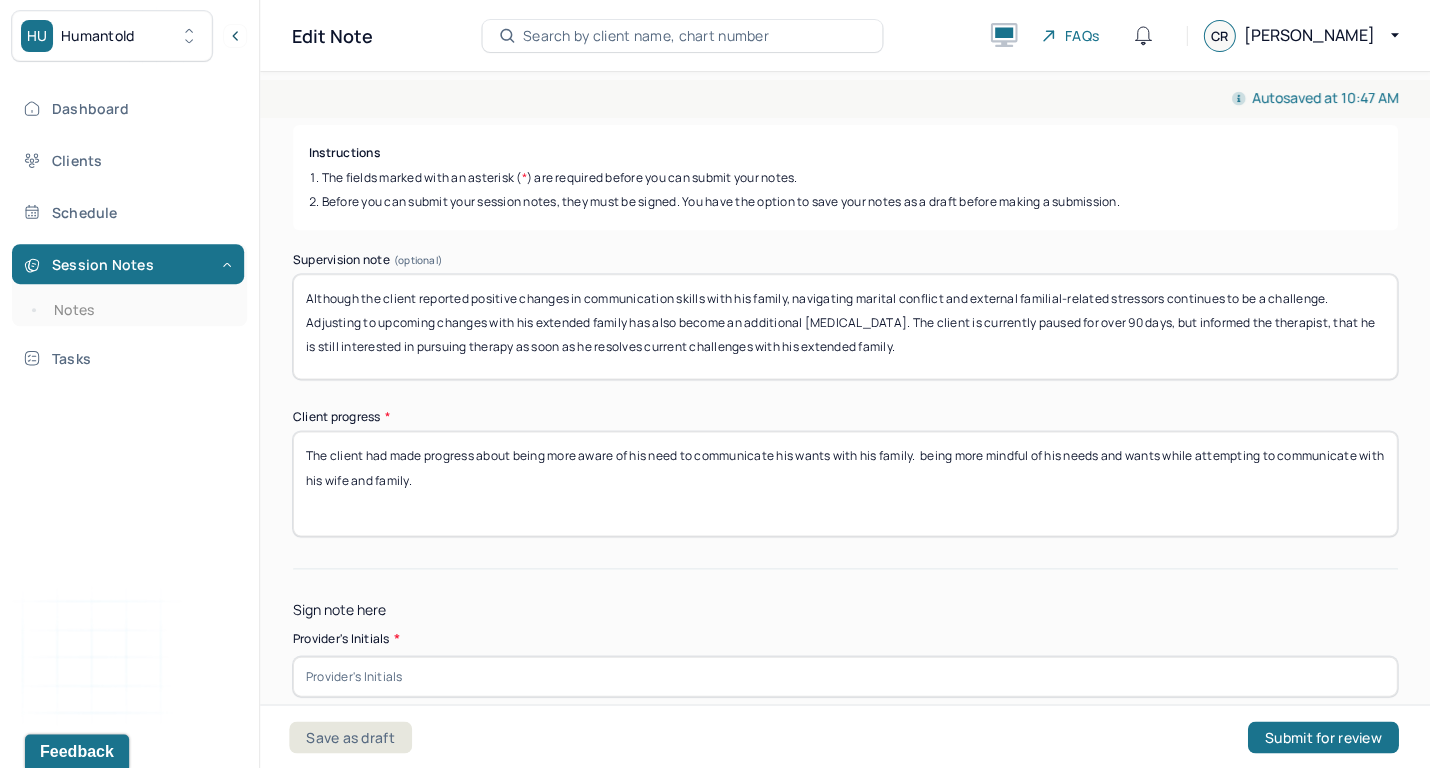 drag, startPoint x: 925, startPoint y: 456, endPoint x: 1011, endPoint y: 551, distance: 128.14445 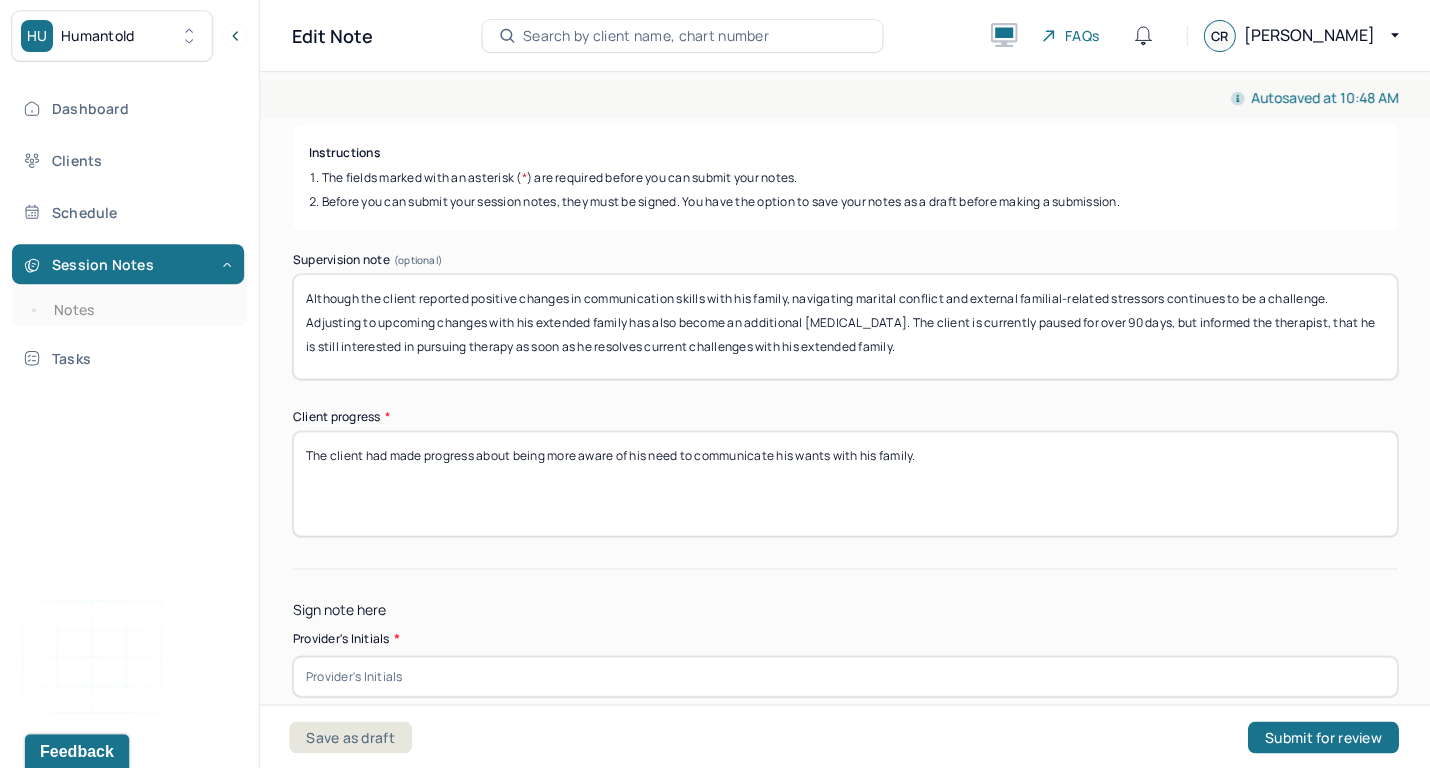 click on "The client had made progress about being more aware of his need to communicate his wants with his family.  being more mindful of his needs and wants while attempting to communicate with his wife and family." at bounding box center (845, 483) 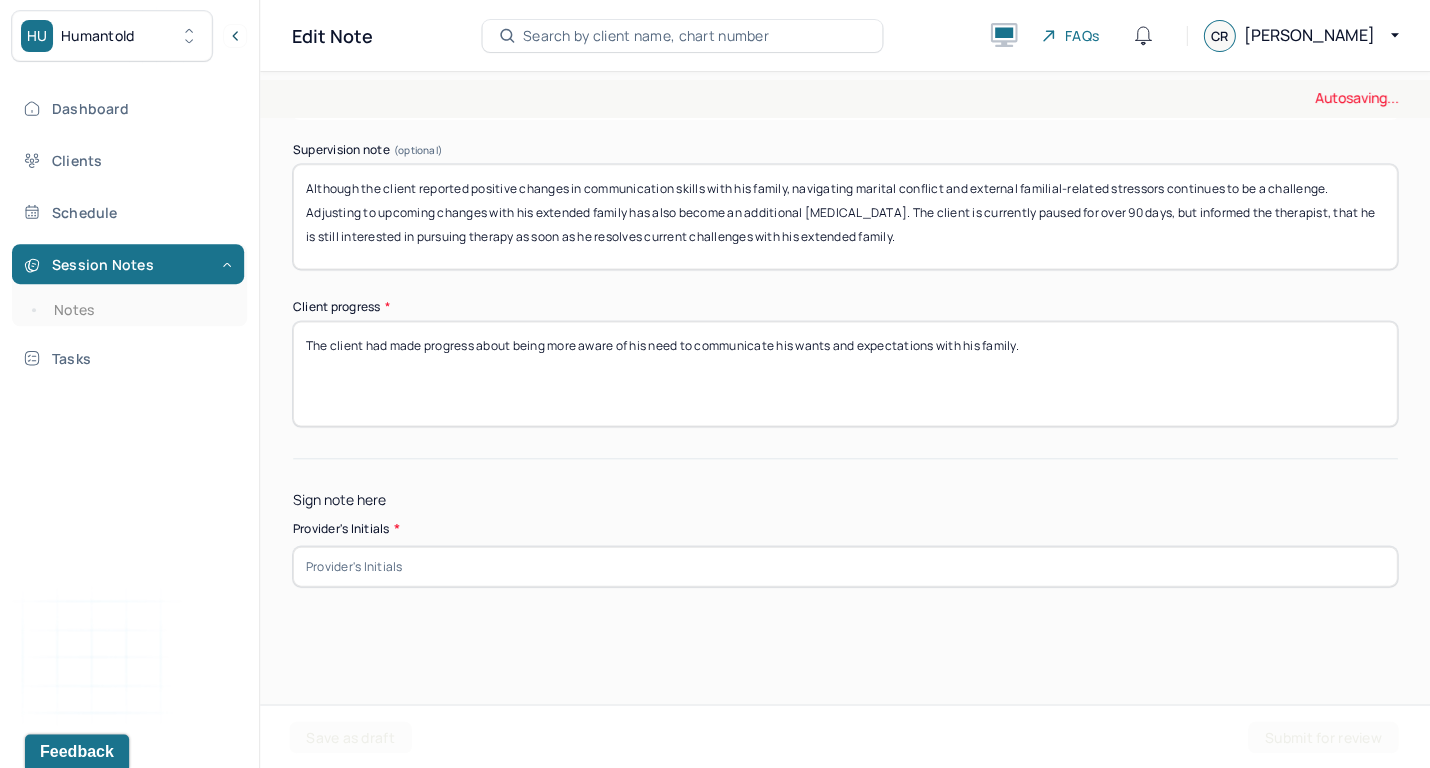 scroll, scrollTop: 444, scrollLeft: 0, axis: vertical 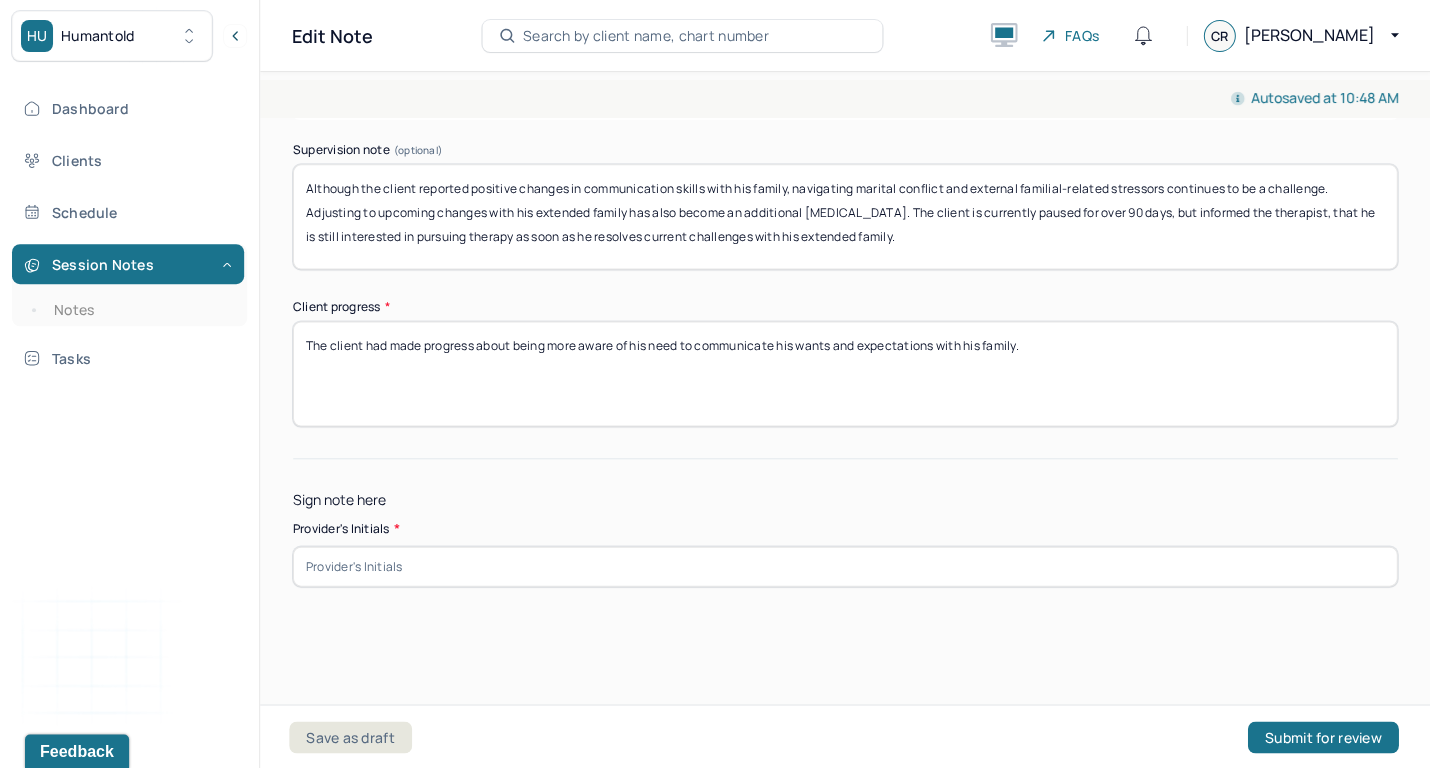 click at bounding box center (845, 566) 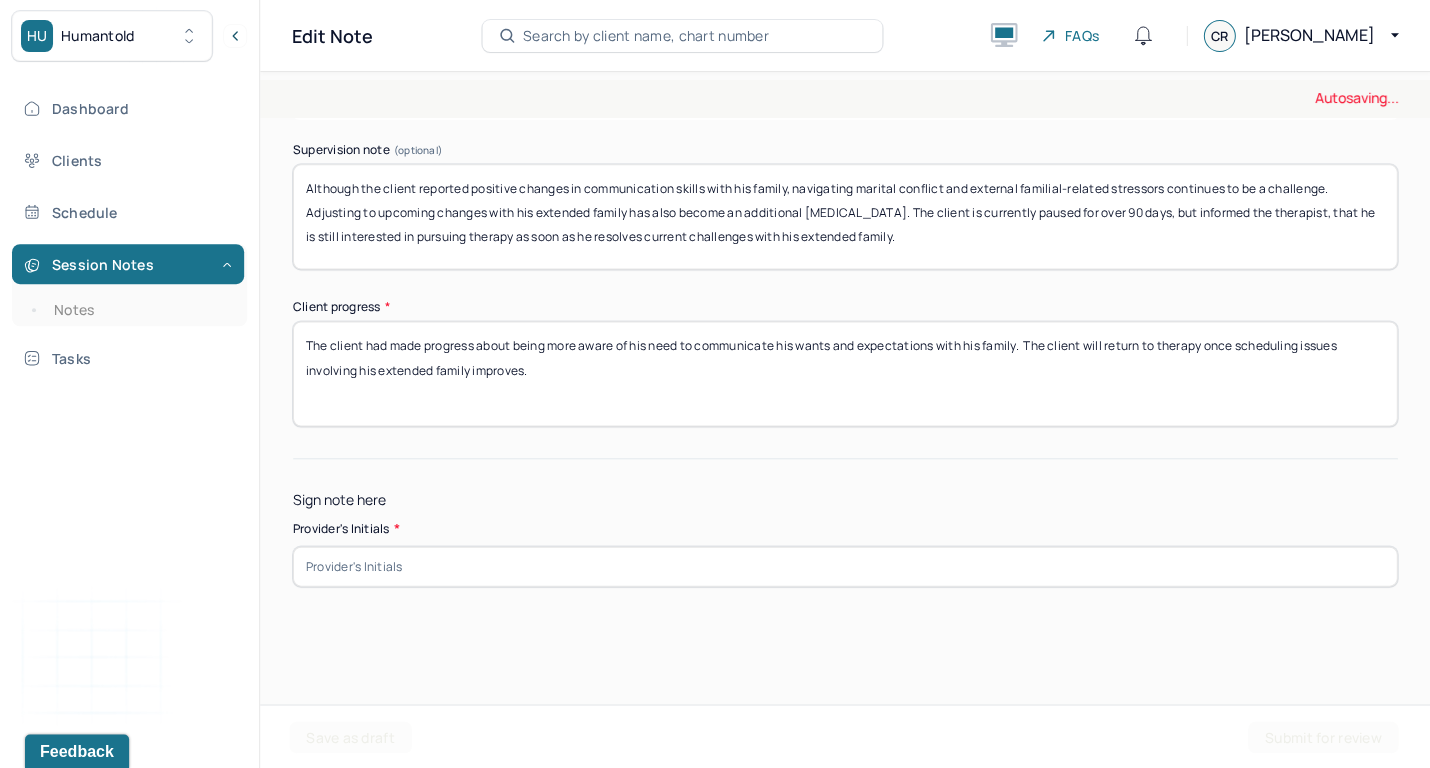 type on "The client had made progress about being more aware of his need to communicate his wants and expectations with his family.  The client will return to therapy once scheduling issues involving his extended family improves." 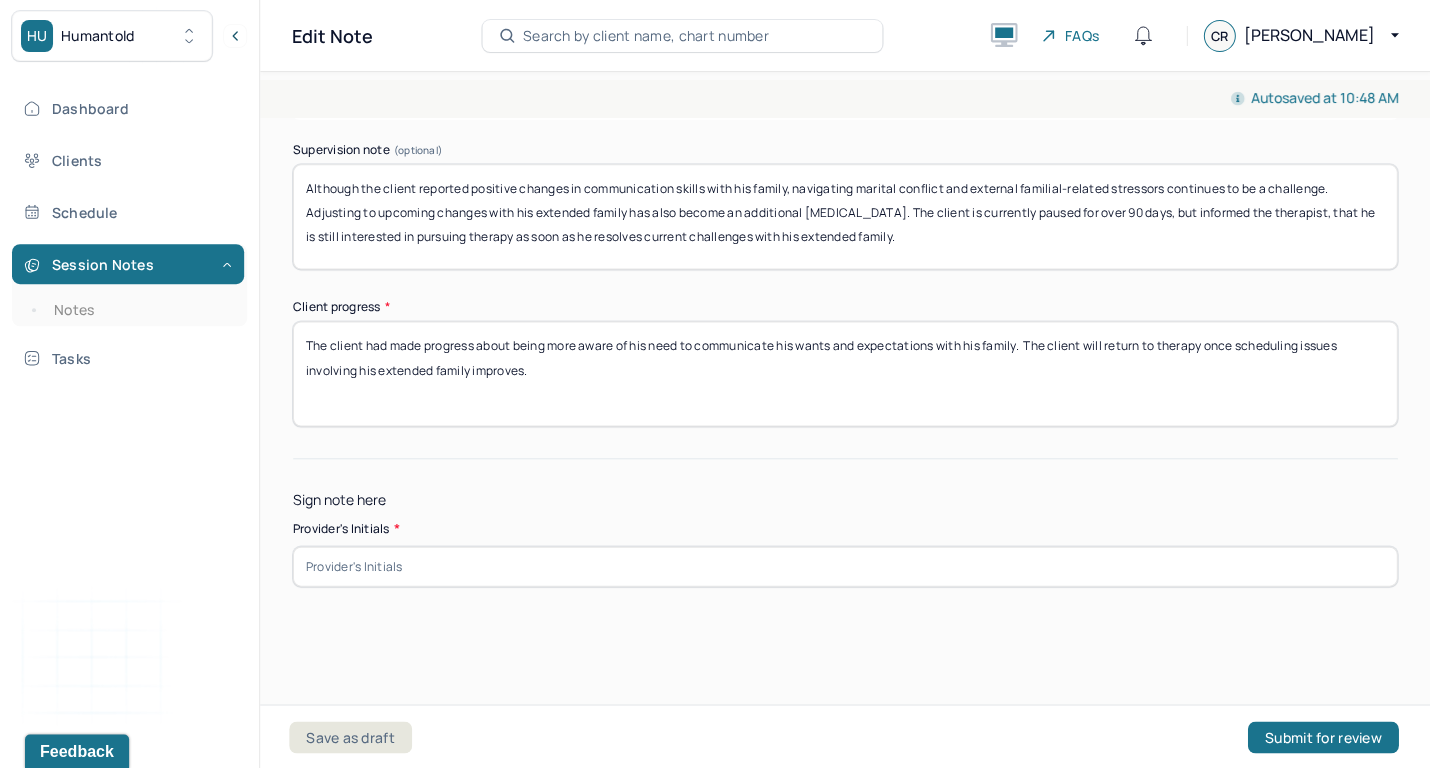 click at bounding box center [845, 566] 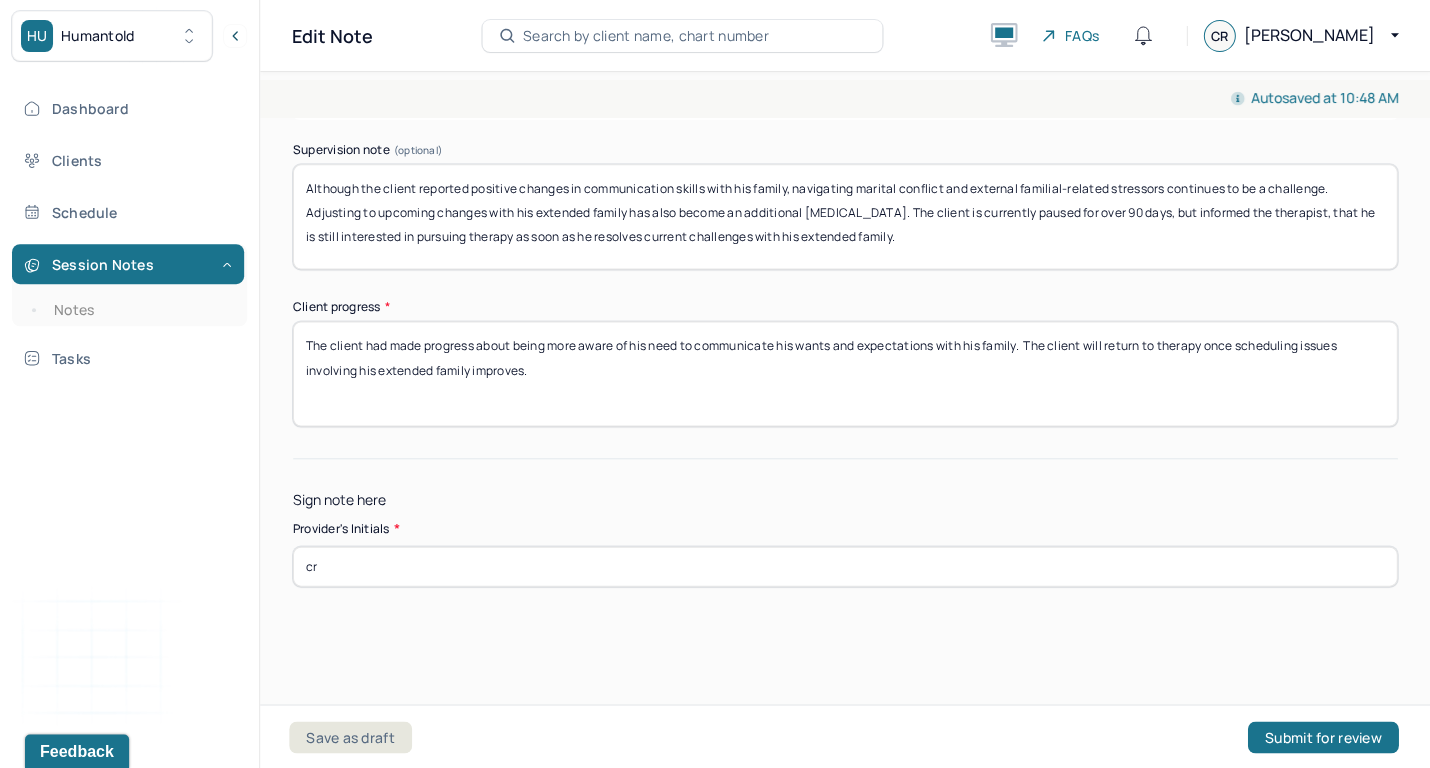 type on "cr" 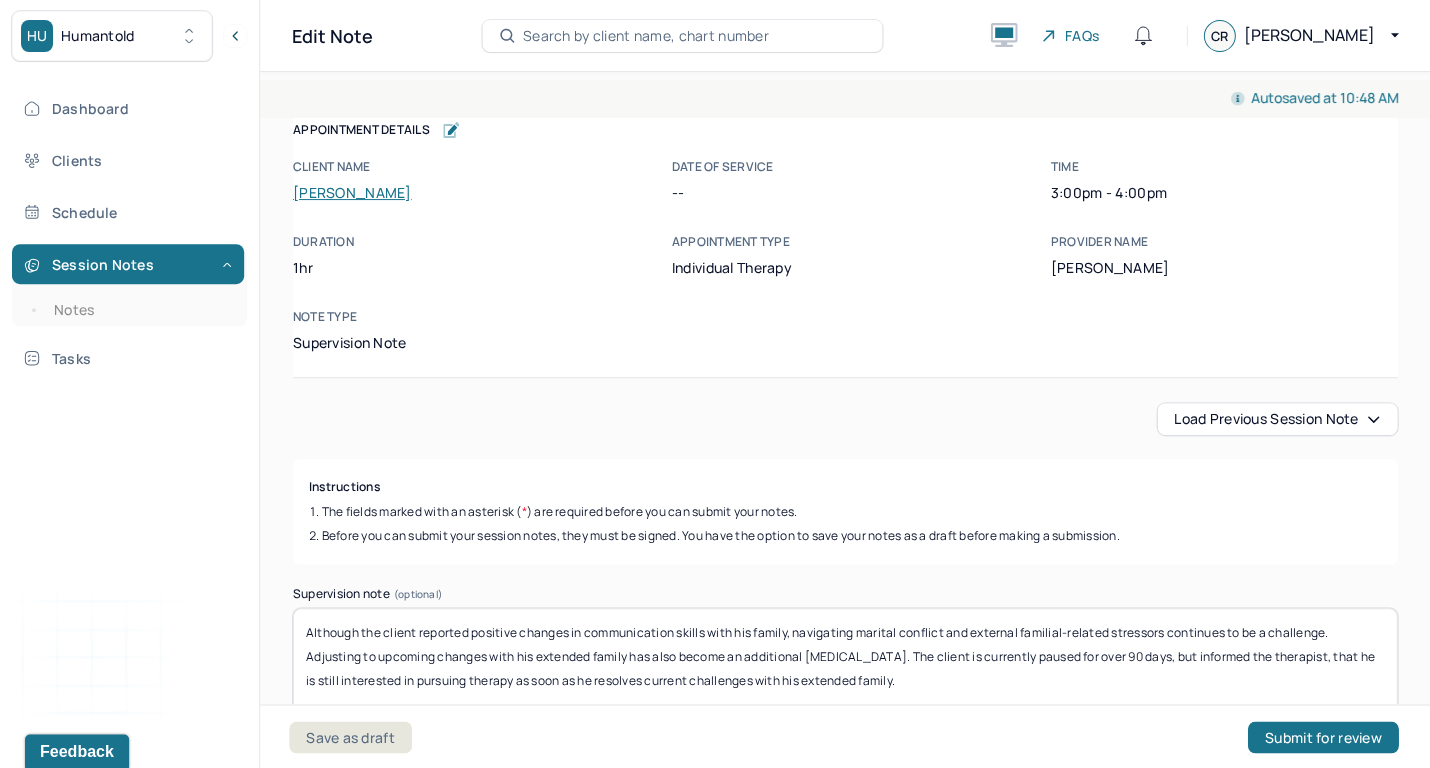 scroll, scrollTop: 0, scrollLeft: 0, axis: both 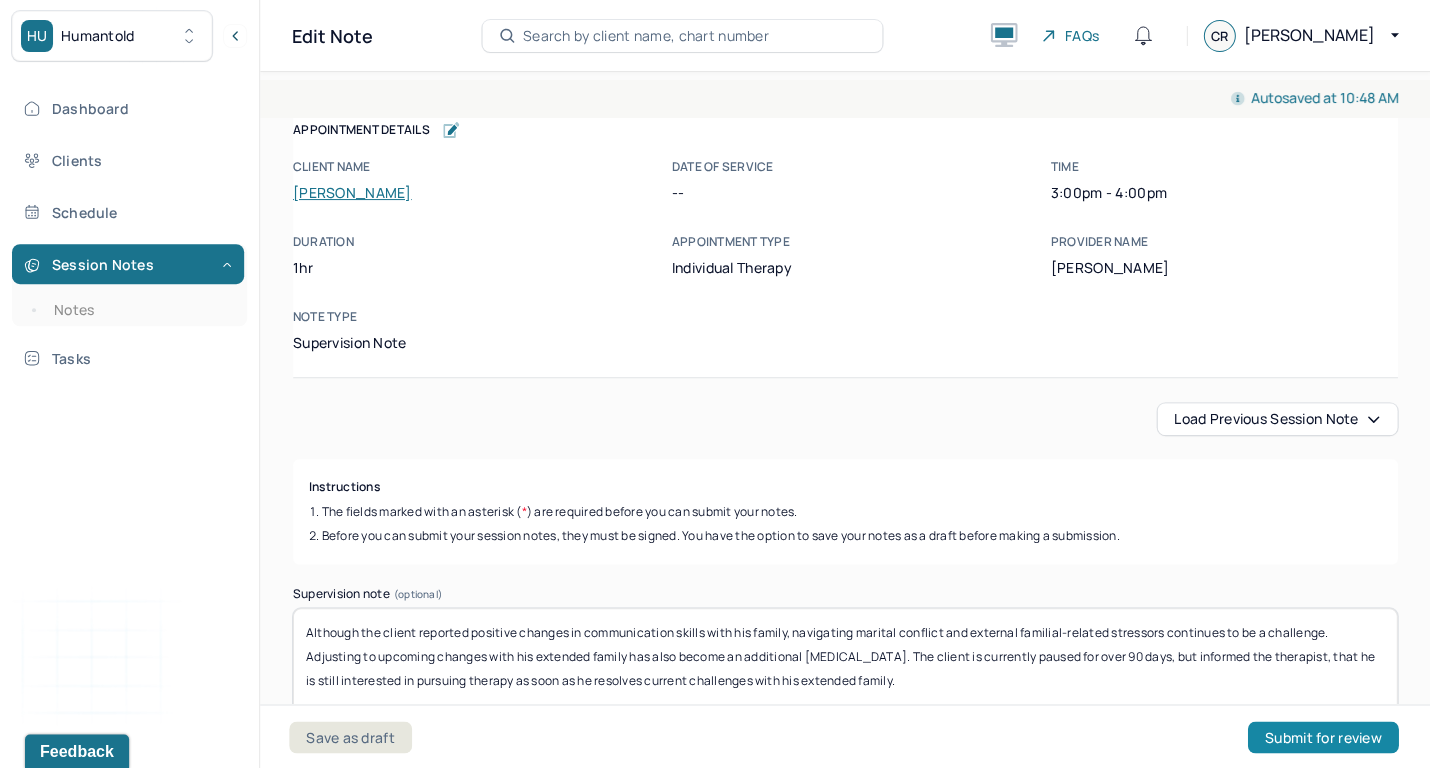 click on "Submit for review" at bounding box center (1322, 737) 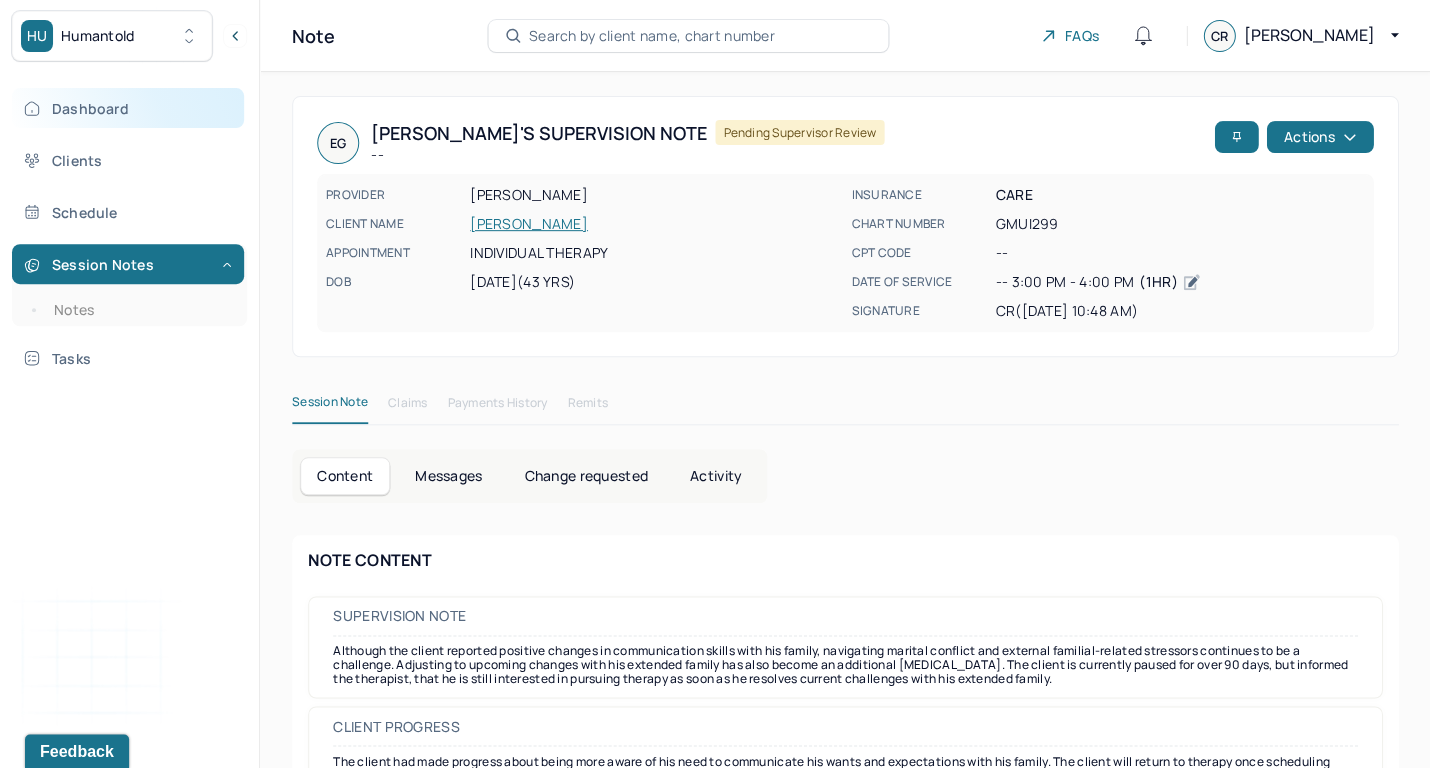 click on "Dashboard" at bounding box center (128, 108) 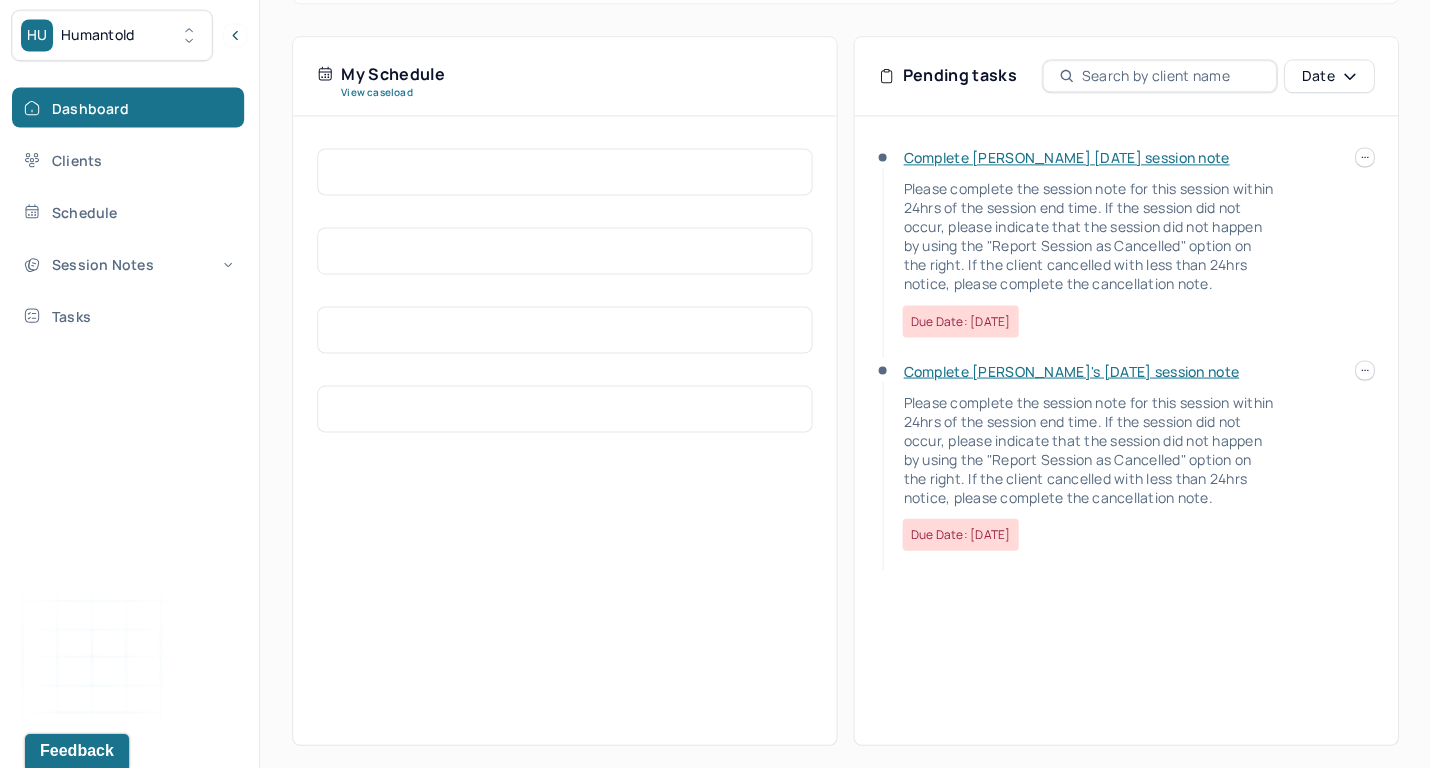 scroll, scrollTop: 395, scrollLeft: 0, axis: vertical 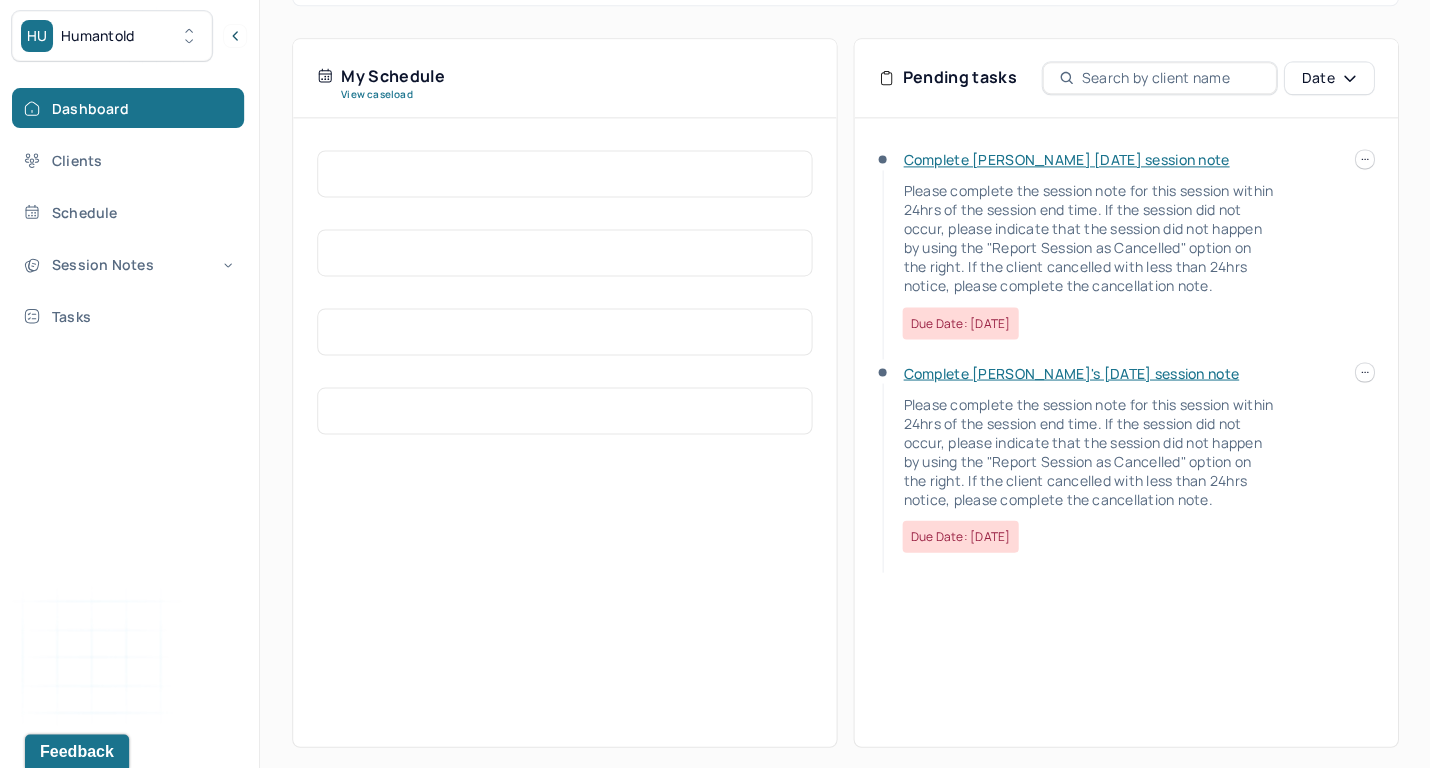 click on "Complete [PERSON_NAME] [DATE] session note Please complete the session note for this session within 24hrs of the session end time. If the session did not occur, please indicate that the session did not happen by using the "Report Session as Cancelled" option on the right. If the client cancelled with less than 24hrs notice, please complete the cancellation note. Due date: [DATE]" at bounding box center [1125, 256] 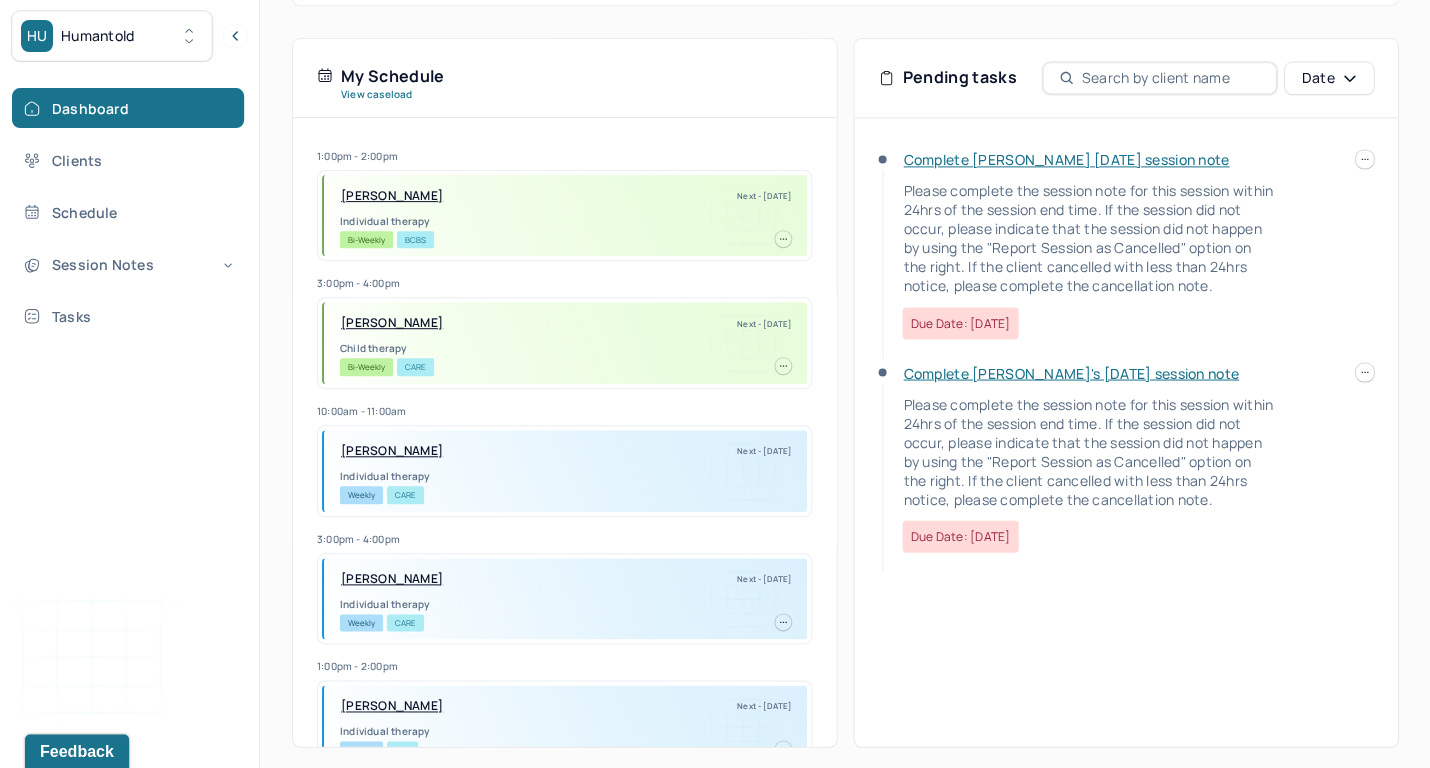 click on "HU Humantold       Dashboard Clients Schedule Session Notes Tasks CR [PERSON_NAME] provider   Logout   Search by client name, chart number     FAQs     [PERSON_NAME] Let’s get you started 🚀 You can manage your caseload and availability here   this week   SESSIONS SCHEDULED 1 COMPLETED NOTES 1 LATE NOTES 0 My Schedule View caseload 1:00pm - 2:00pm   [PERSON_NAME]   Next - [DATE] Individual therapy Bi-Weekly BCBS     3:00pm - 4:00pm   [PERSON_NAME]   Next - [DATE] Child therapy Bi-Weekly CARE     10:00am - 11:00am   [PERSON_NAME]   Next - [DATE] Individual therapy Weekly CARE 3:00pm - 4:00pm   [PERSON_NAME]   Next - [DATE] Individual therapy Weekly CARE     1:00pm - 2:00pm   [PERSON_NAME]   Next - [DATE] Individual therapy Weekly AET     10:00am - 11:00am   [PERSON_NAME]   Next - [DATE] Individual therapy Weekly CARE     3:00pm - 4:00pm   [PERSON_NAME]   Next - [DATE] Individual therapy Weekly BCBS 2:00pm - 3:00pm   [PERSON_NAME]   Monthly CARE" at bounding box center [715, 188] 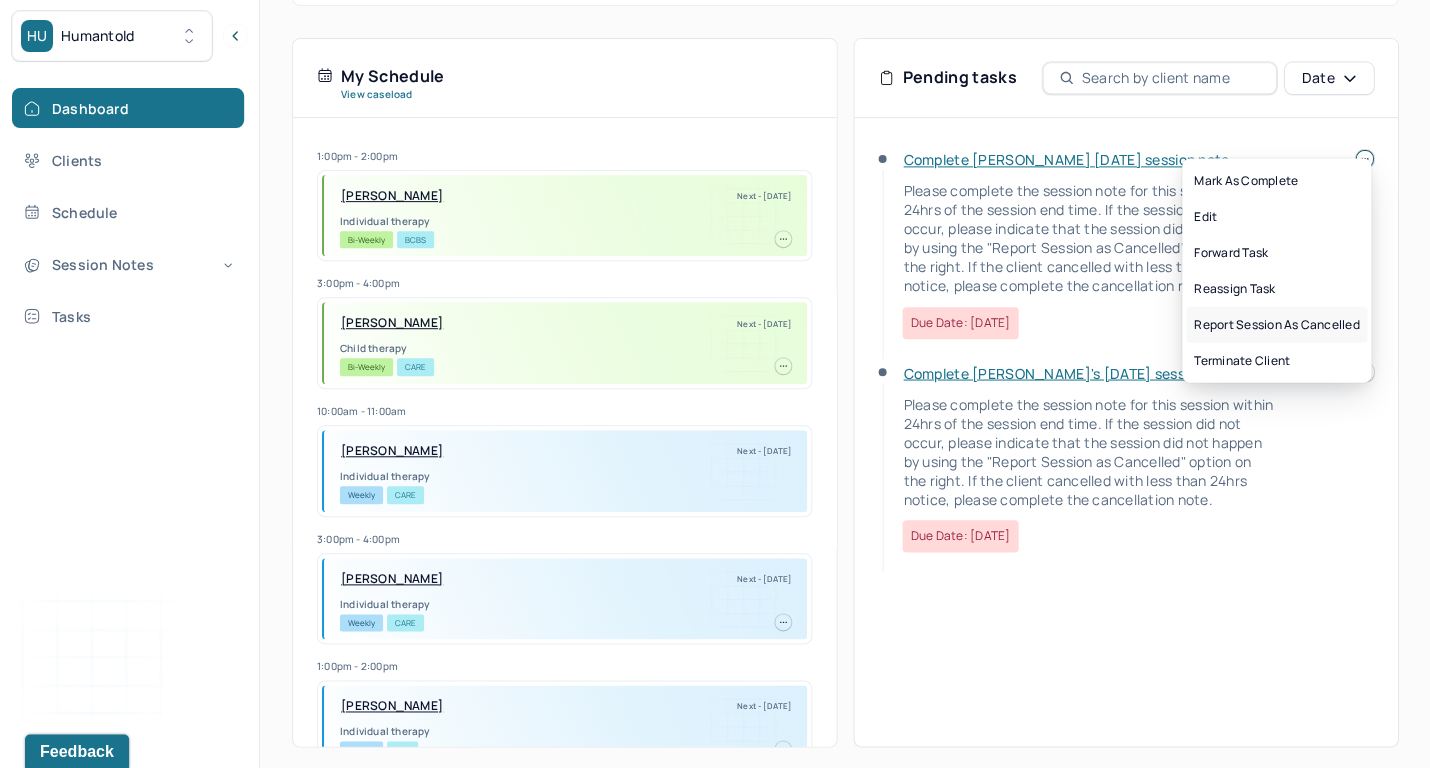 click on "Report session as cancelled" at bounding box center [1276, 325] 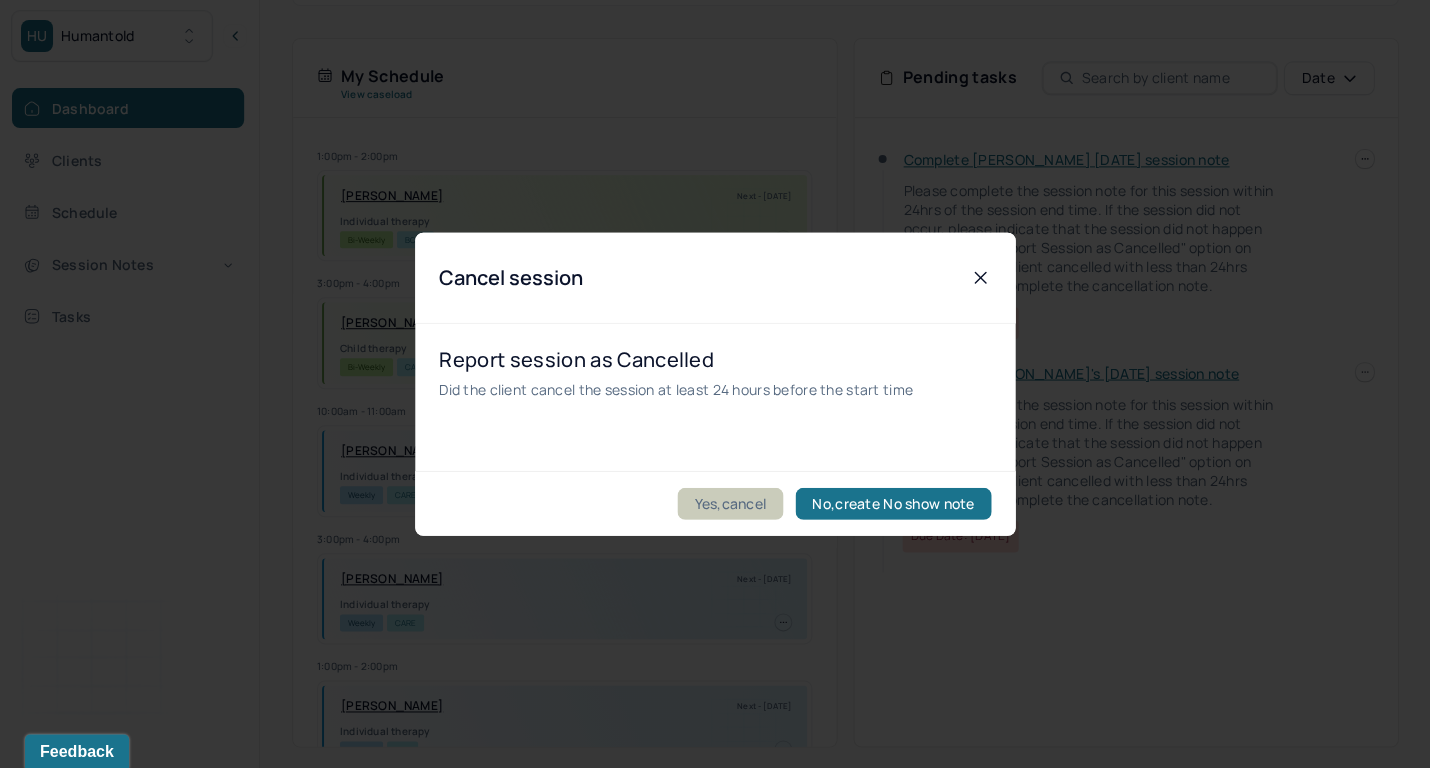 click on "Yes,cancel" at bounding box center (730, 504) 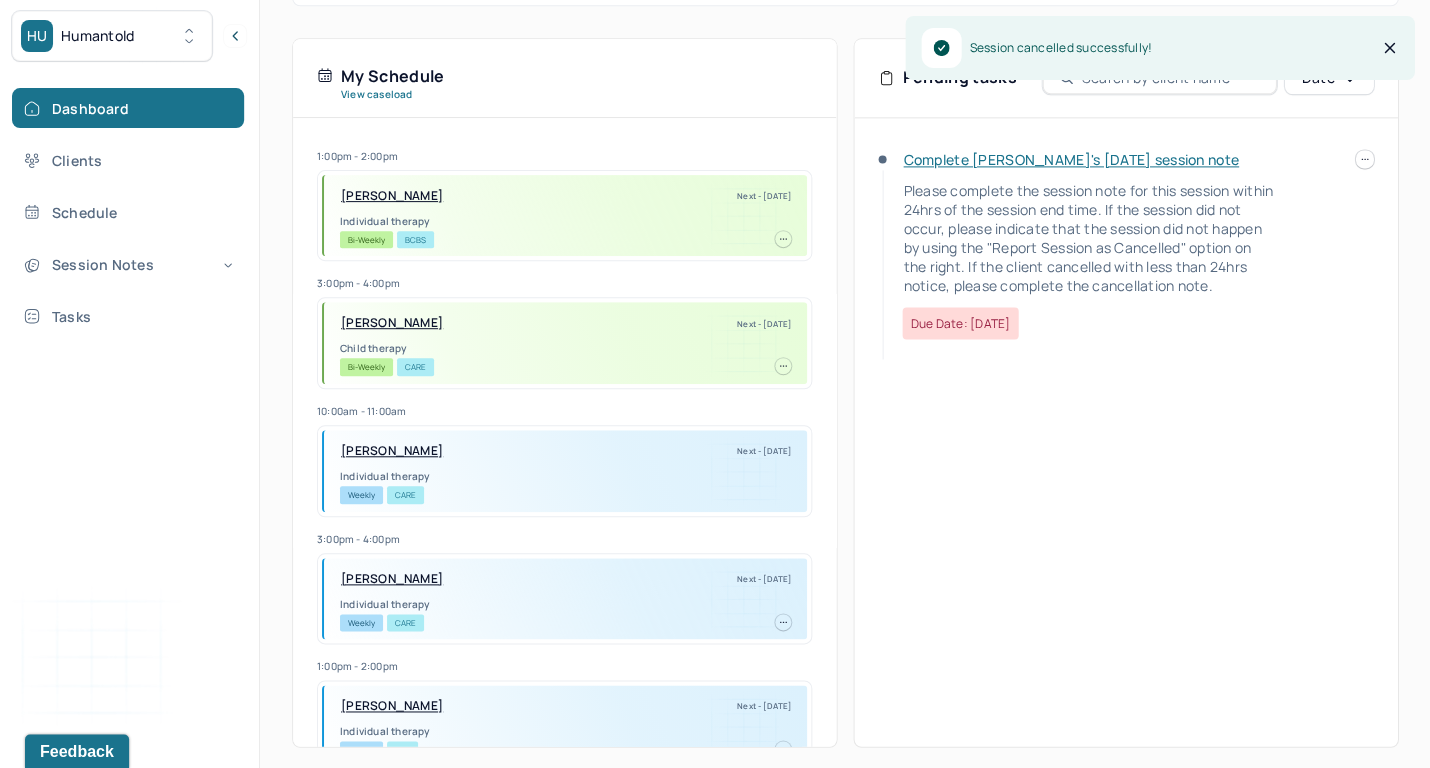 click at bounding box center (1364, 159) 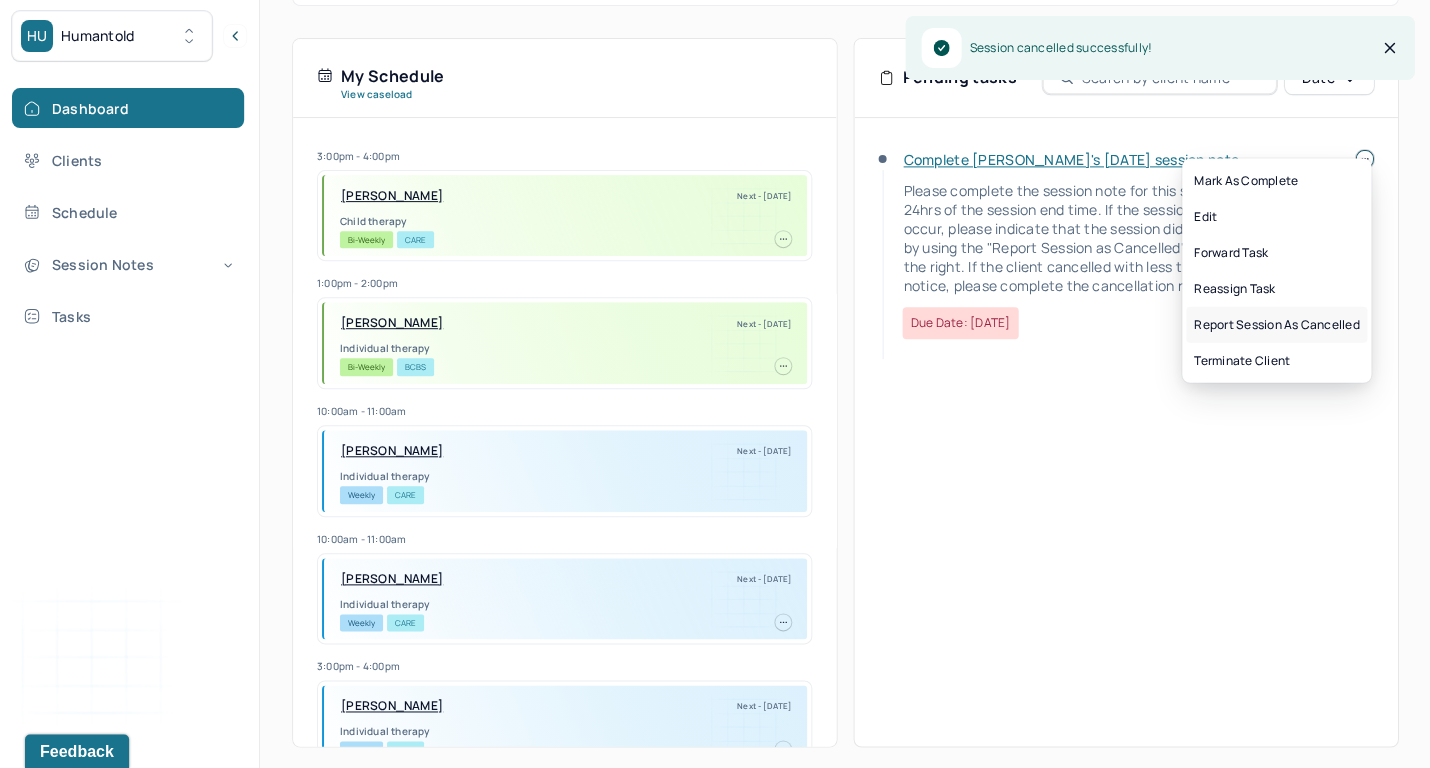 click on "Report session as cancelled" at bounding box center (1276, 325) 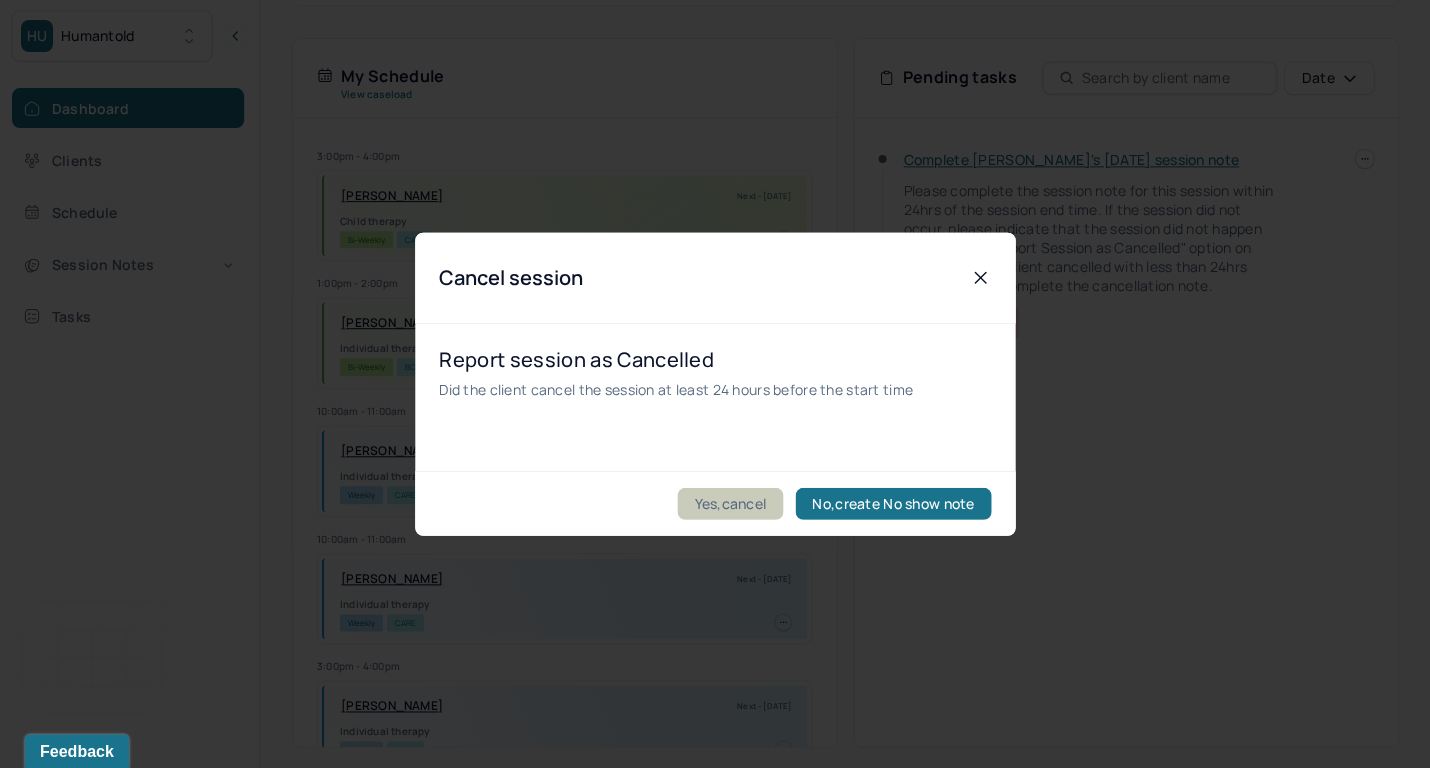 click on "Yes,cancel" at bounding box center (730, 504) 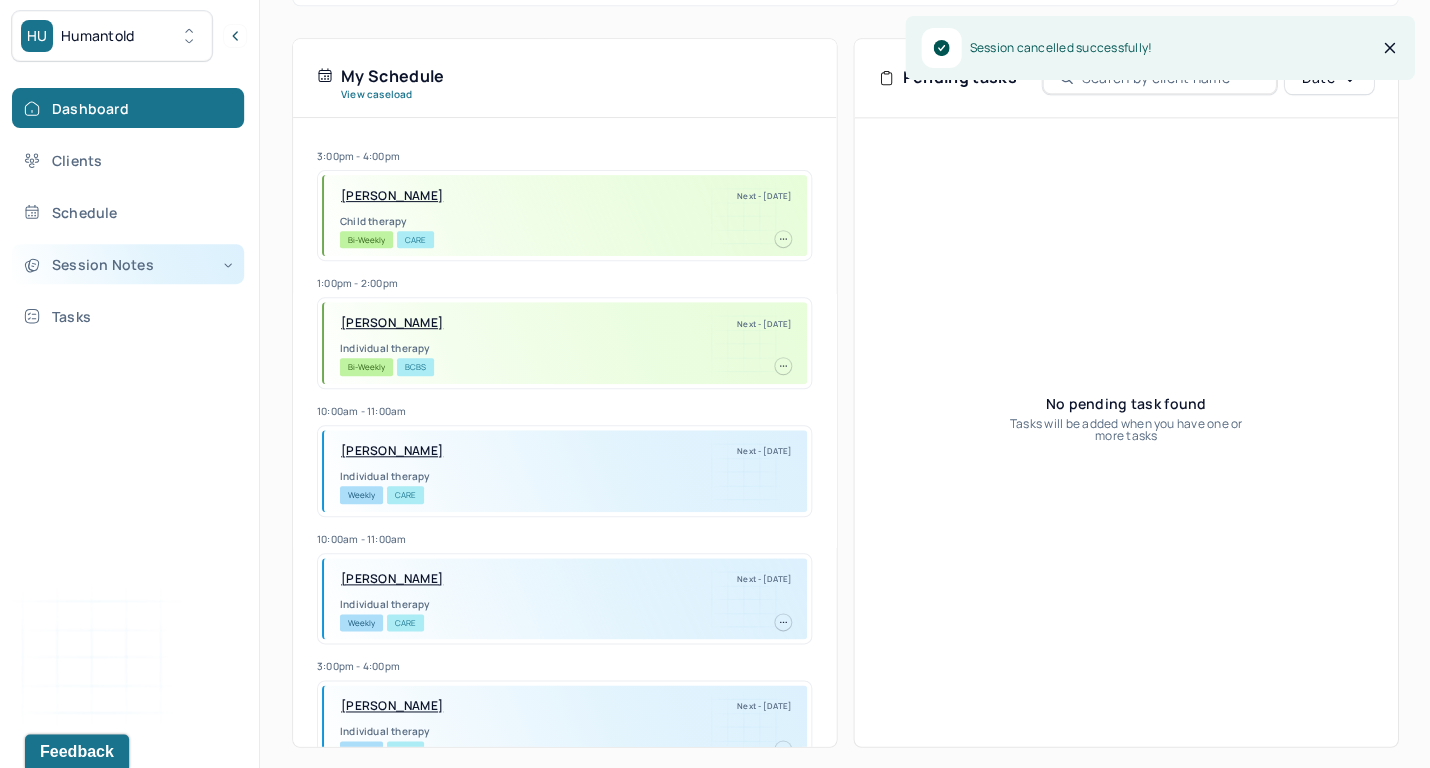 click on "Session Notes" at bounding box center (128, 264) 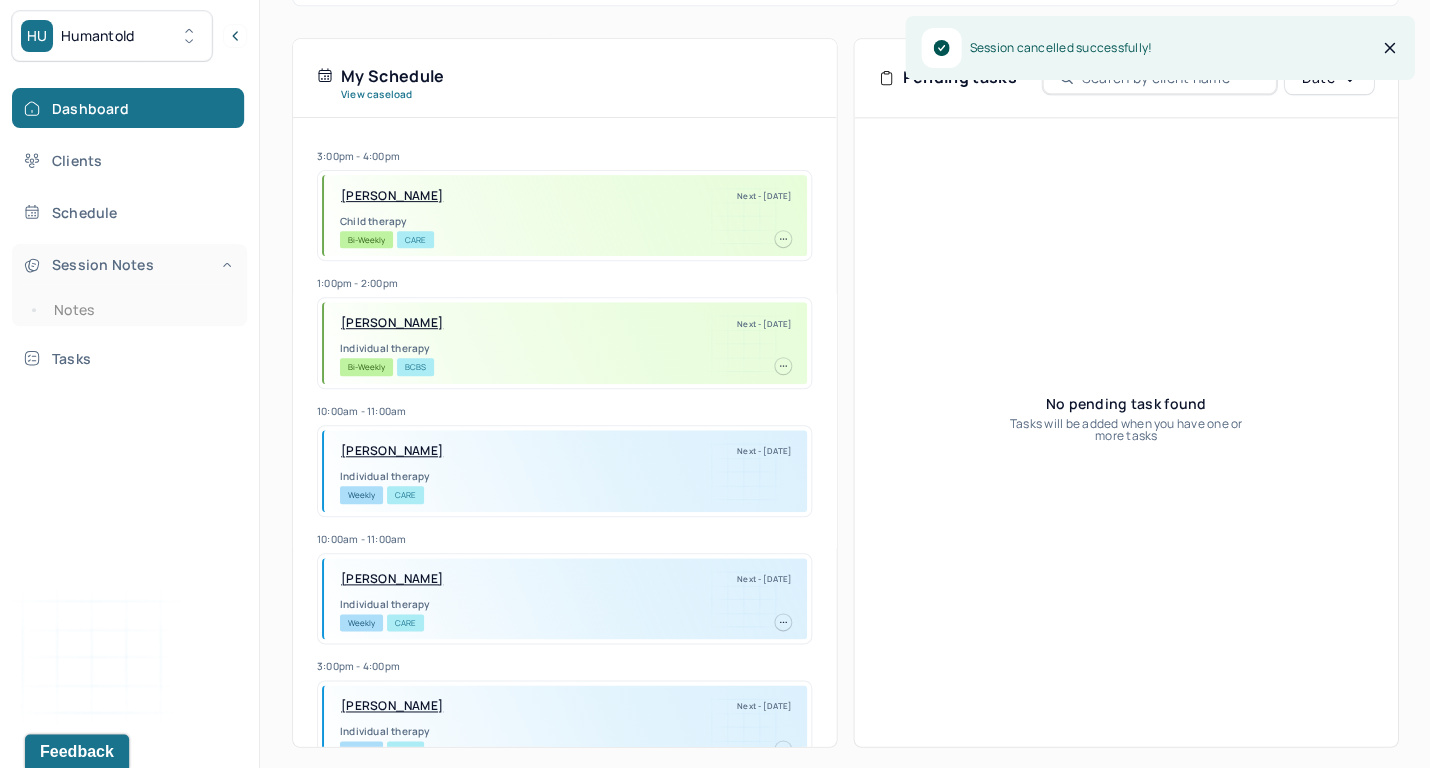 click on "Session Notes" at bounding box center [128, 264] 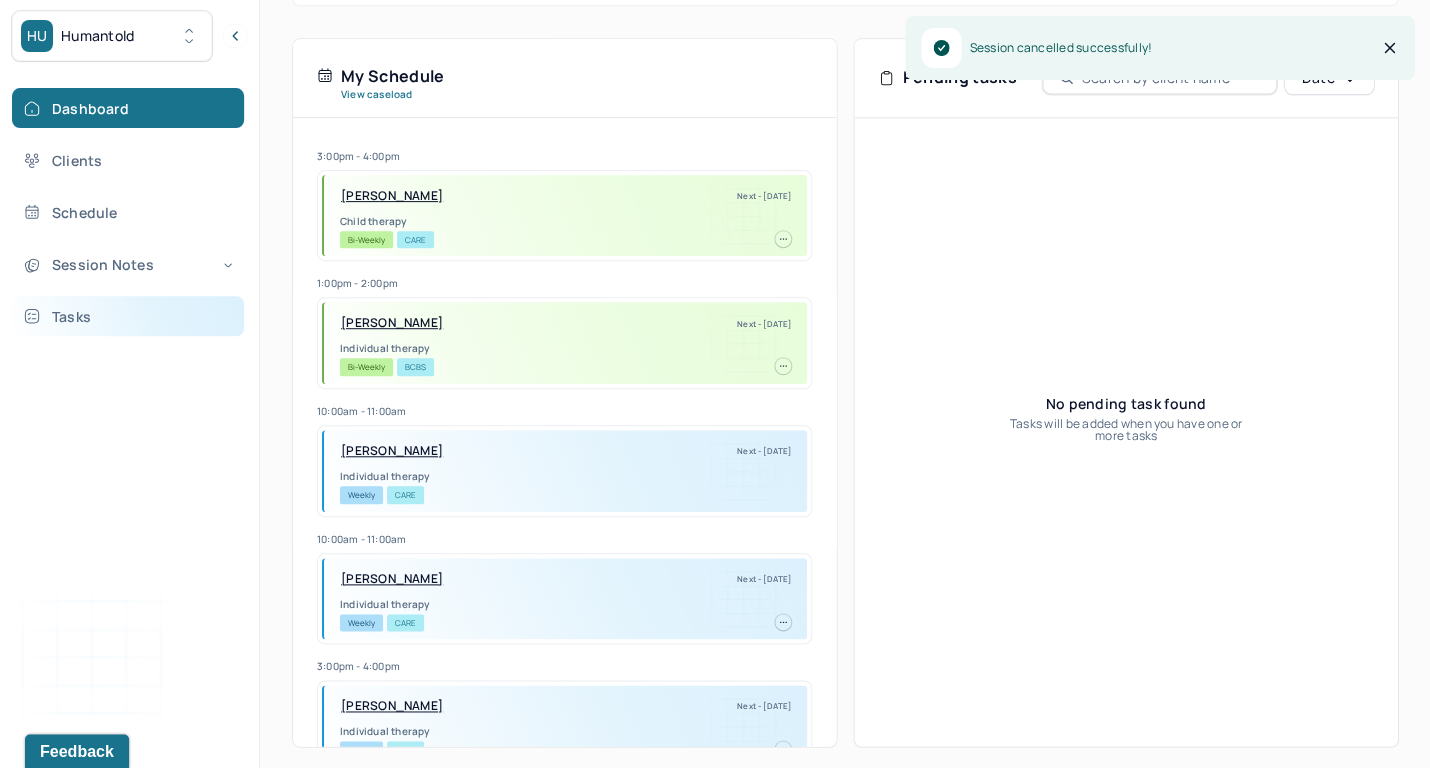 click on "Tasks" at bounding box center (128, 316) 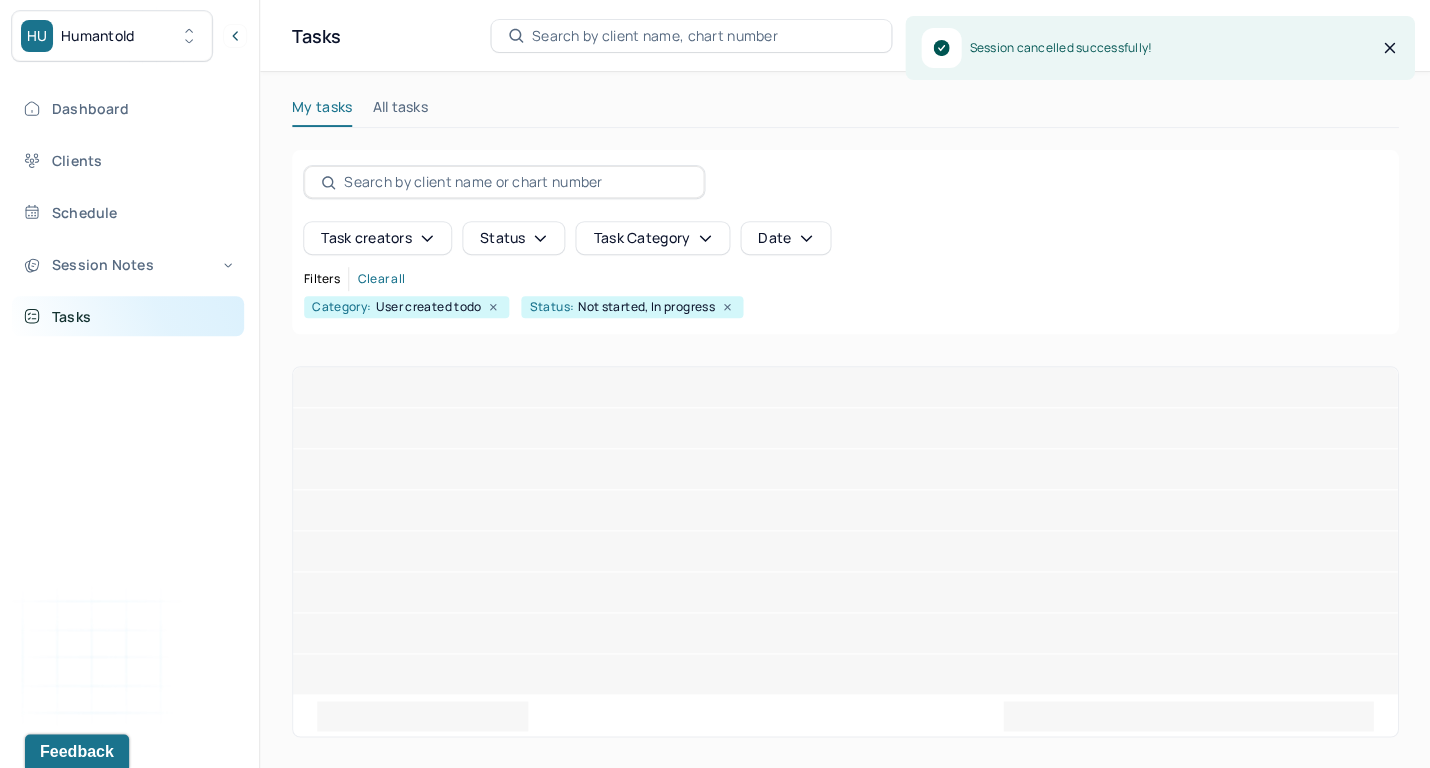 scroll, scrollTop: 0, scrollLeft: 0, axis: both 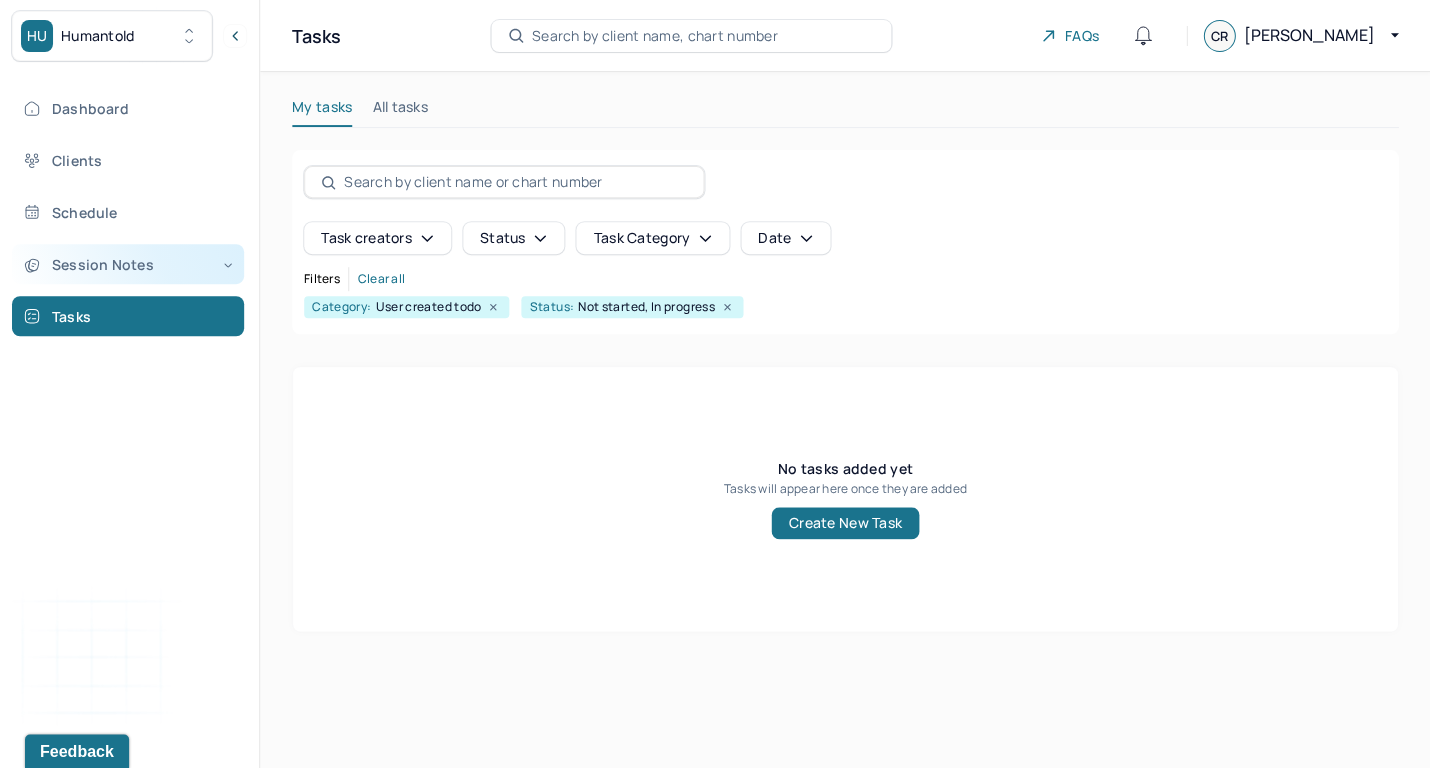 click on "Session Notes" at bounding box center [128, 264] 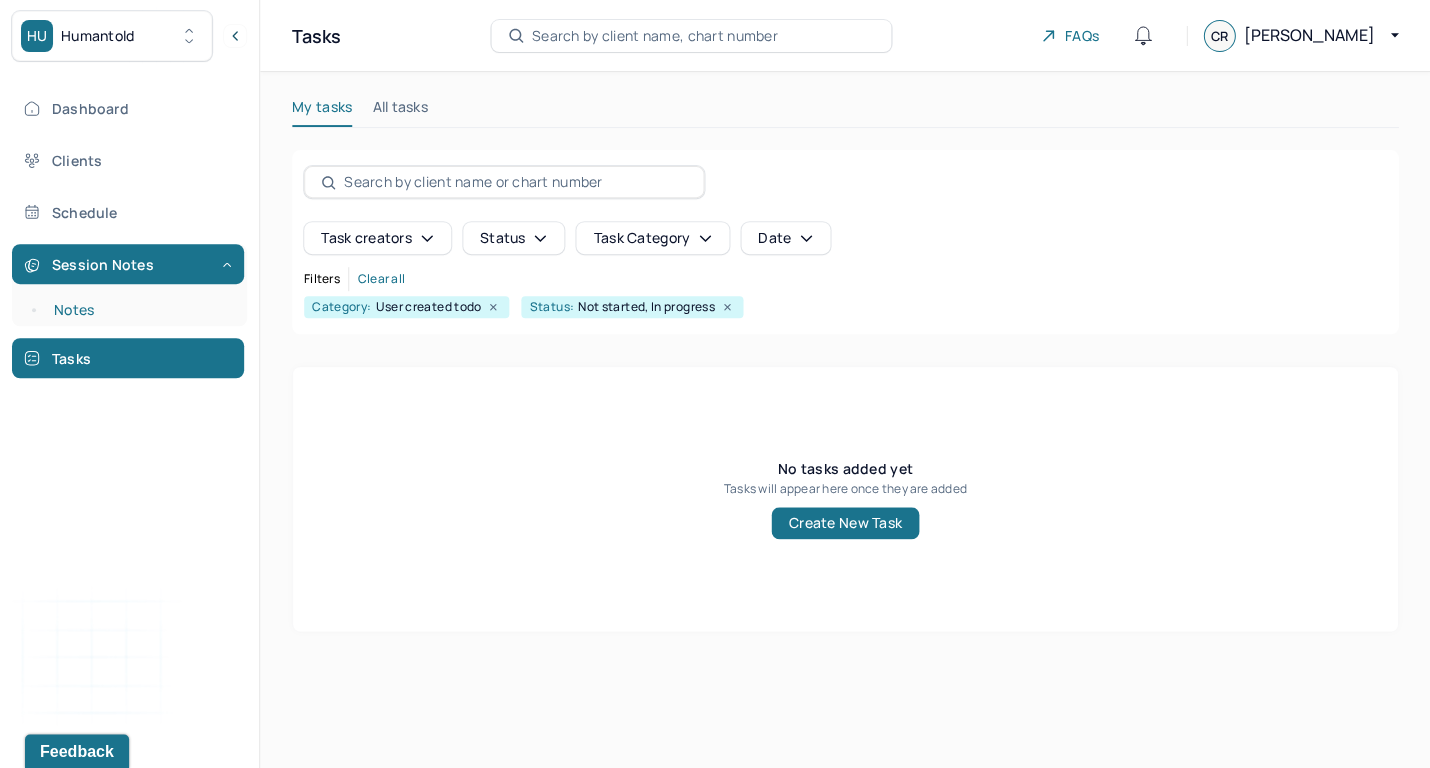 click on "Notes" at bounding box center [139, 310] 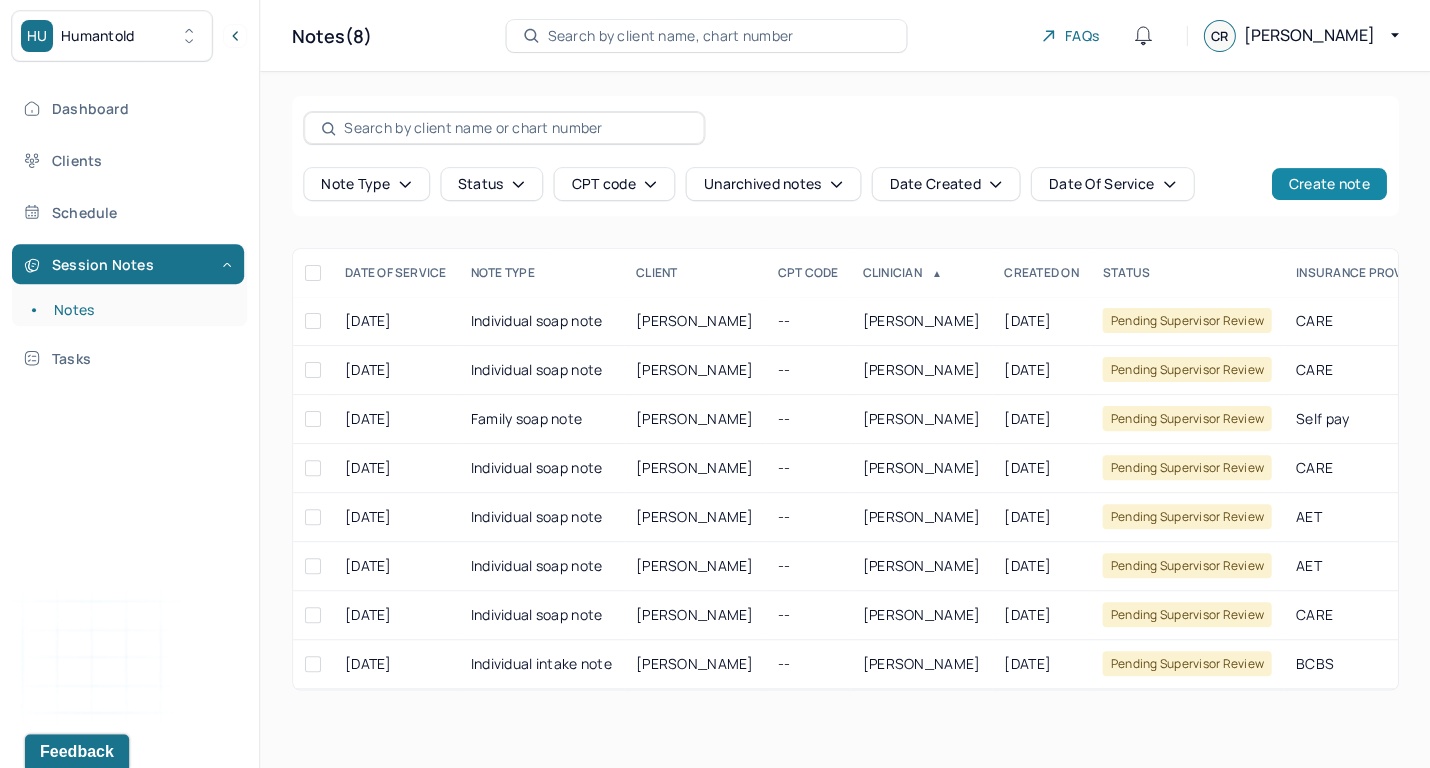 click on "Create note" at bounding box center [1328, 184] 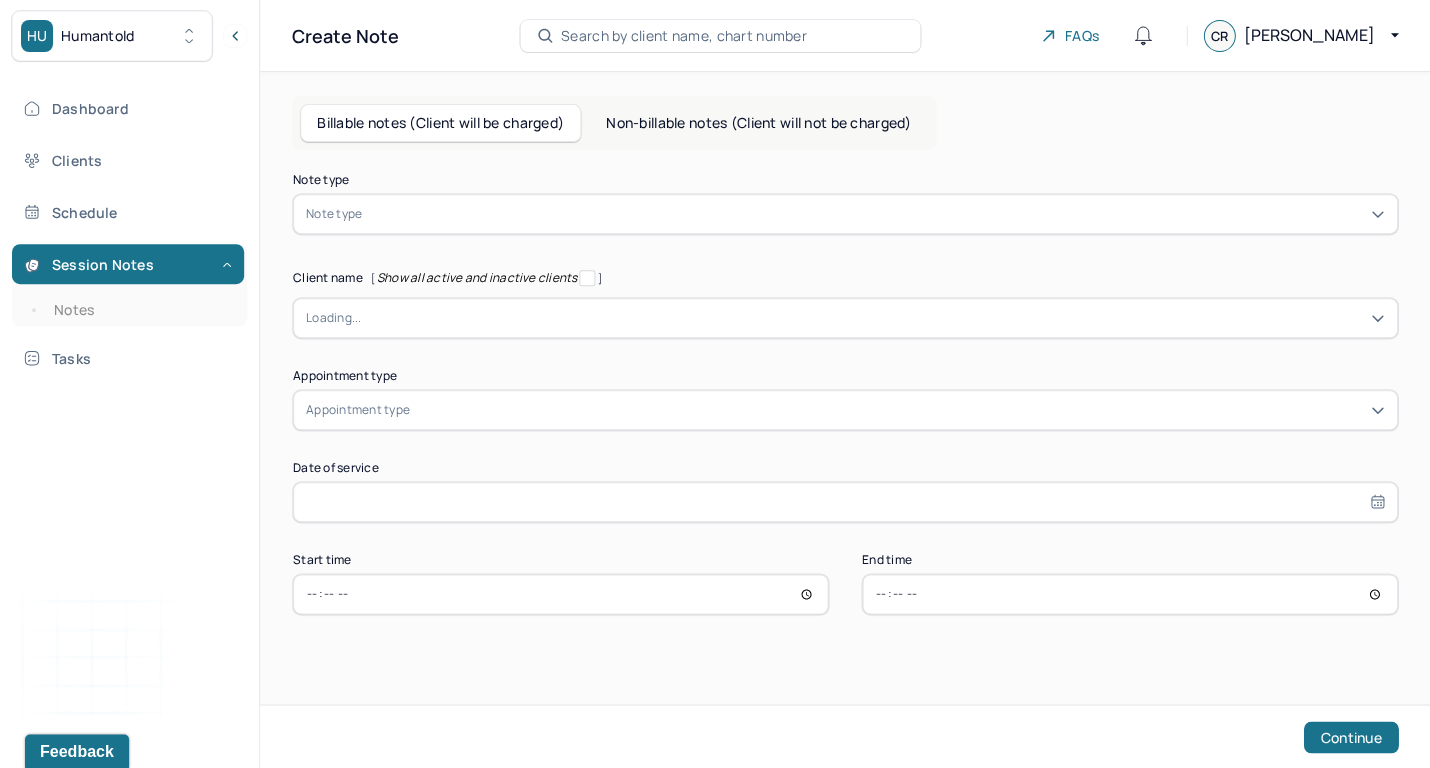 click at bounding box center [875, 214] 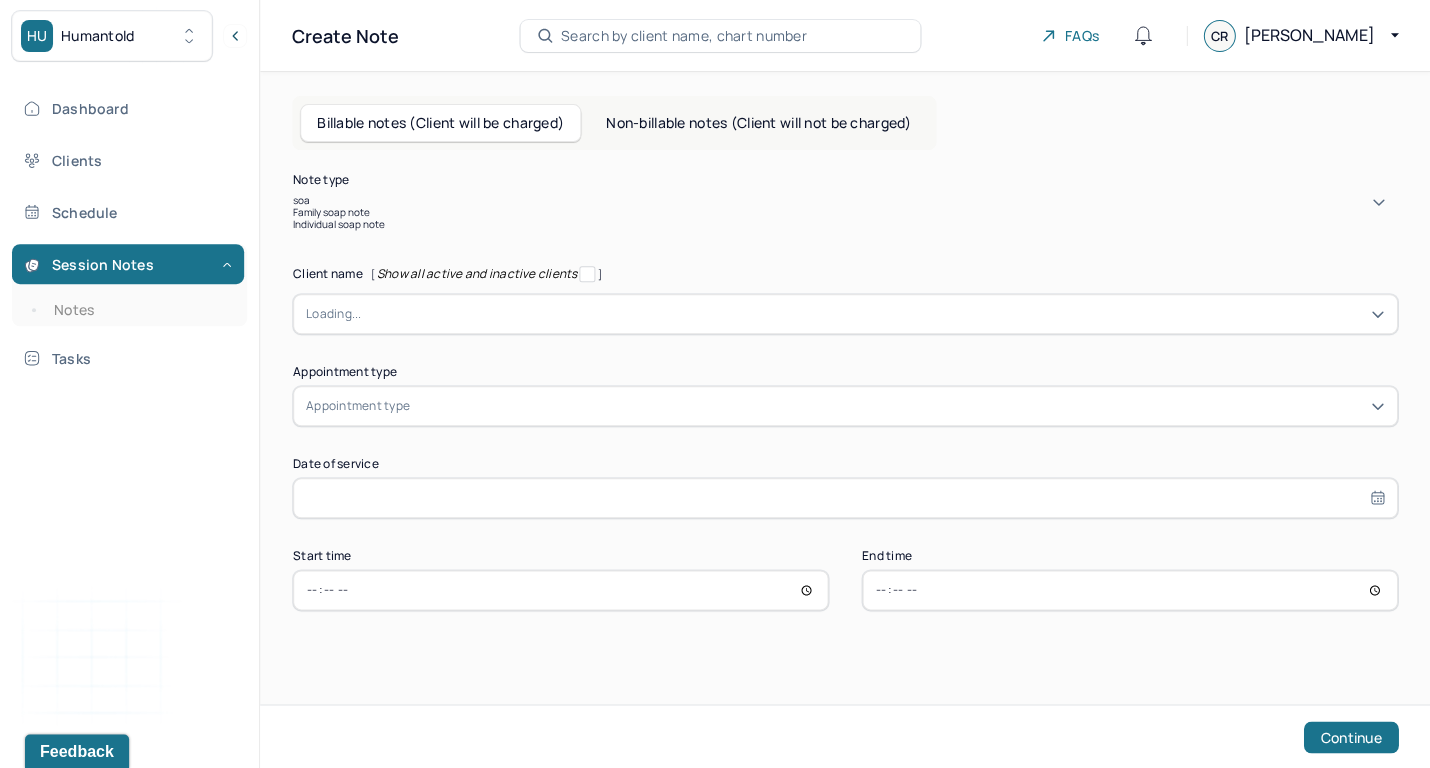 type on "soap" 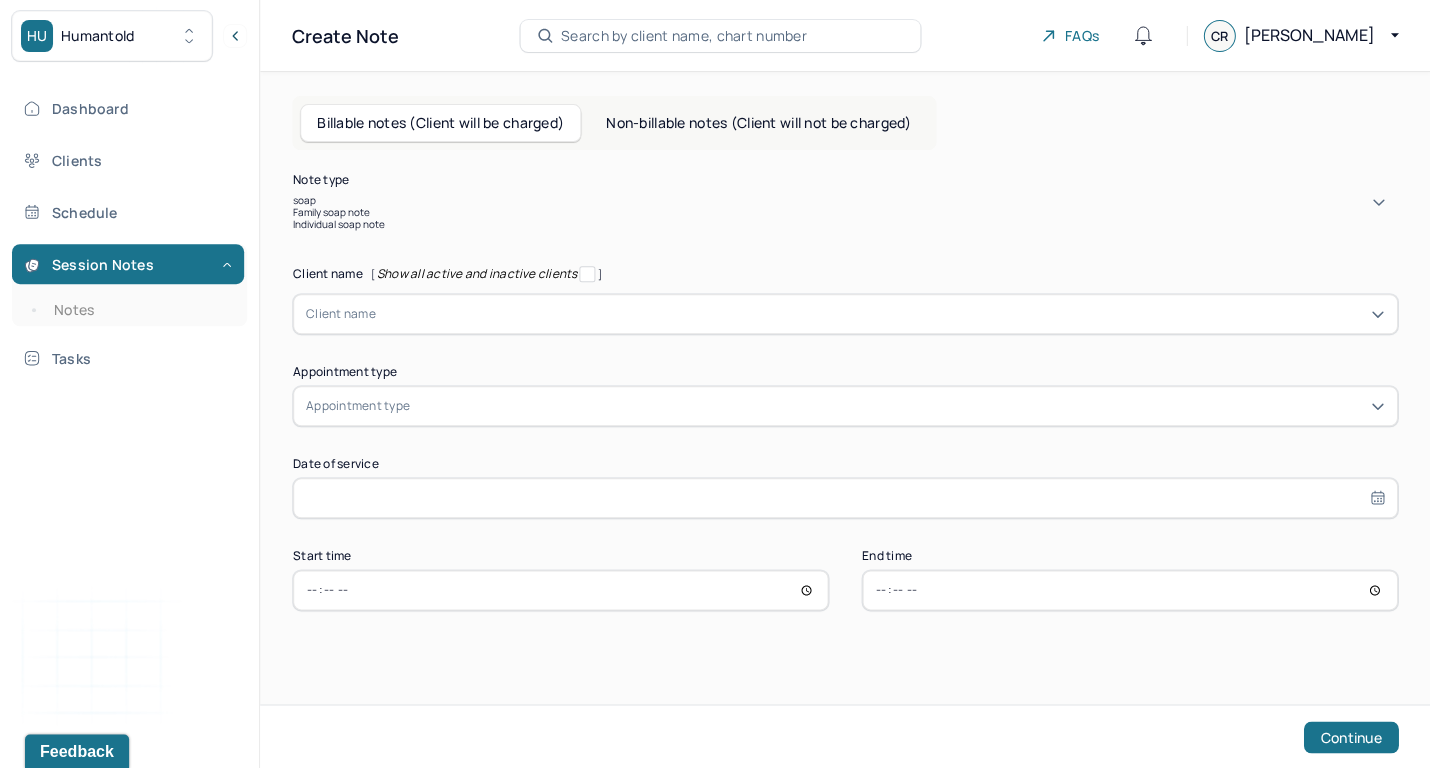 click on "Individual soap note" at bounding box center [845, 224] 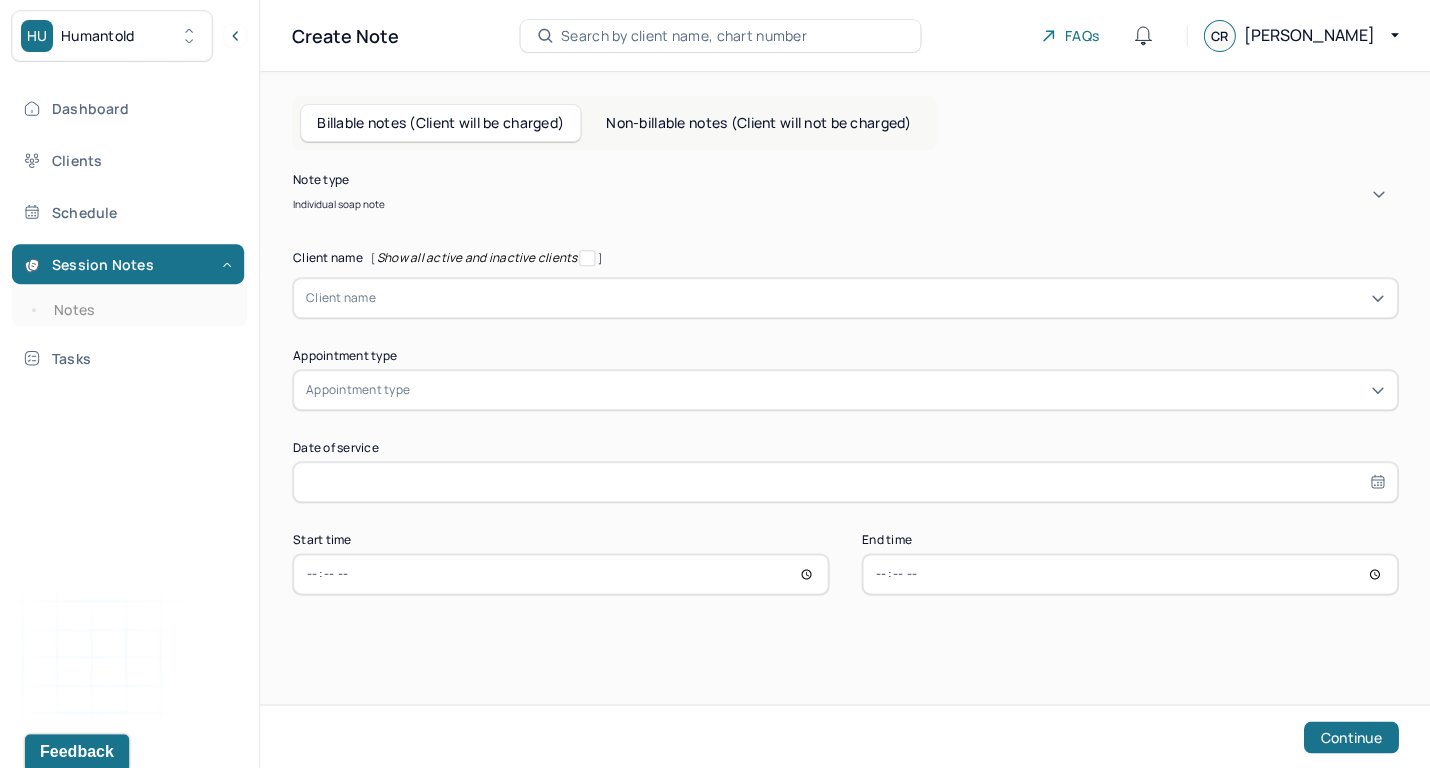 click at bounding box center [880, 298] 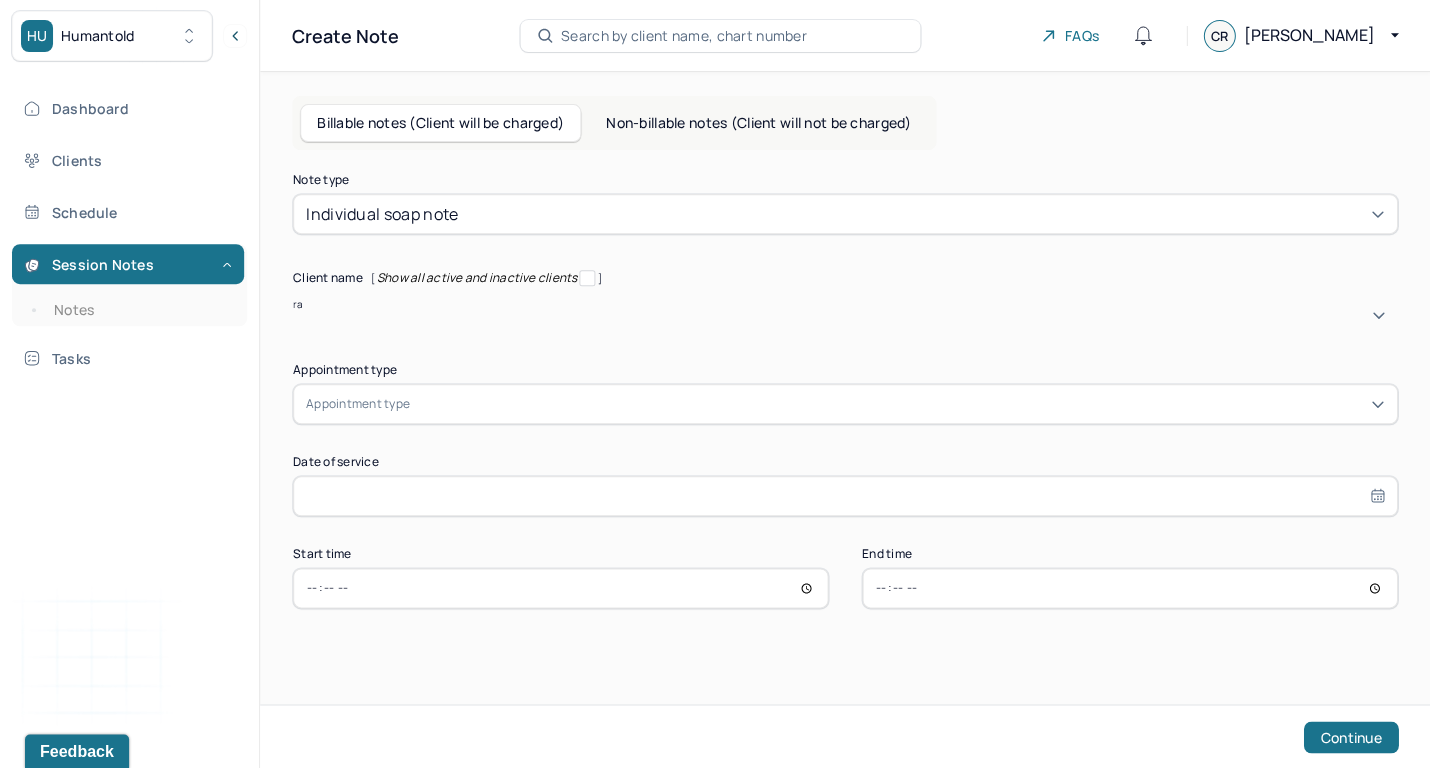 type on "ray" 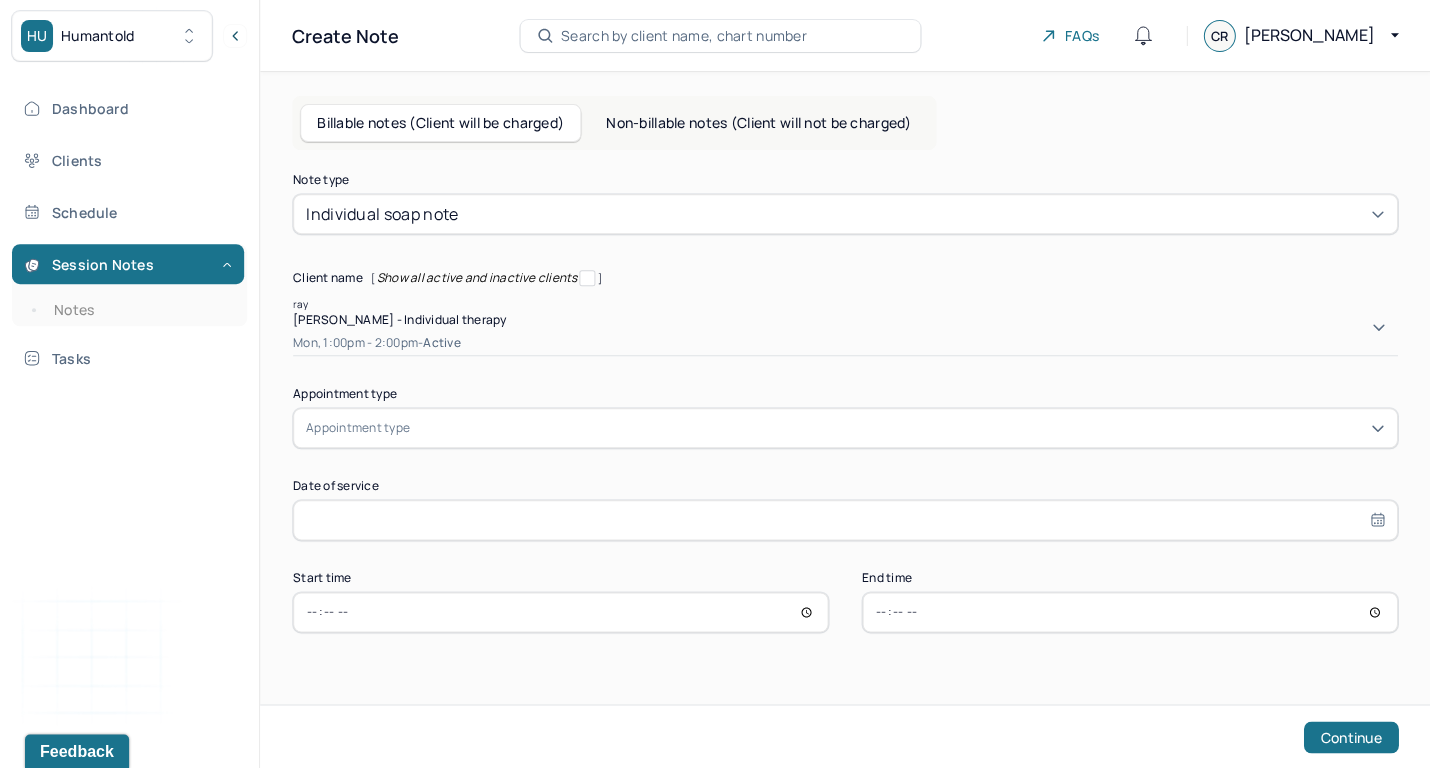 click on "[PERSON_NAME] - Individual therapy" at bounding box center (399, 319) 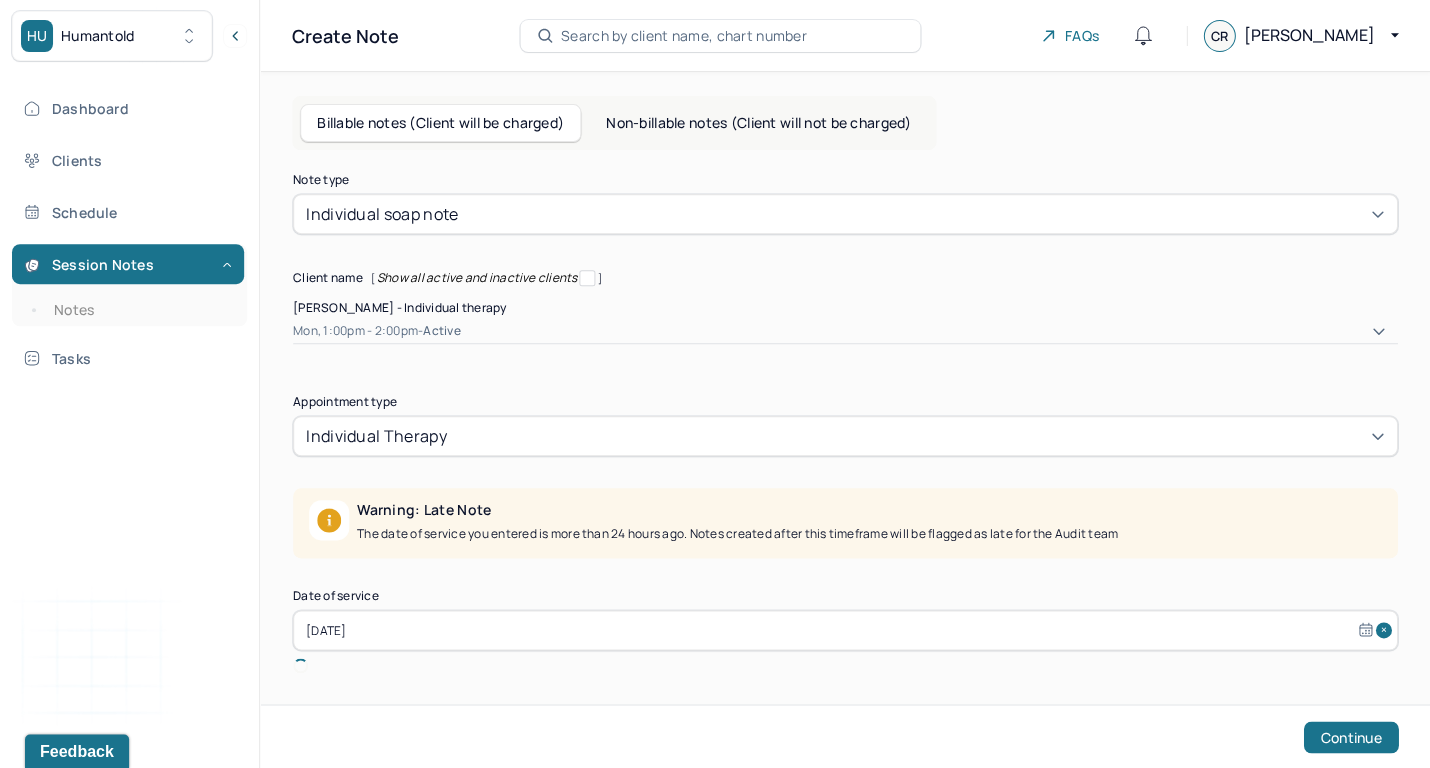 type 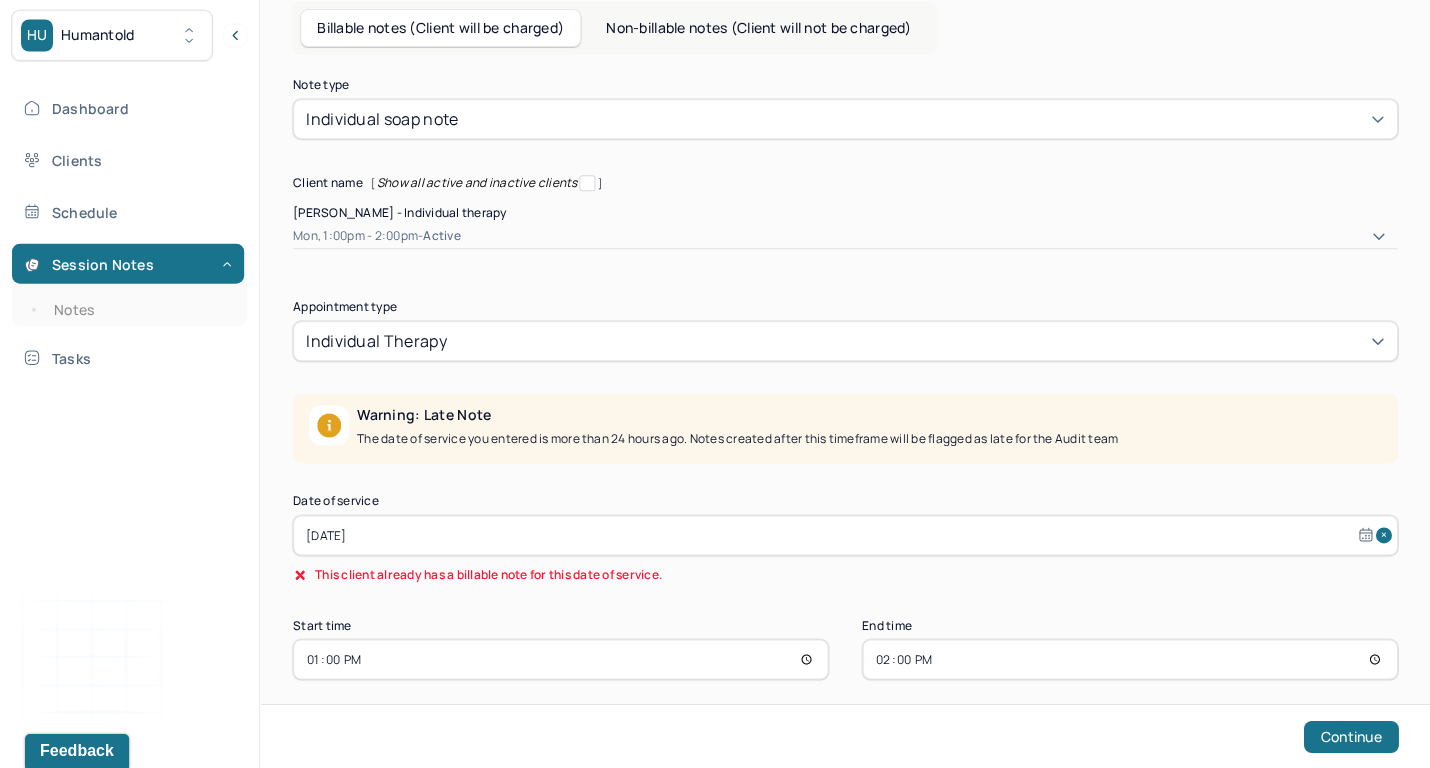click on "[DATE]" at bounding box center (845, 536) 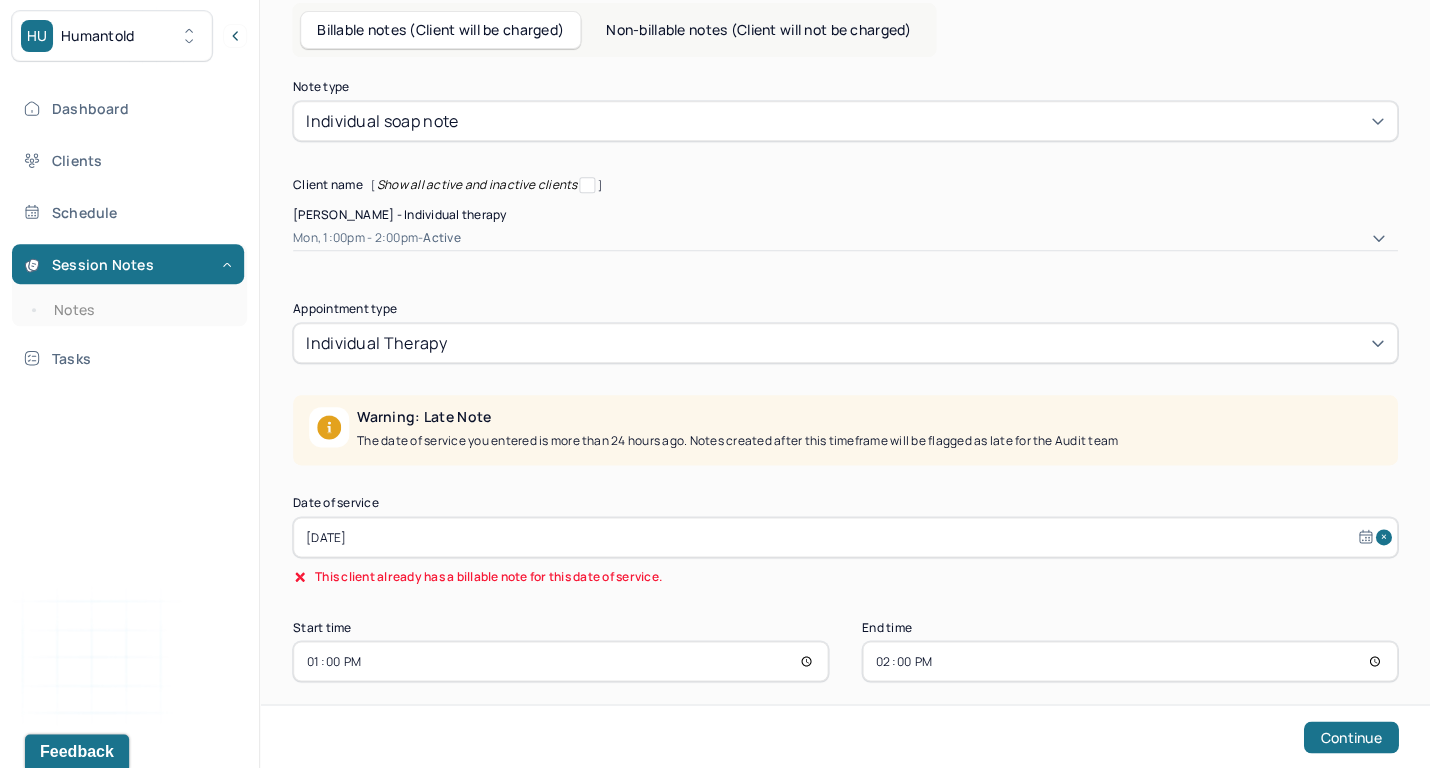 select on "6" 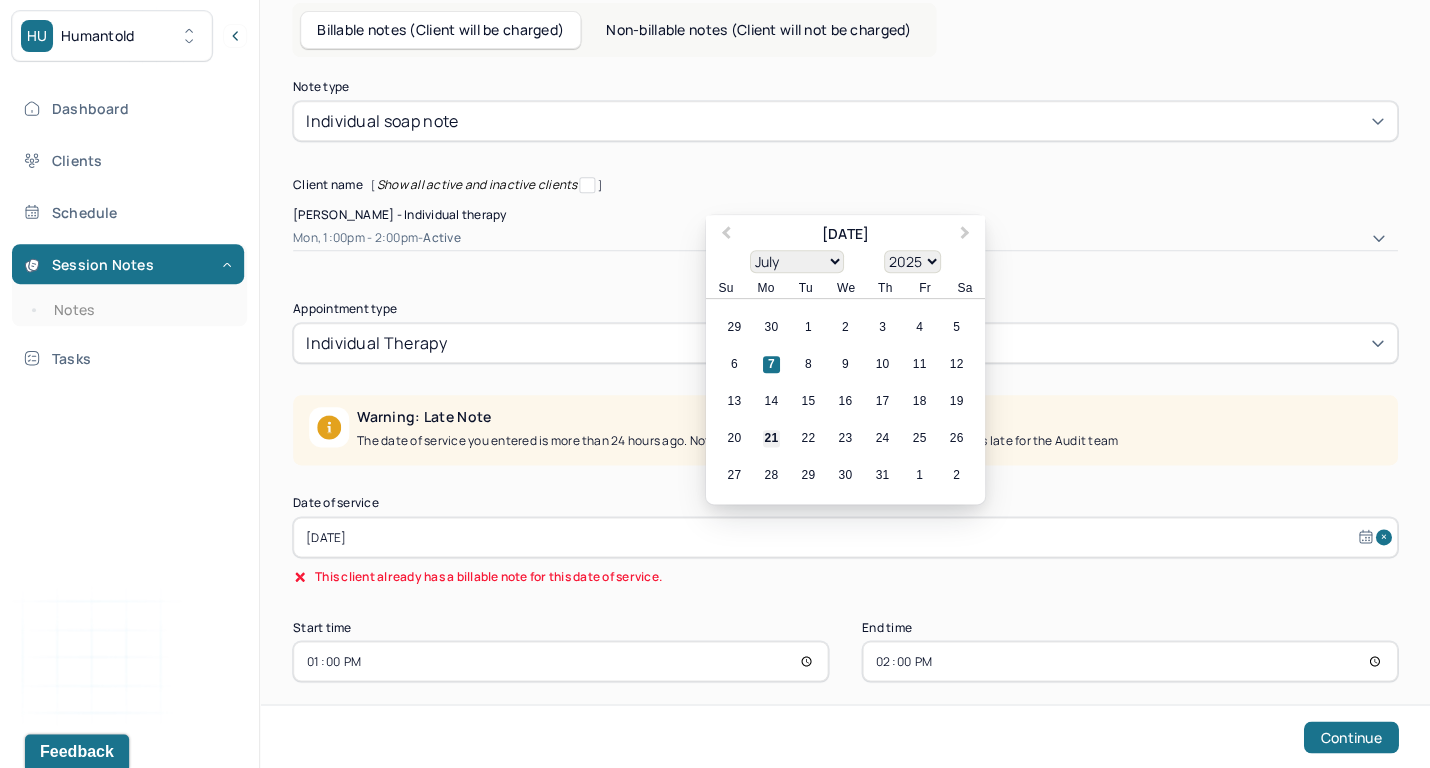 click on "21" at bounding box center [771, 438] 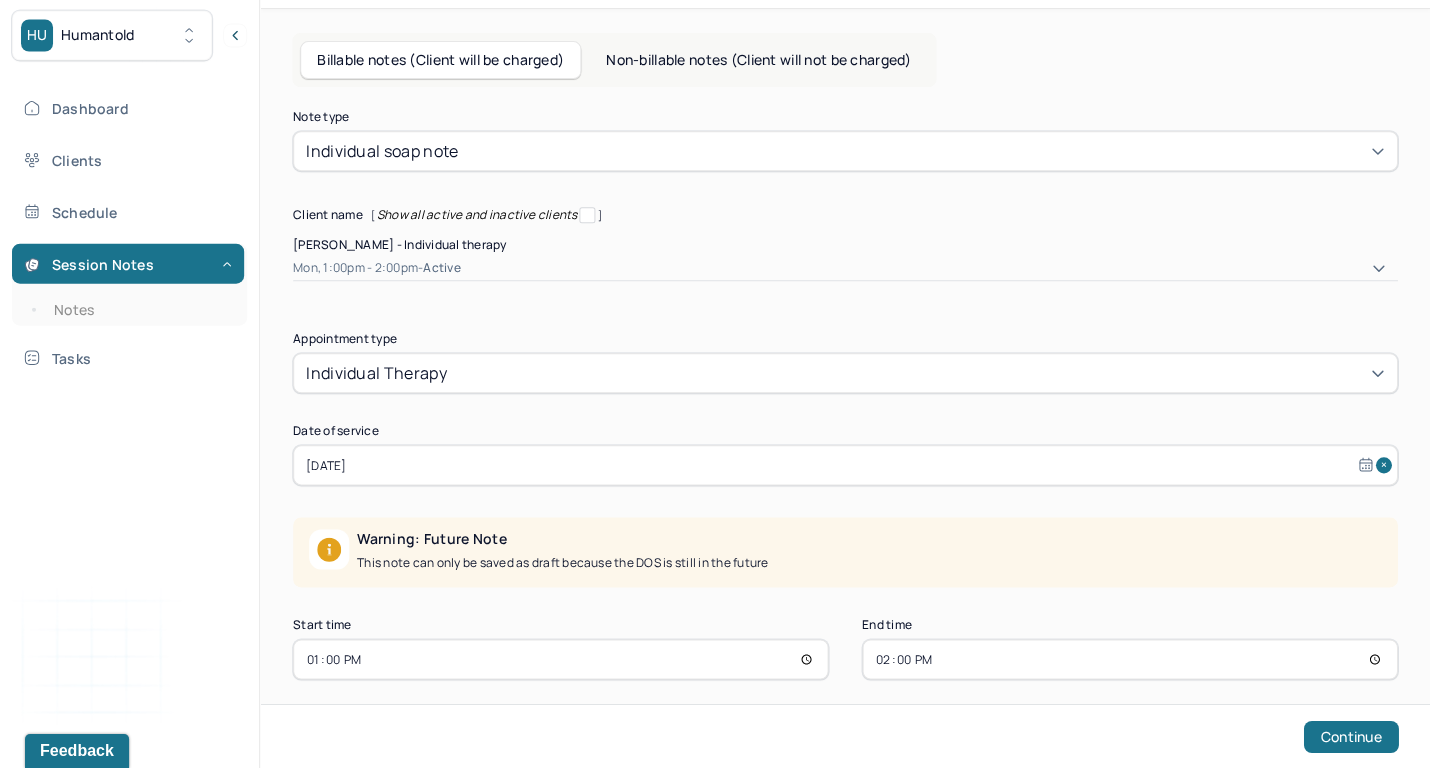 scroll, scrollTop: 61, scrollLeft: 0, axis: vertical 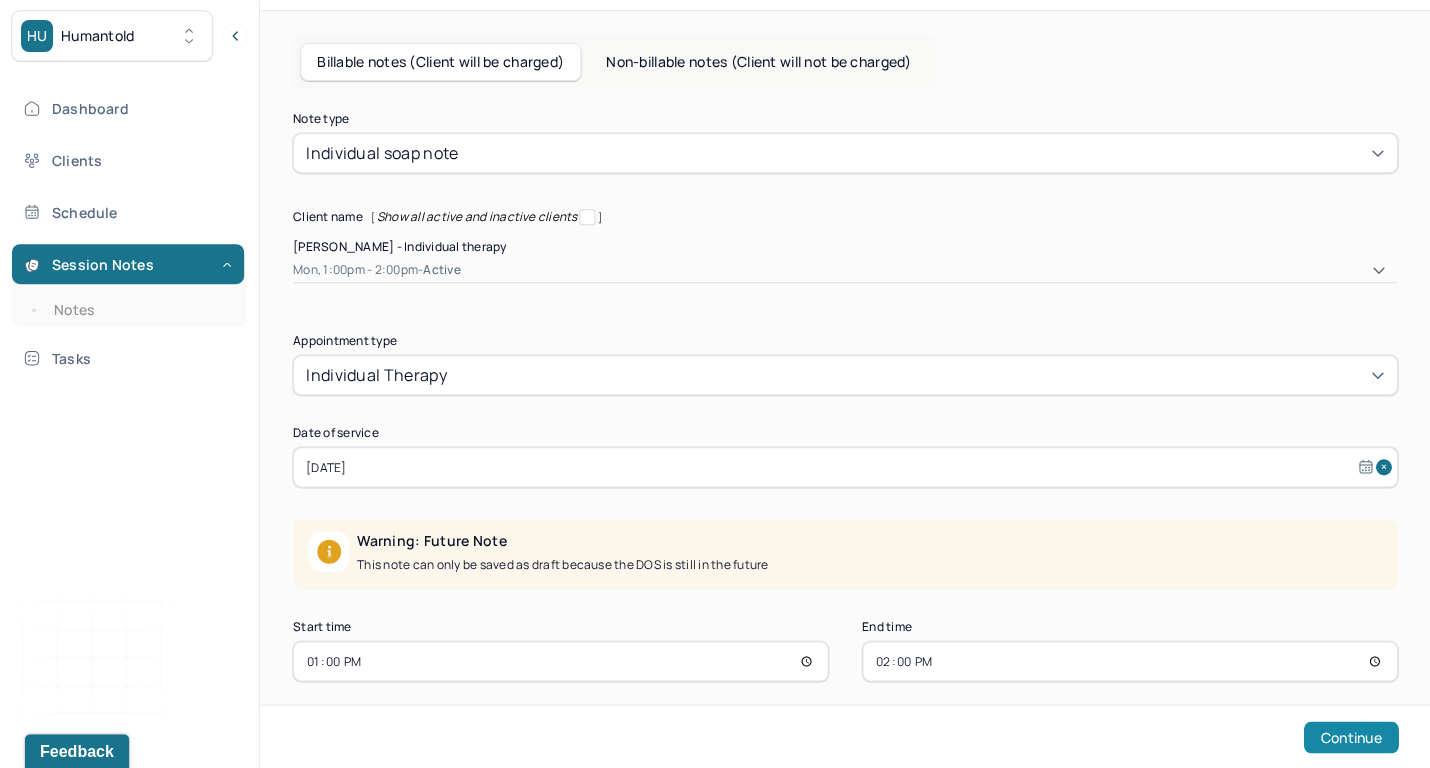 click on "Continue" at bounding box center (1350, 737) 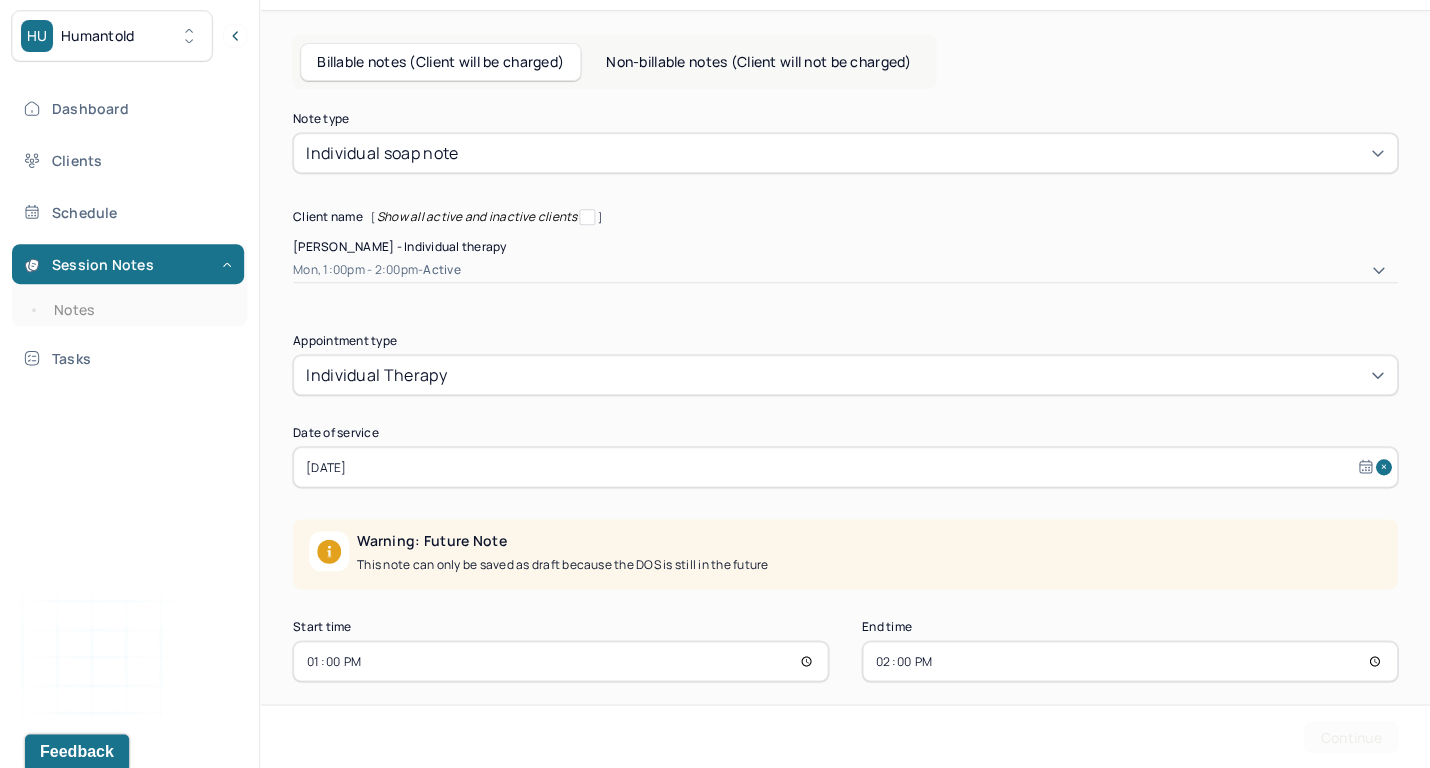 scroll, scrollTop: 0, scrollLeft: 0, axis: both 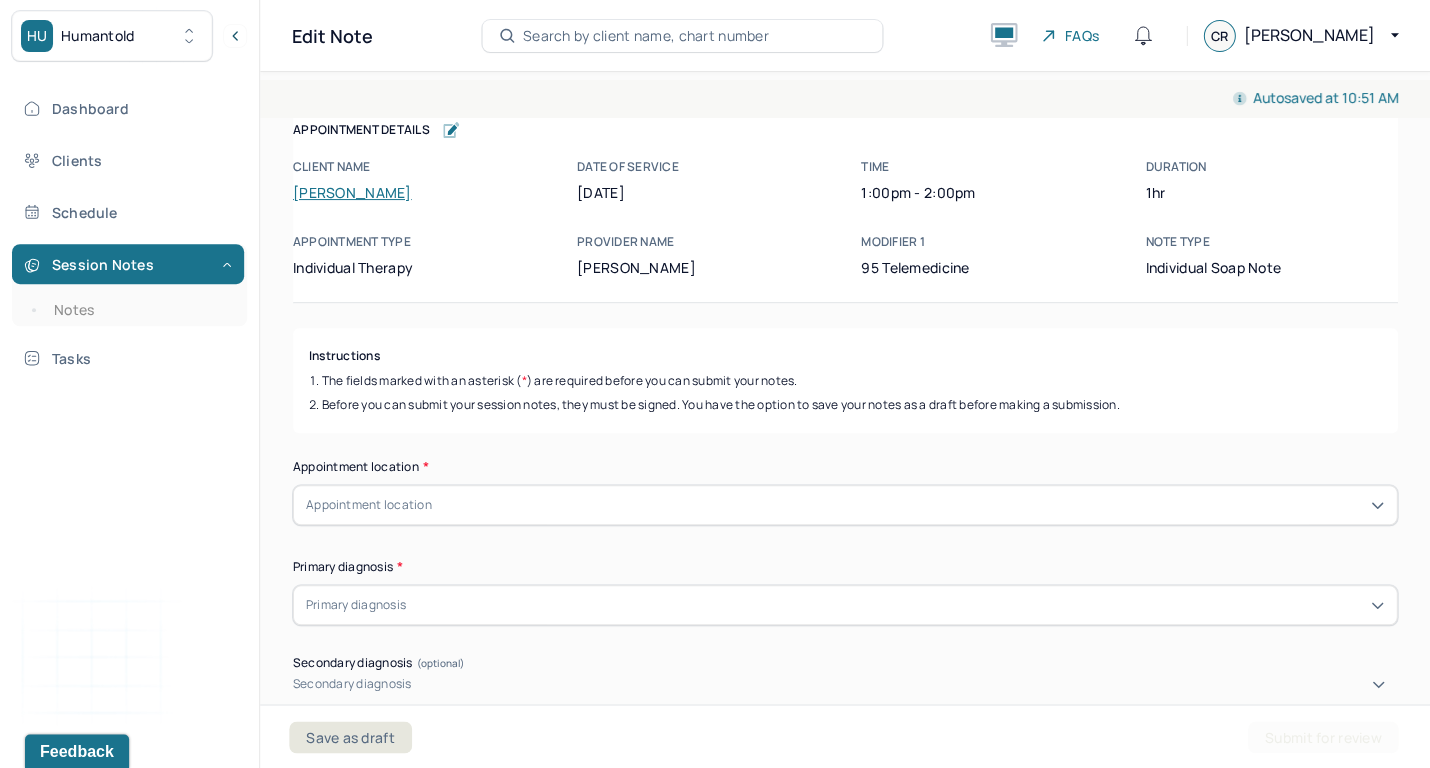 click on "[PERSON_NAME]" at bounding box center (352, 192) 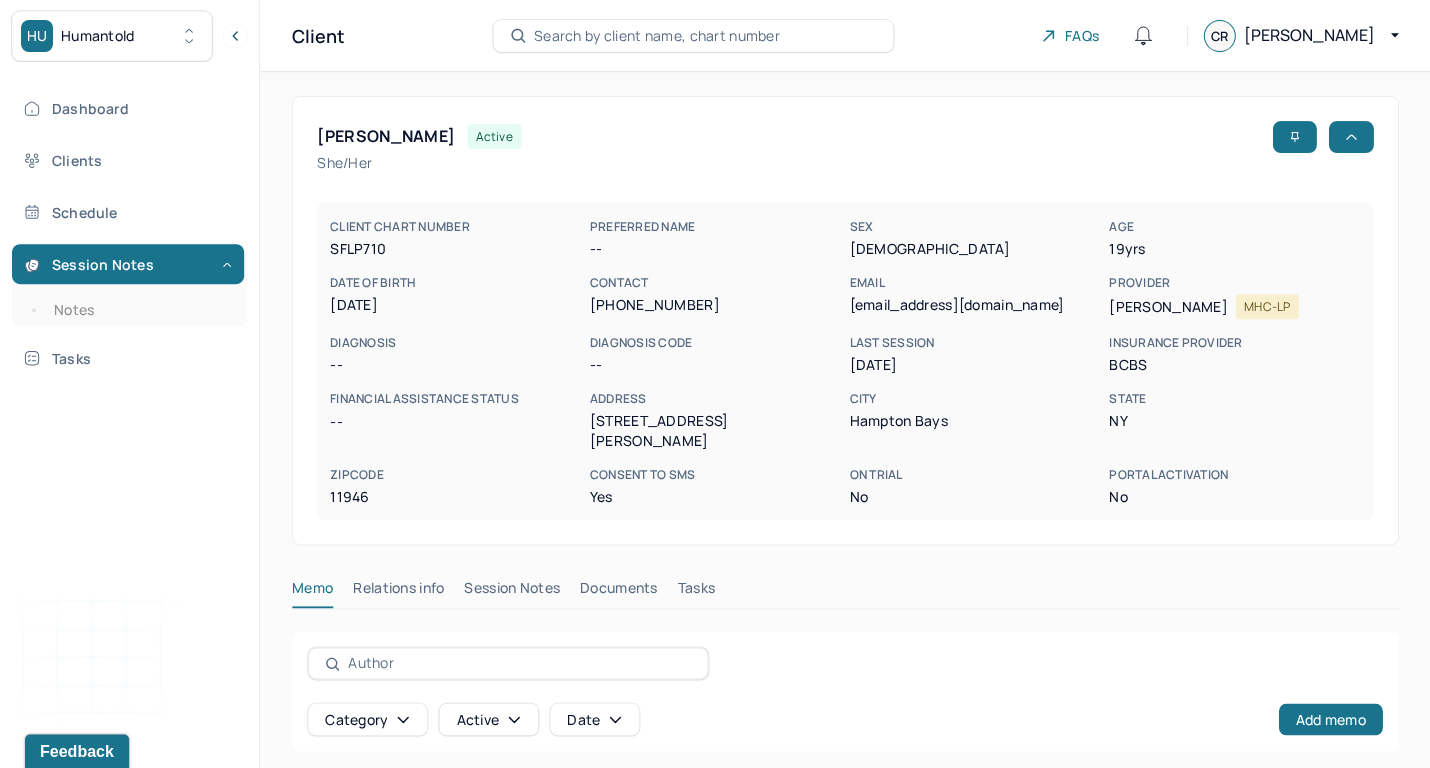 click on "Session Notes" at bounding box center [512, 592] 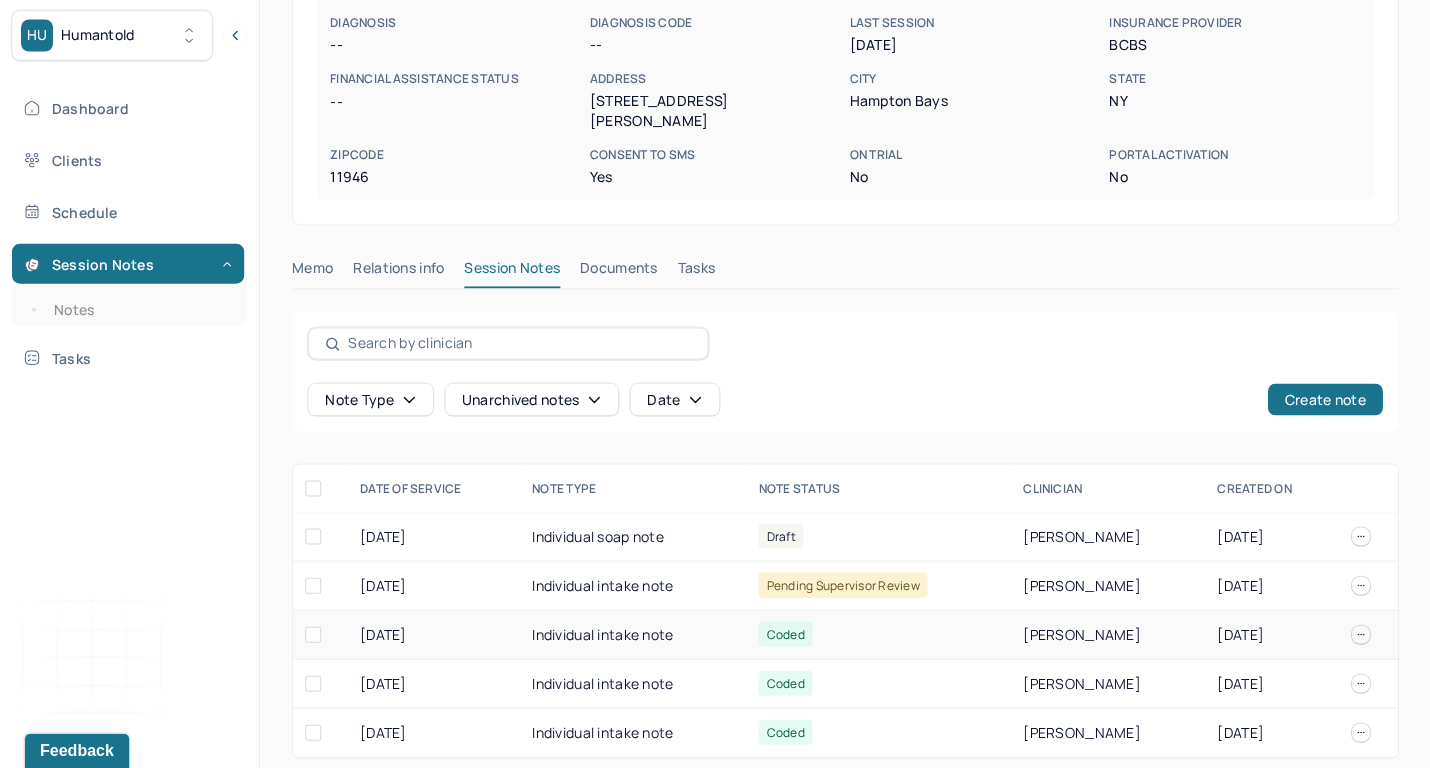 scroll, scrollTop: 318, scrollLeft: 0, axis: vertical 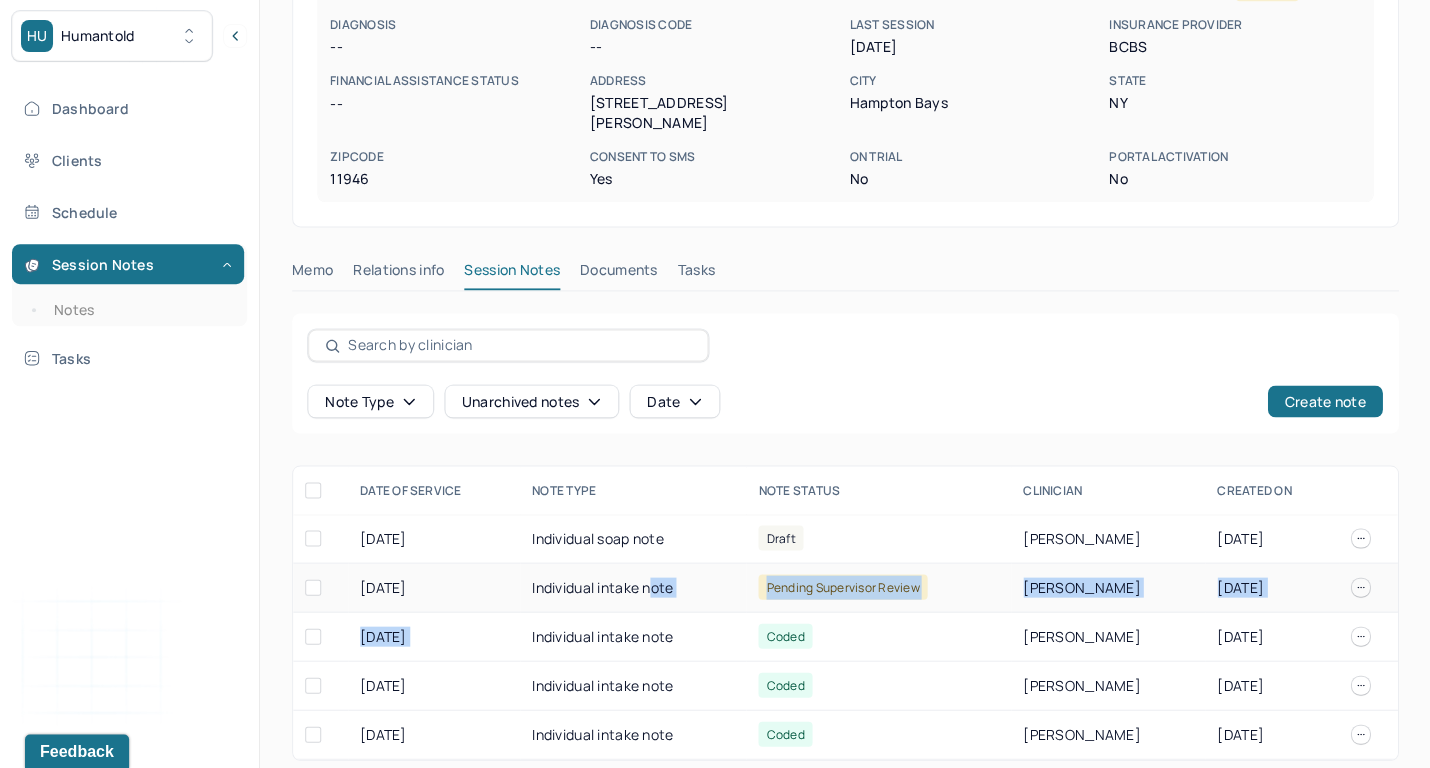 drag, startPoint x: 667, startPoint y: 598, endPoint x: 640, endPoint y: 572, distance: 37.48333 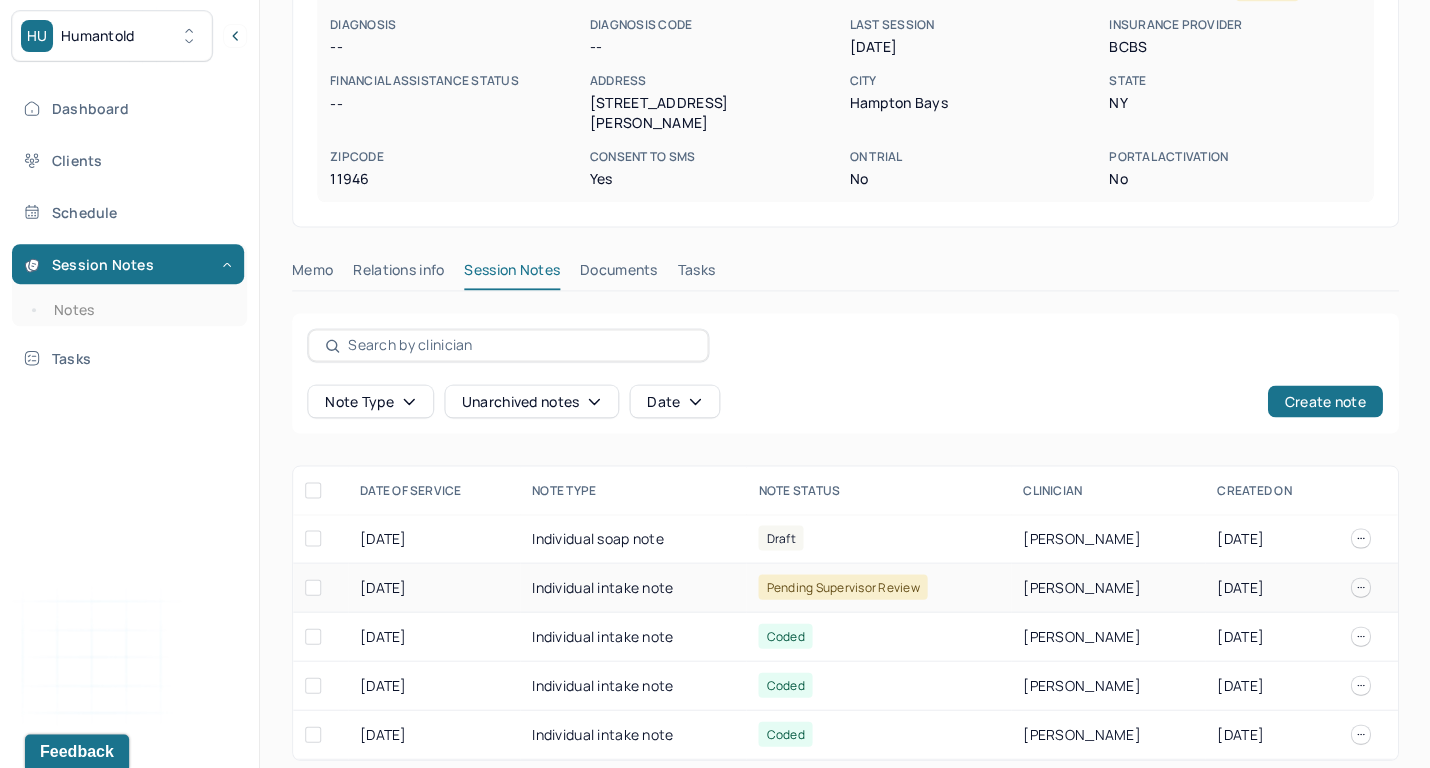 click on "Individual intake note" at bounding box center (633, 587) 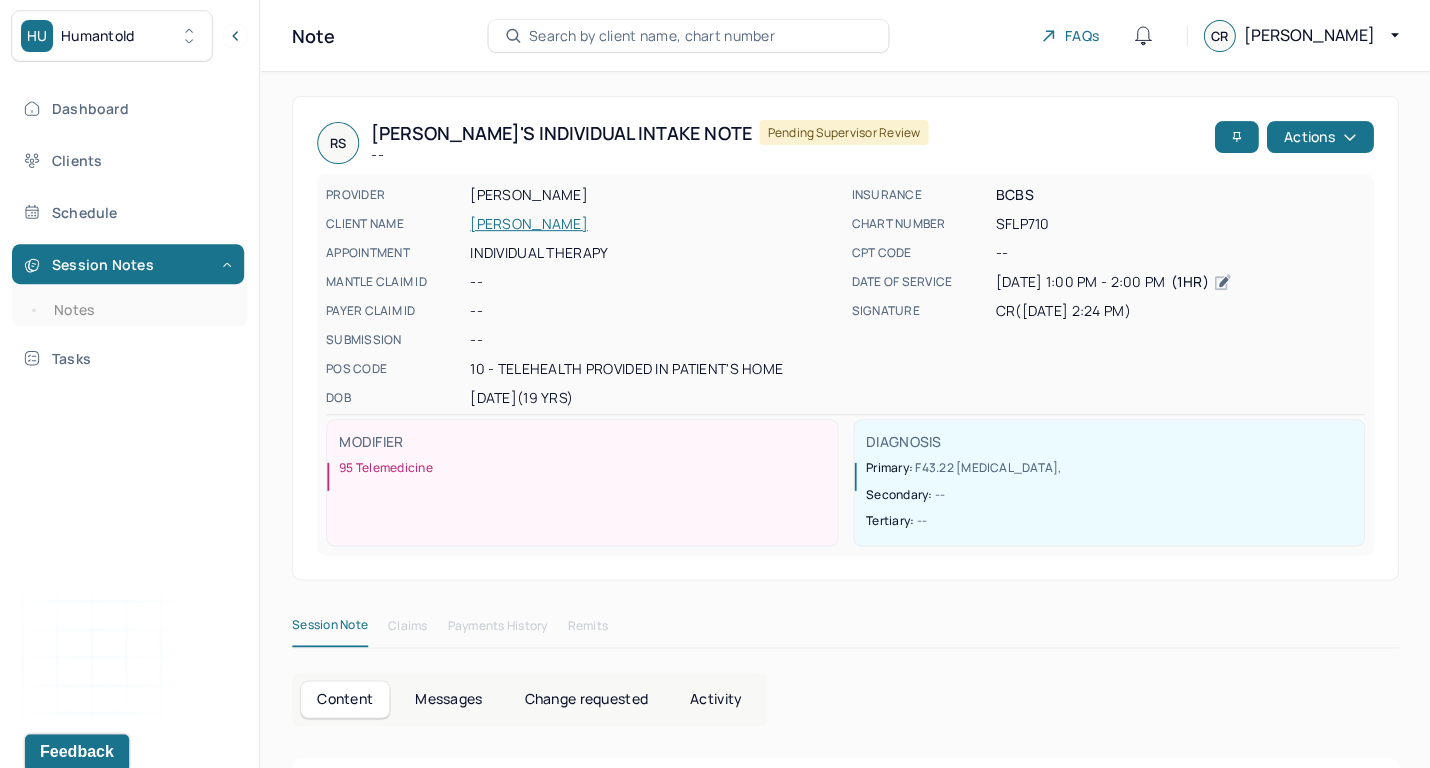 scroll, scrollTop: 0, scrollLeft: 0, axis: both 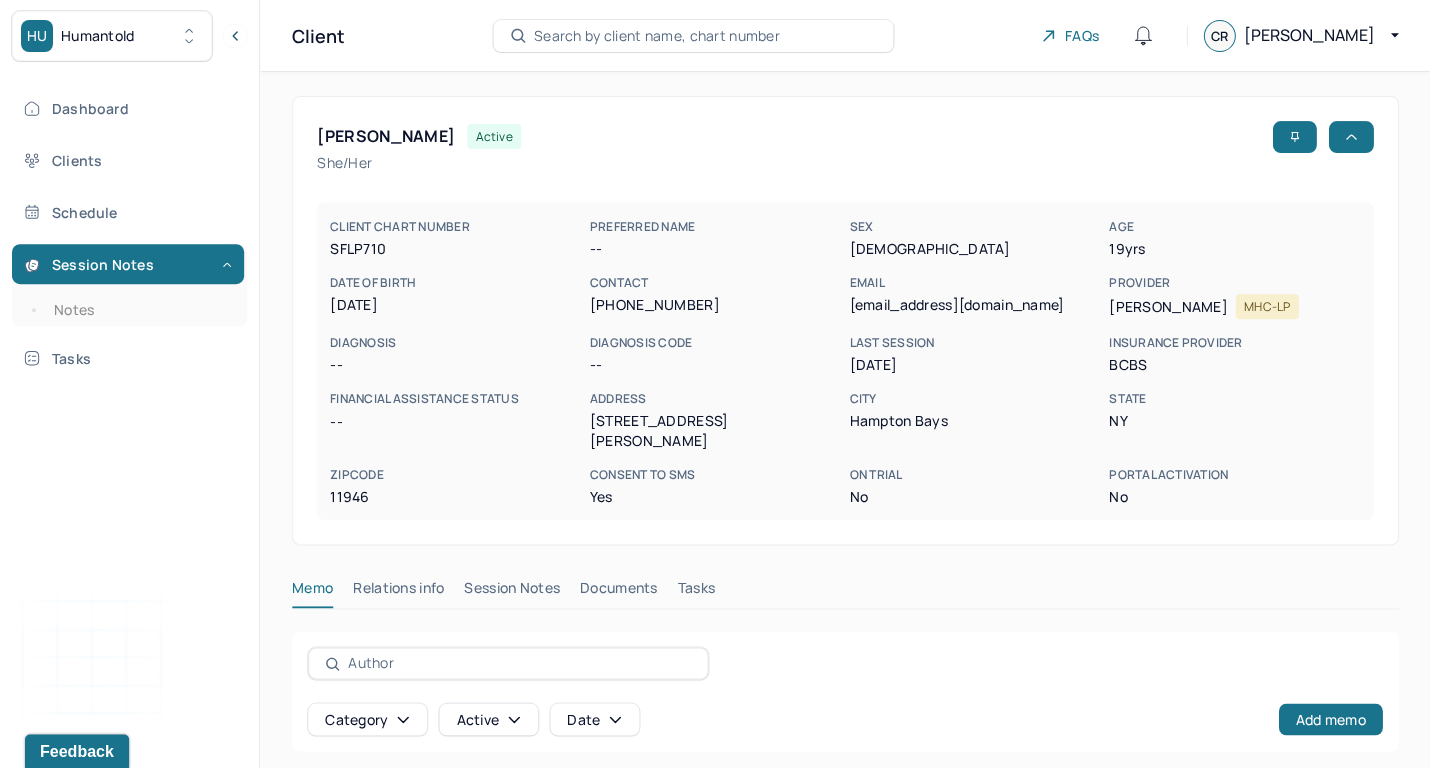 click on "Session Notes" at bounding box center [512, 592] 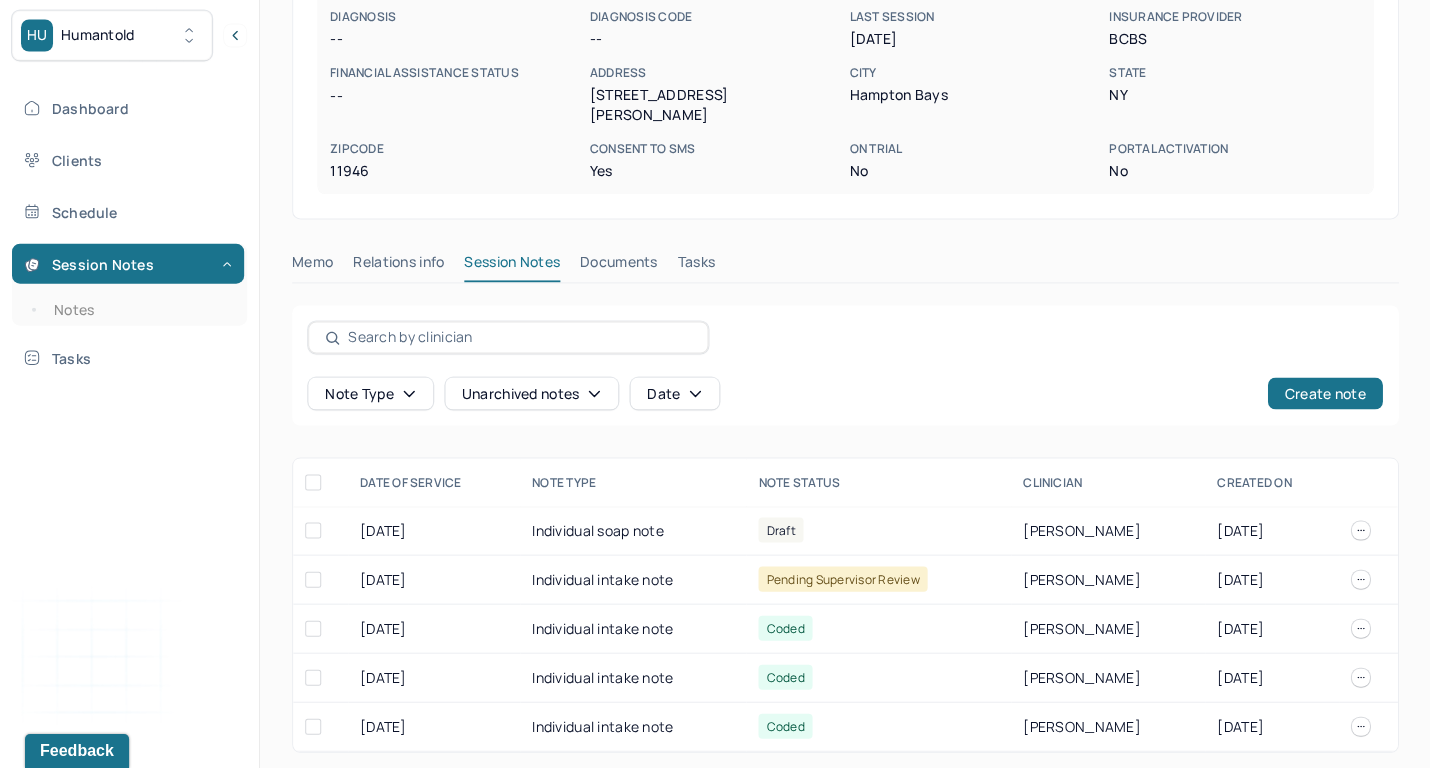 scroll, scrollTop: 318, scrollLeft: 0, axis: vertical 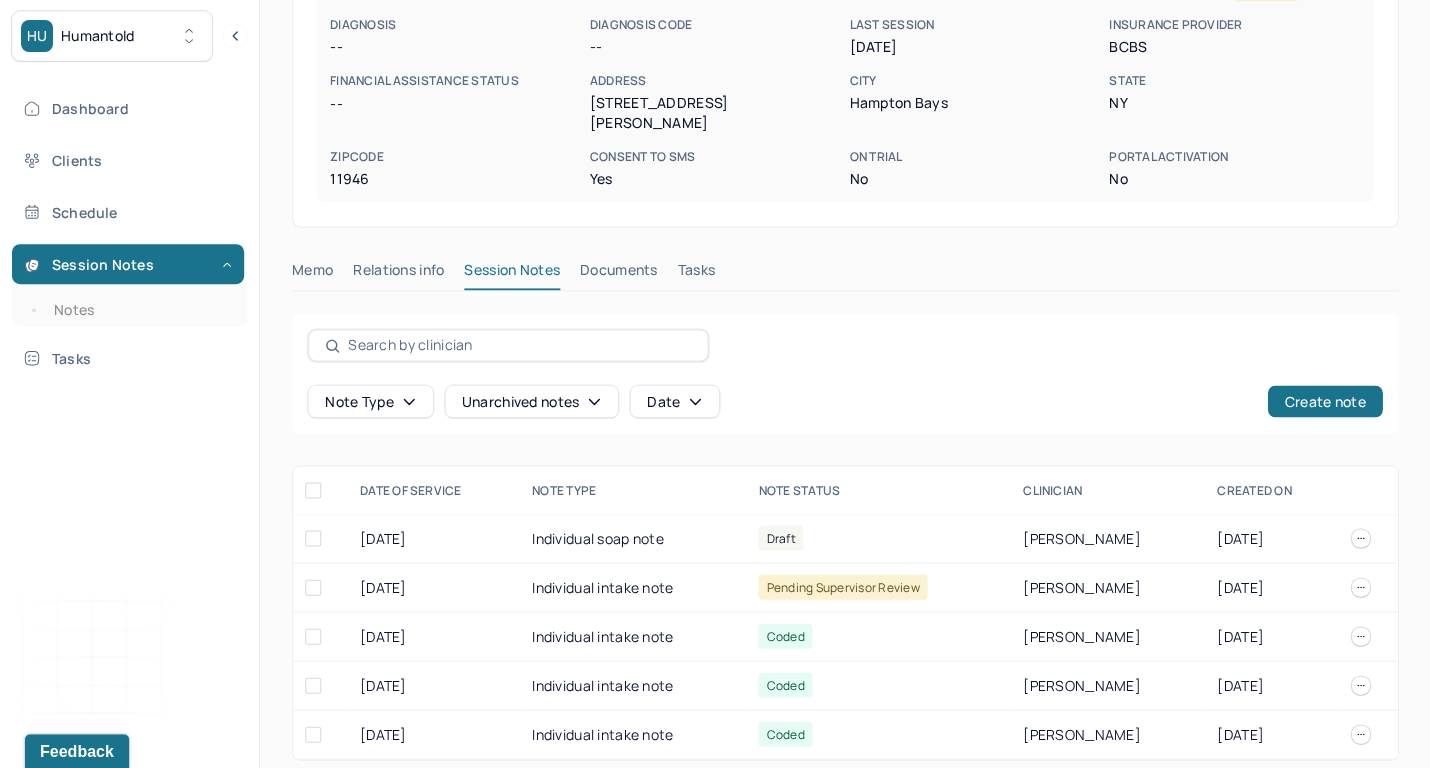 click on "Clinician" at bounding box center [1108, 490] 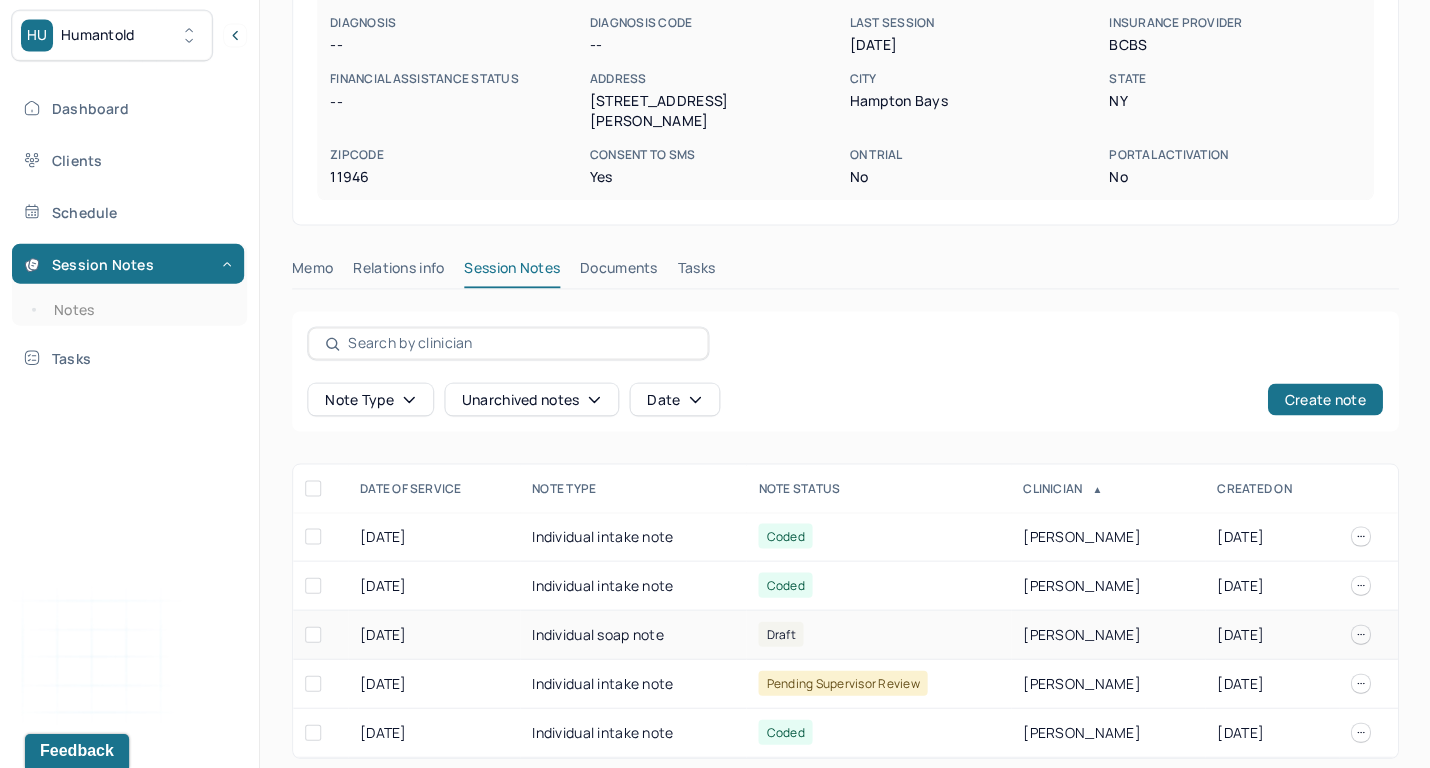 scroll, scrollTop: 318, scrollLeft: 0, axis: vertical 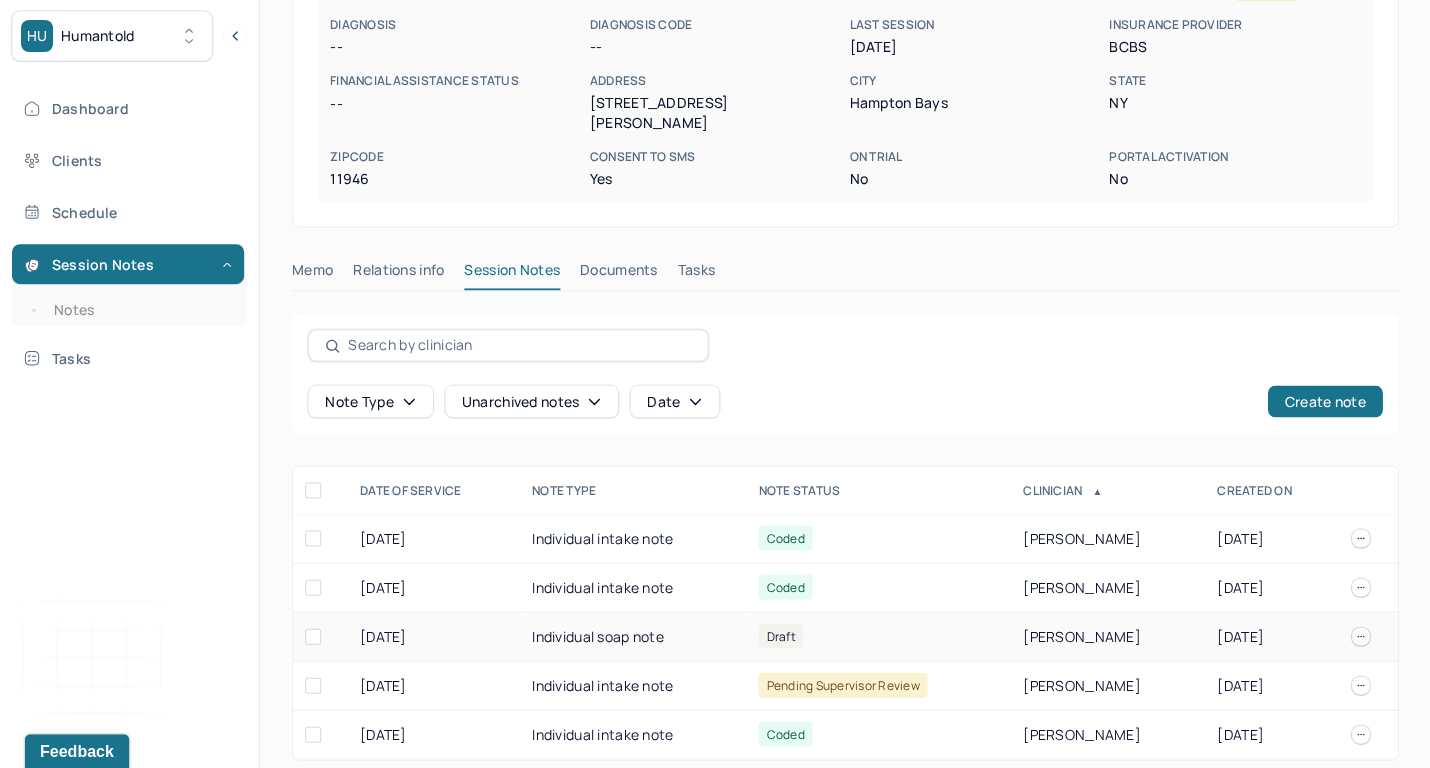 click on "Draft" at bounding box center (878, 636) 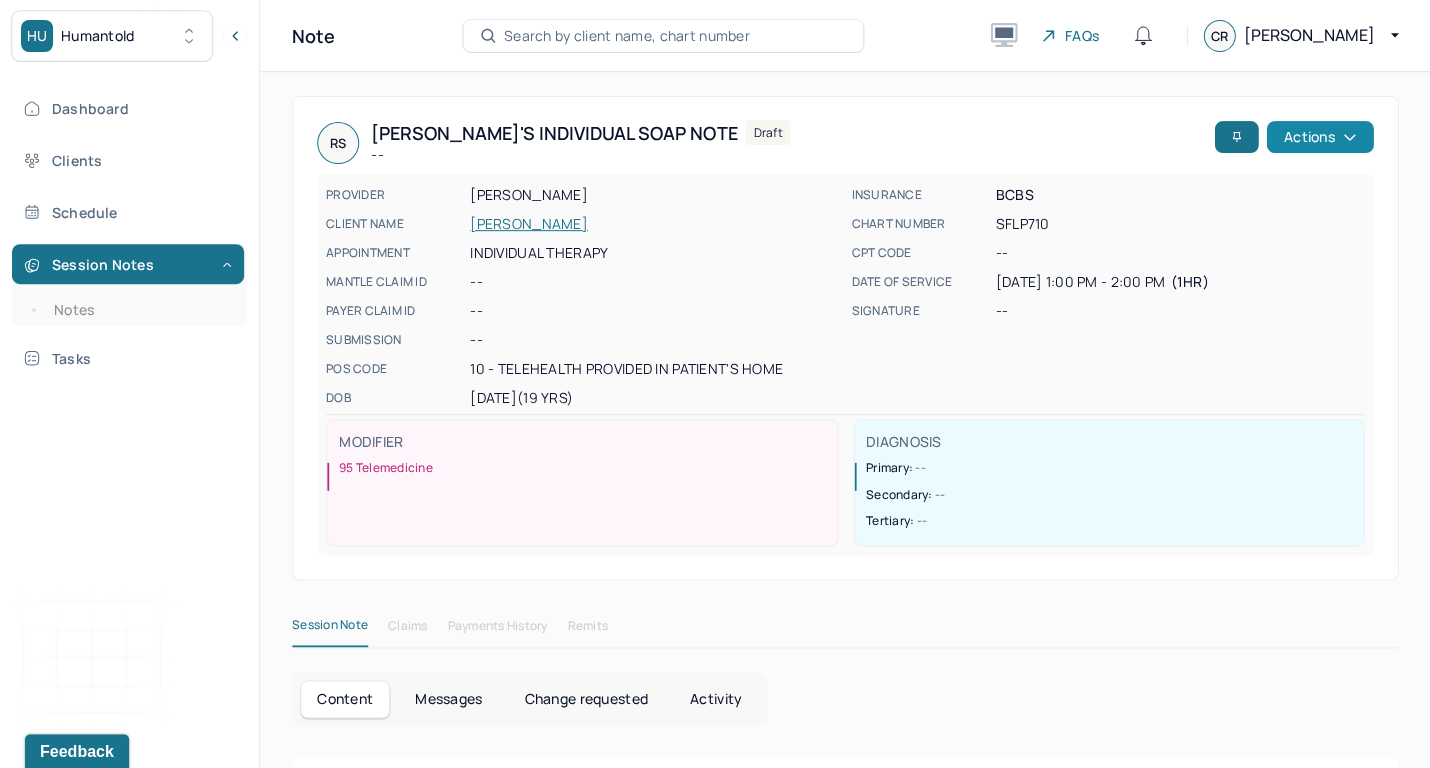 scroll, scrollTop: -3, scrollLeft: 0, axis: vertical 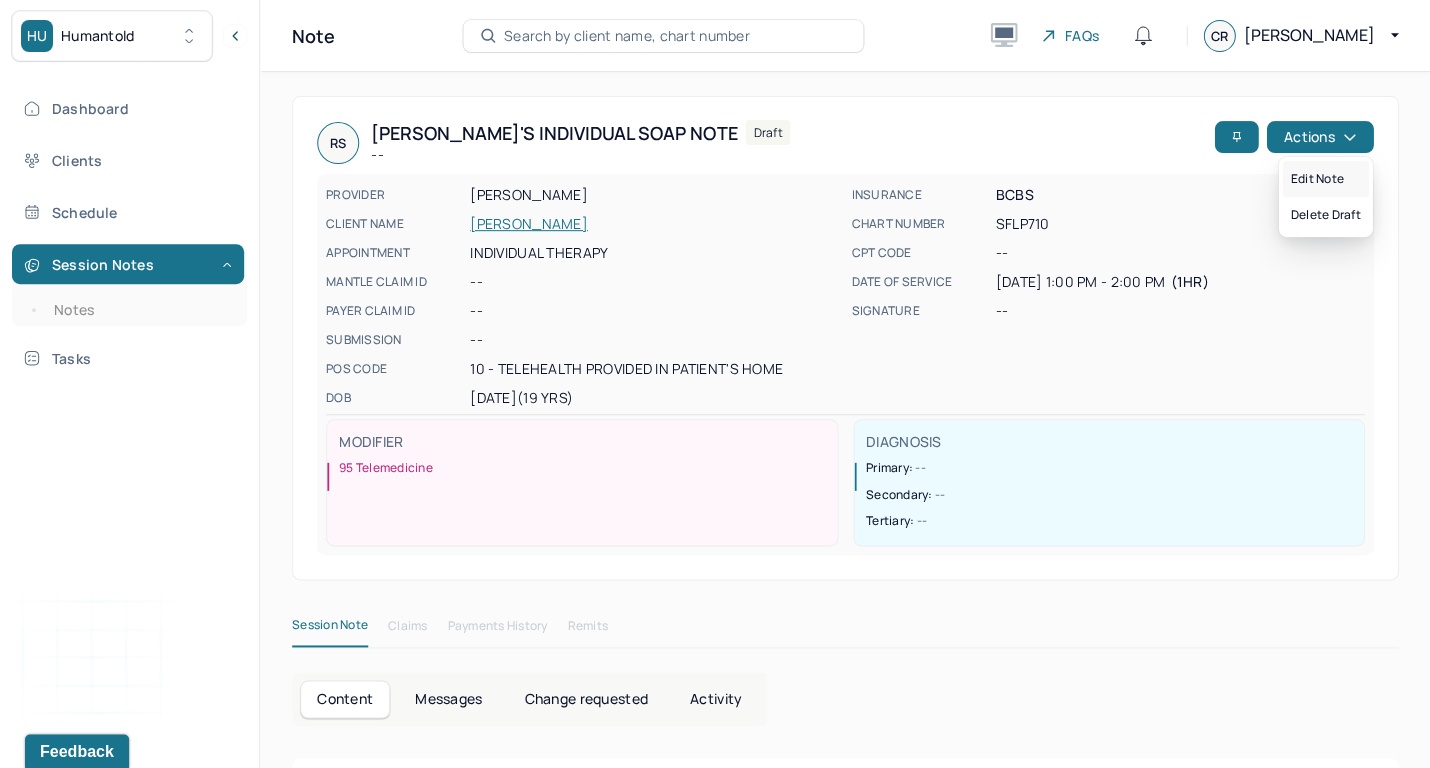 click on "Edit note" at bounding box center [1325, 179] 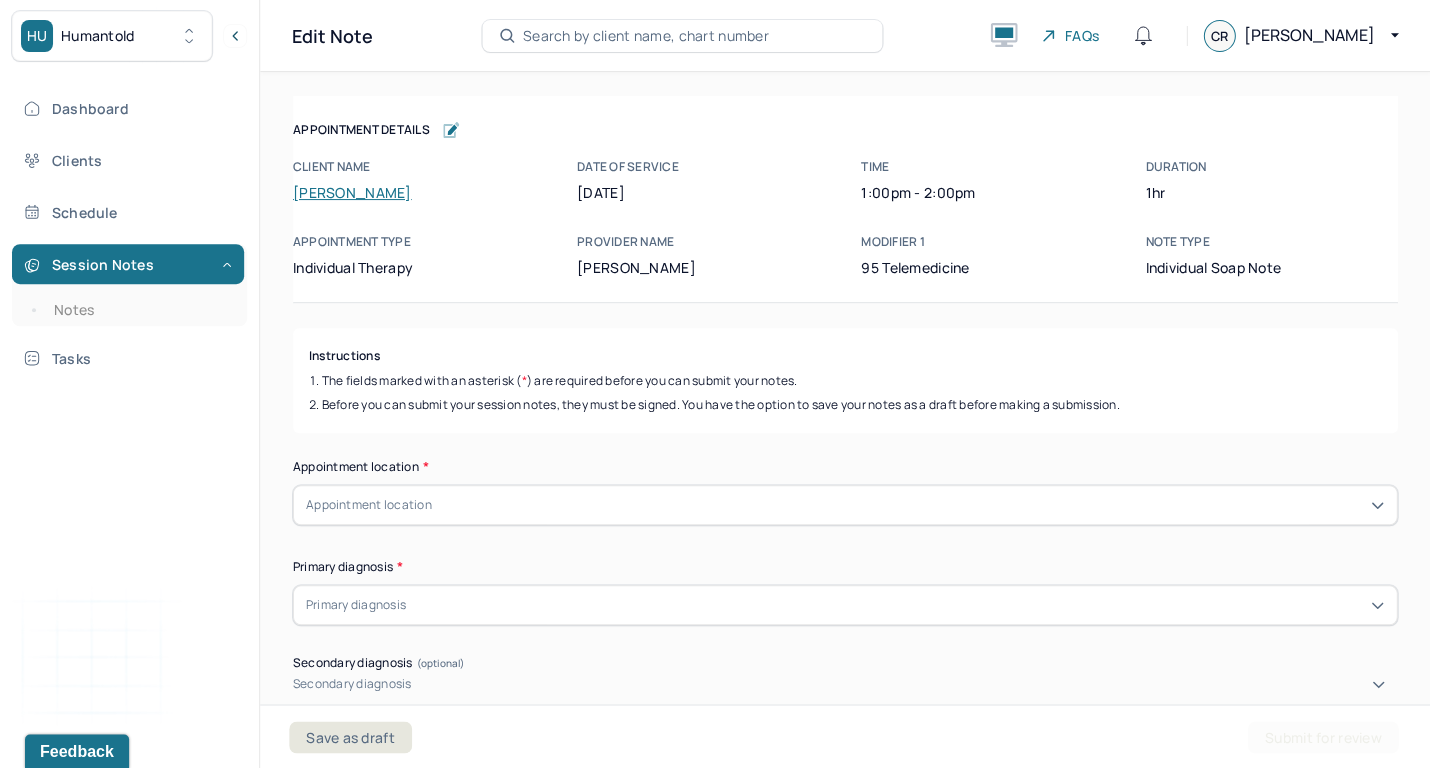 scroll, scrollTop: 0, scrollLeft: 0, axis: both 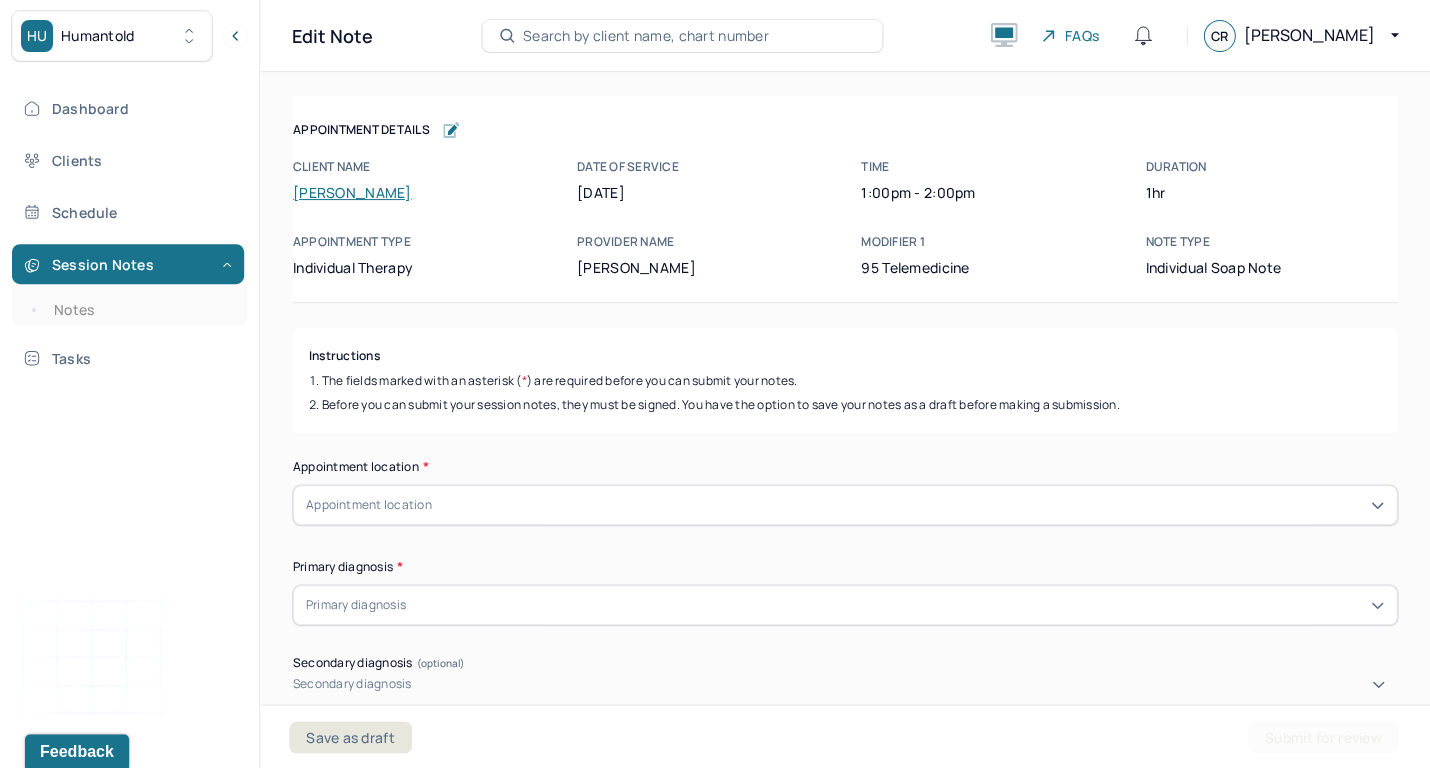 click on "[PERSON_NAME]" at bounding box center (352, 192) 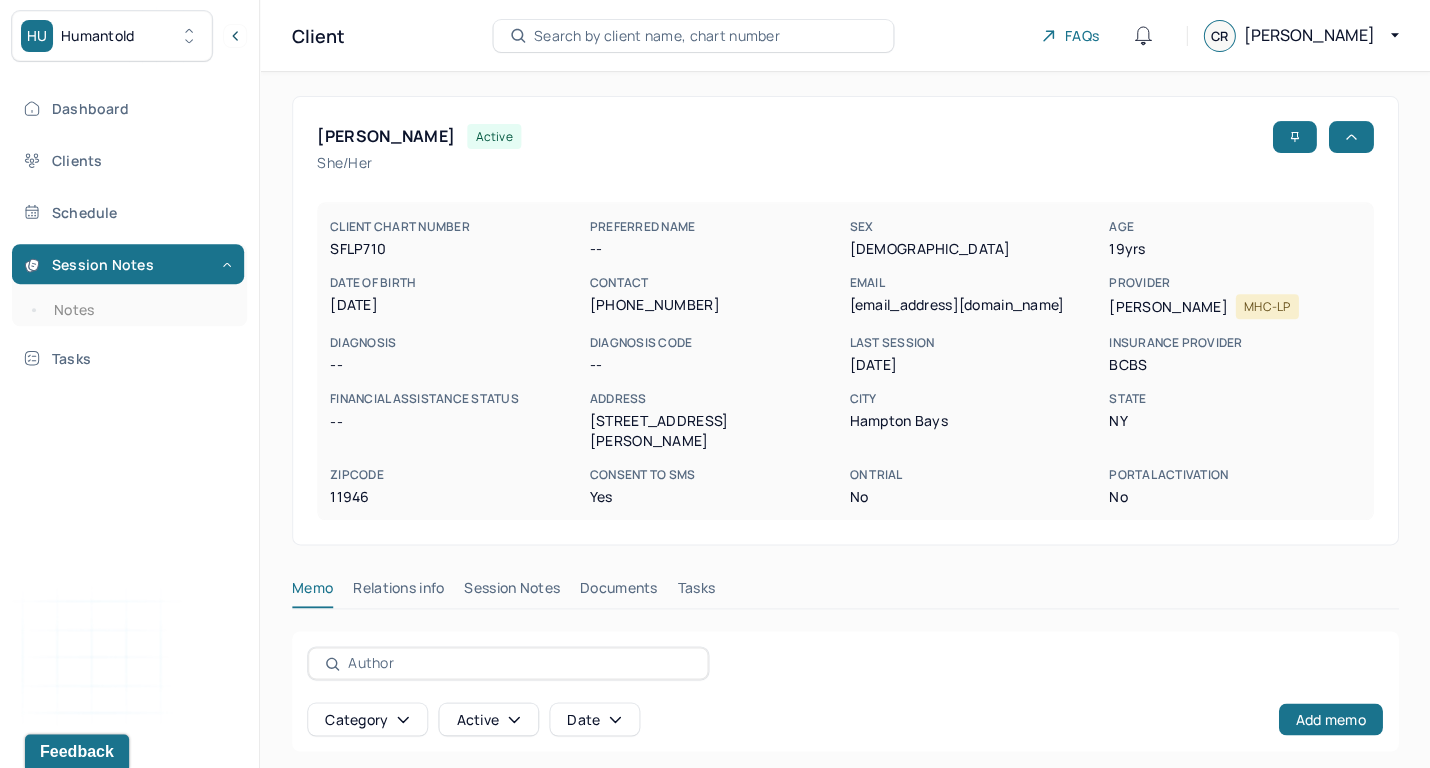 click on "Session Notes" at bounding box center (512, 592) 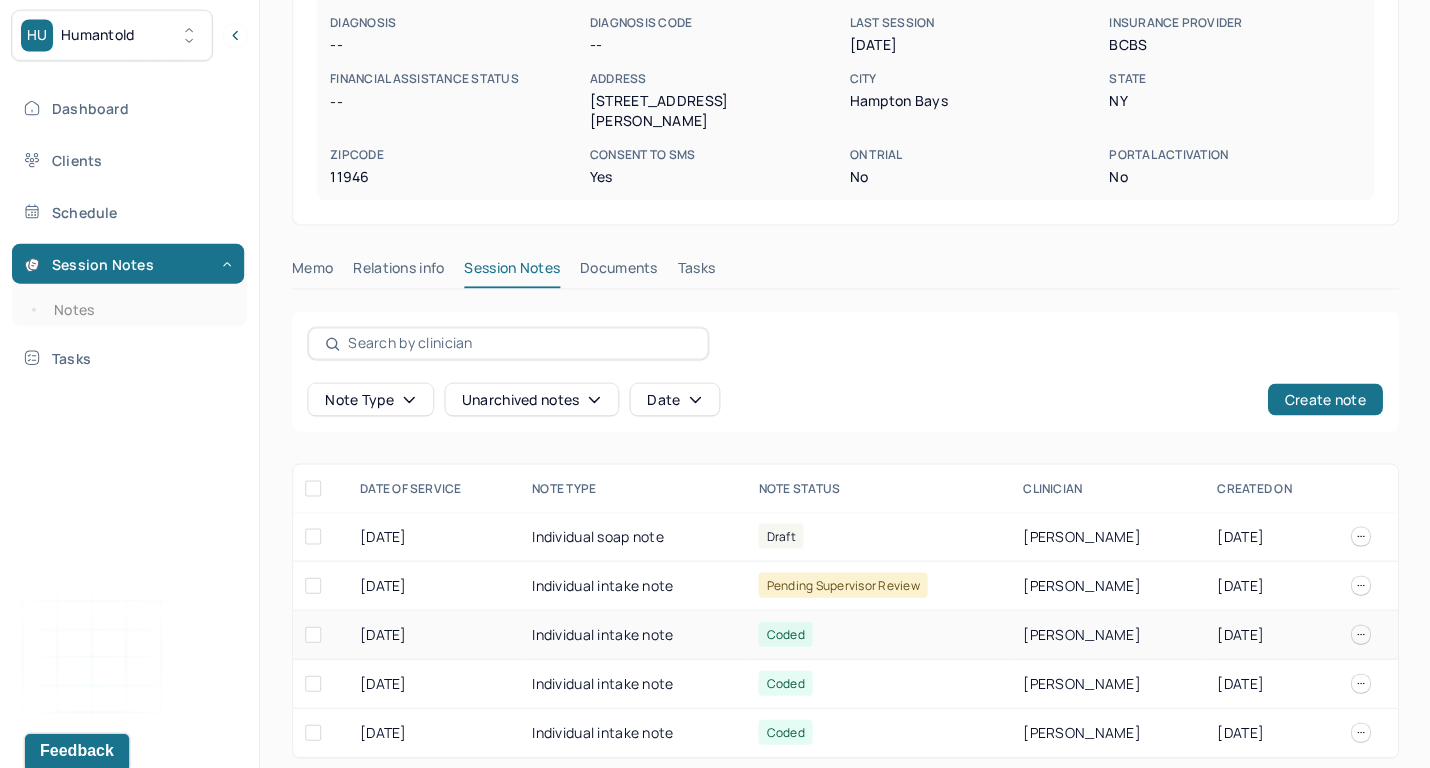 scroll, scrollTop: 318, scrollLeft: 0, axis: vertical 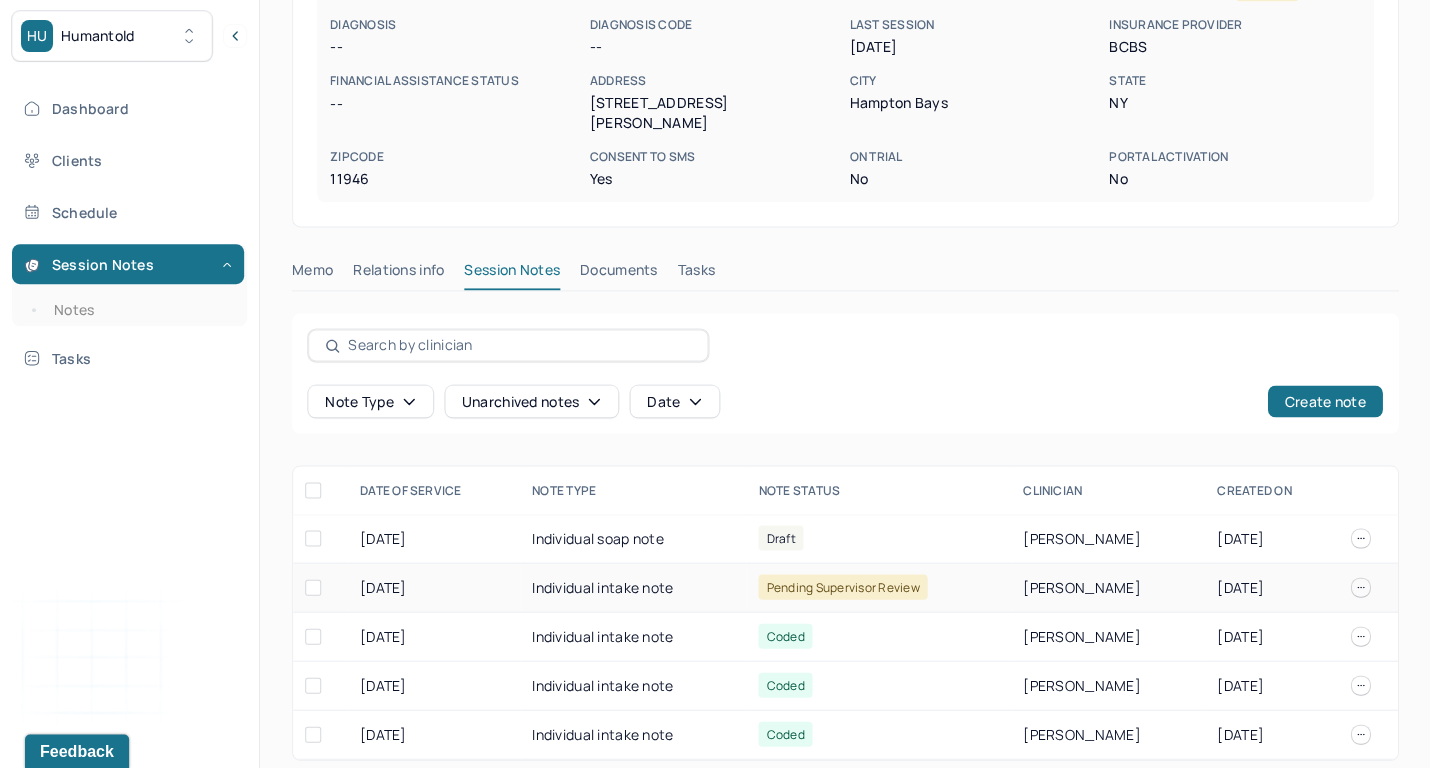 click on "Individual intake note" at bounding box center [633, 587] 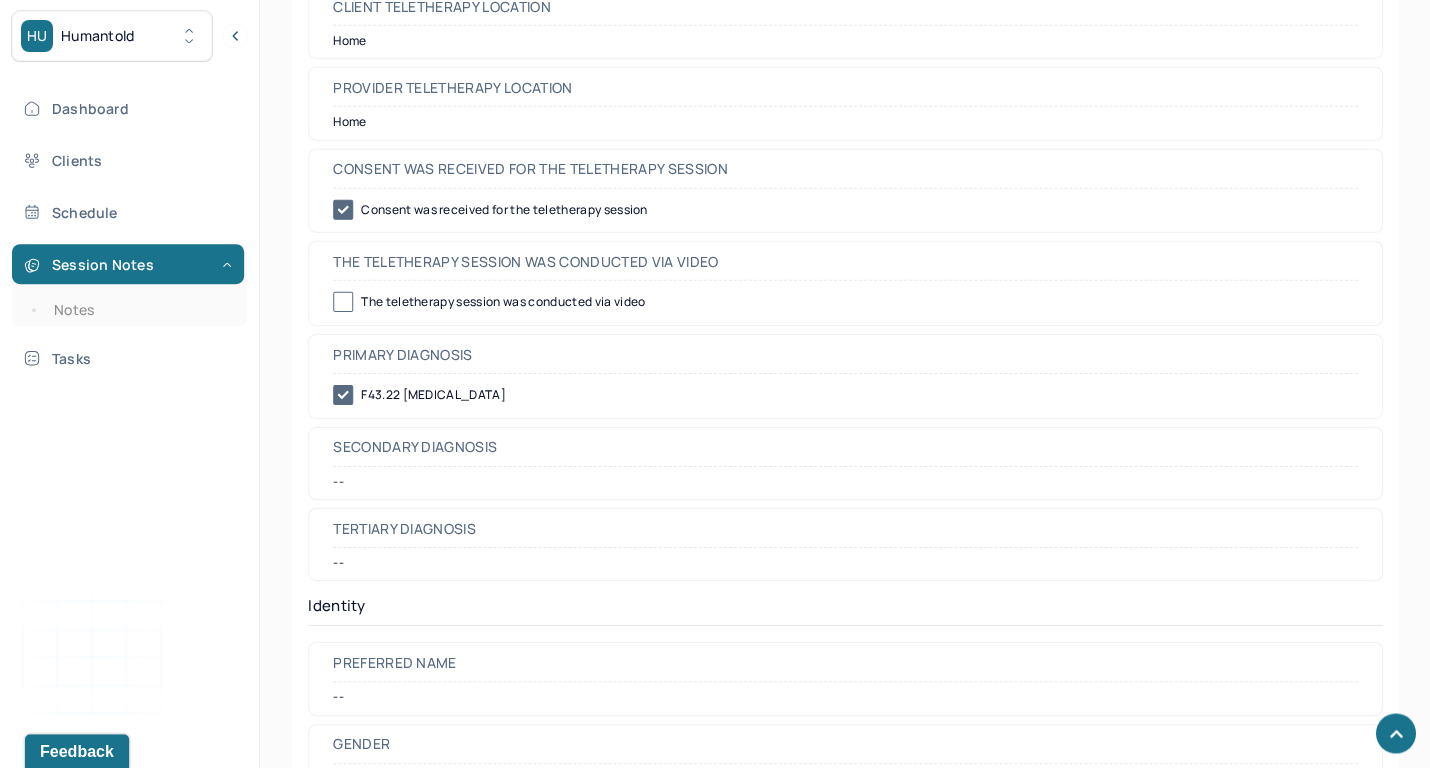 scroll, scrollTop: 745, scrollLeft: 0, axis: vertical 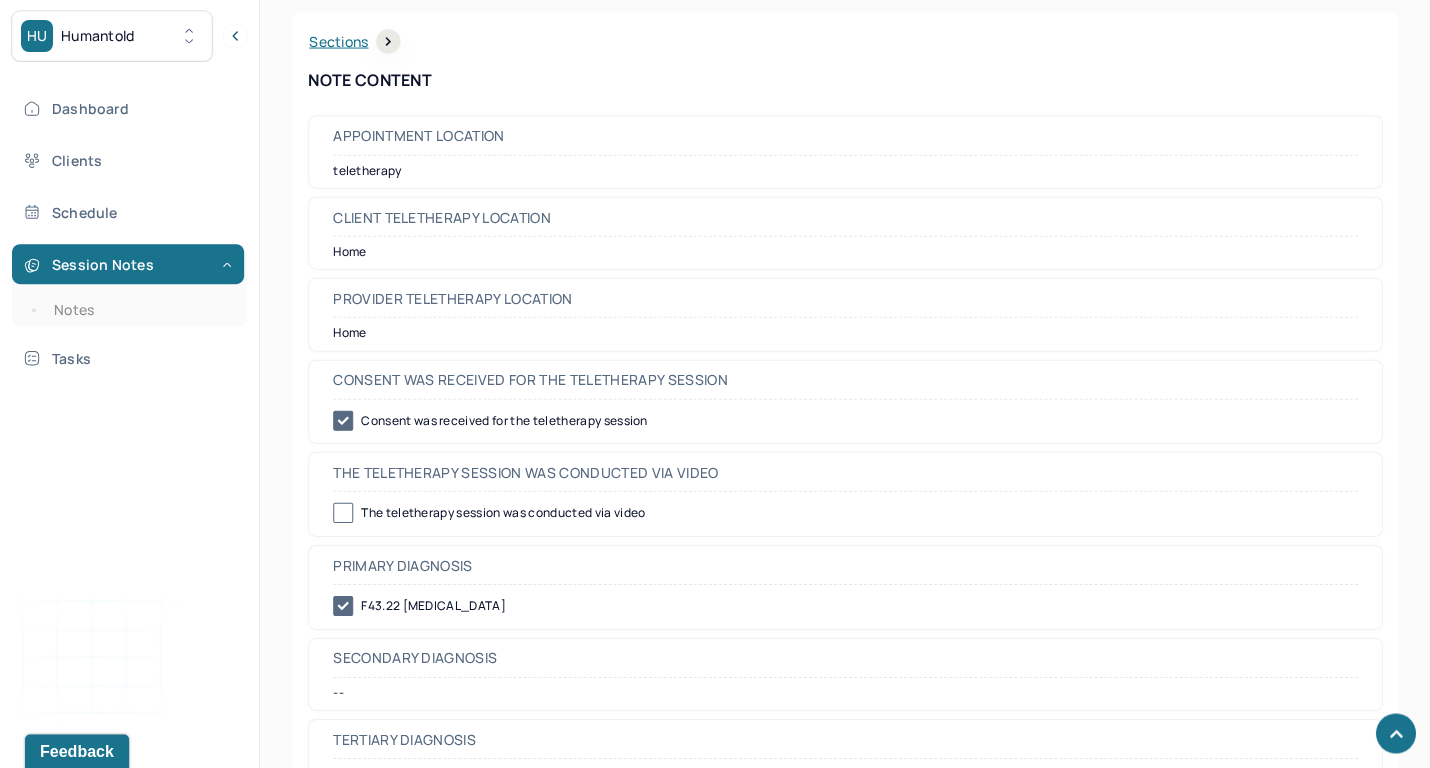 click on "F43.22 [MEDICAL_DATA]" at bounding box center (845, 606) 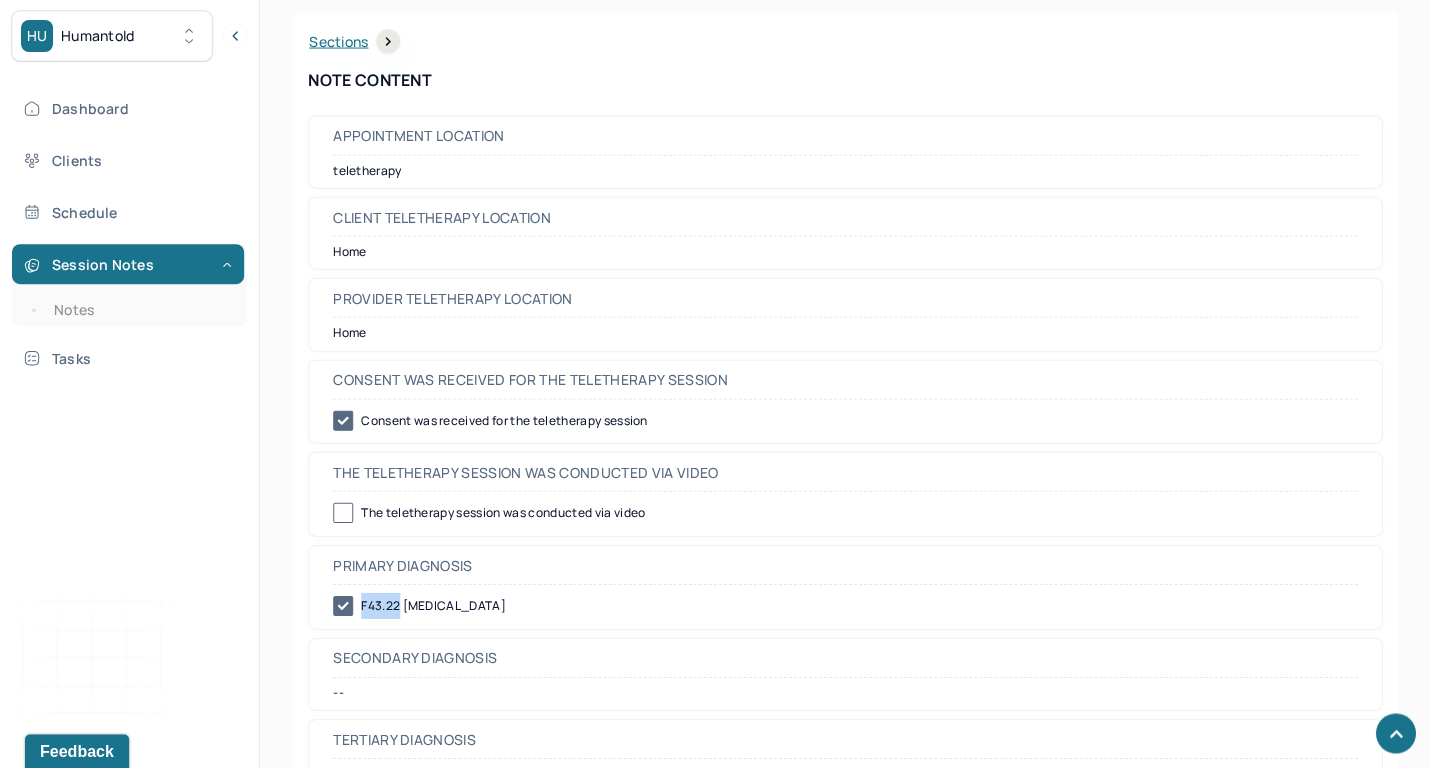 click on "F43.22 [MEDICAL_DATA]" at bounding box center [845, 606] 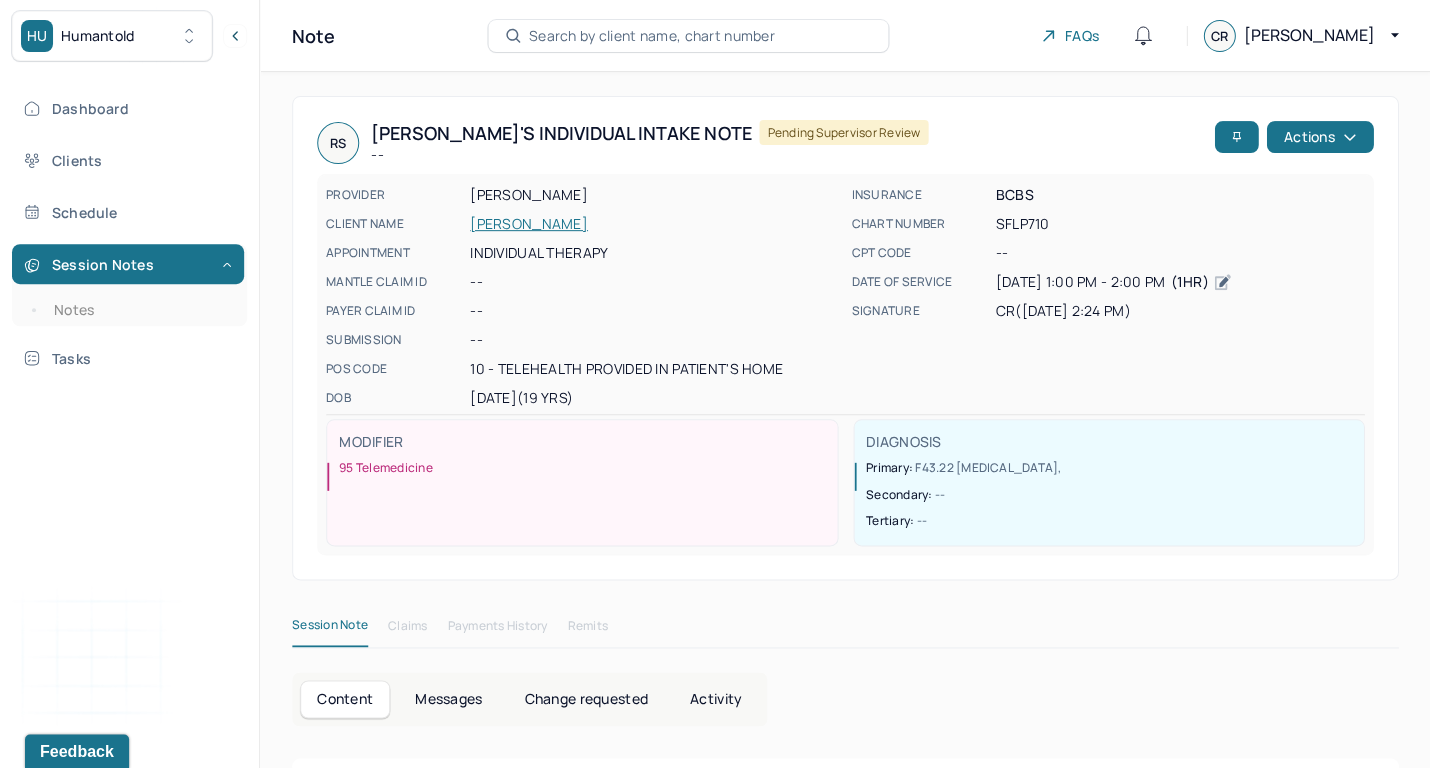 scroll, scrollTop: 0, scrollLeft: 0, axis: both 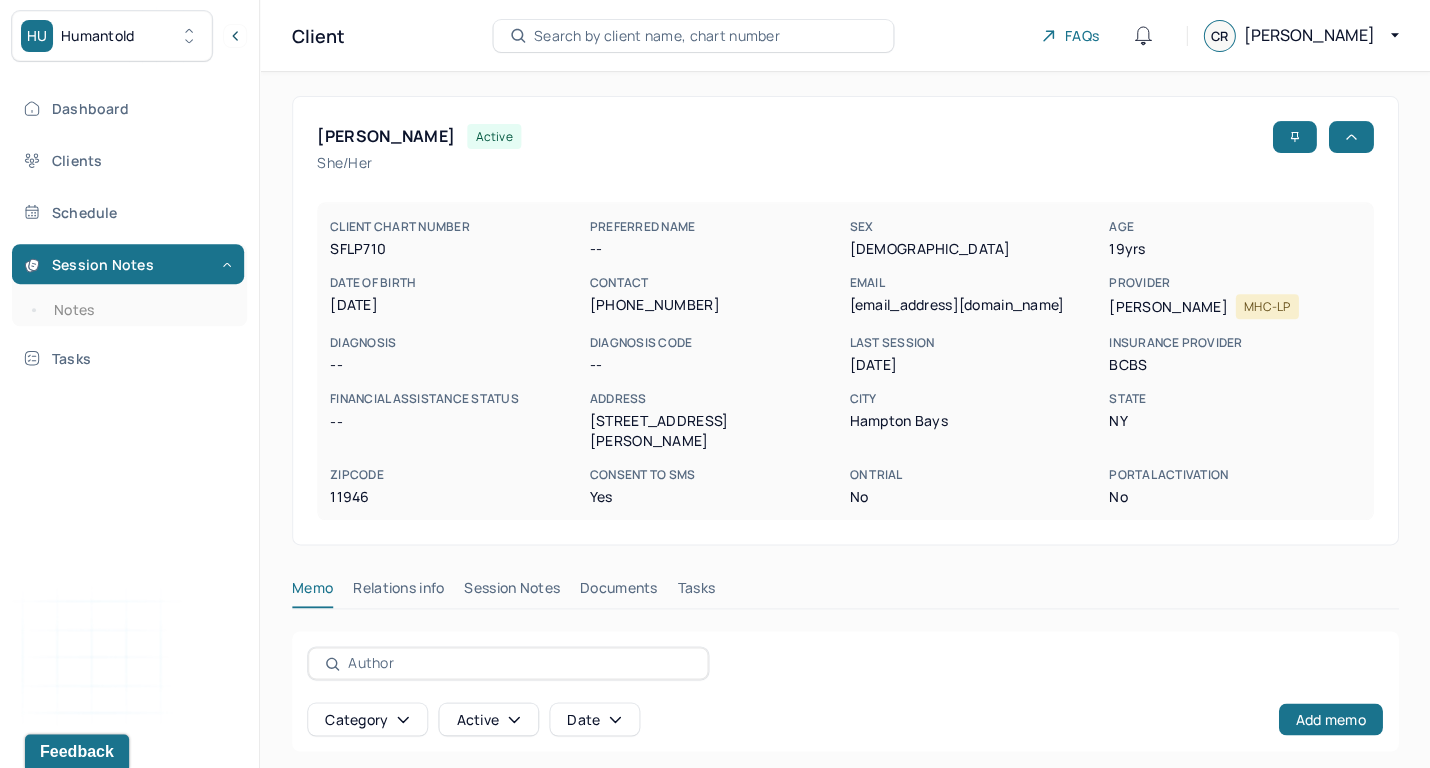 click on "Session Notes" at bounding box center (512, 592) 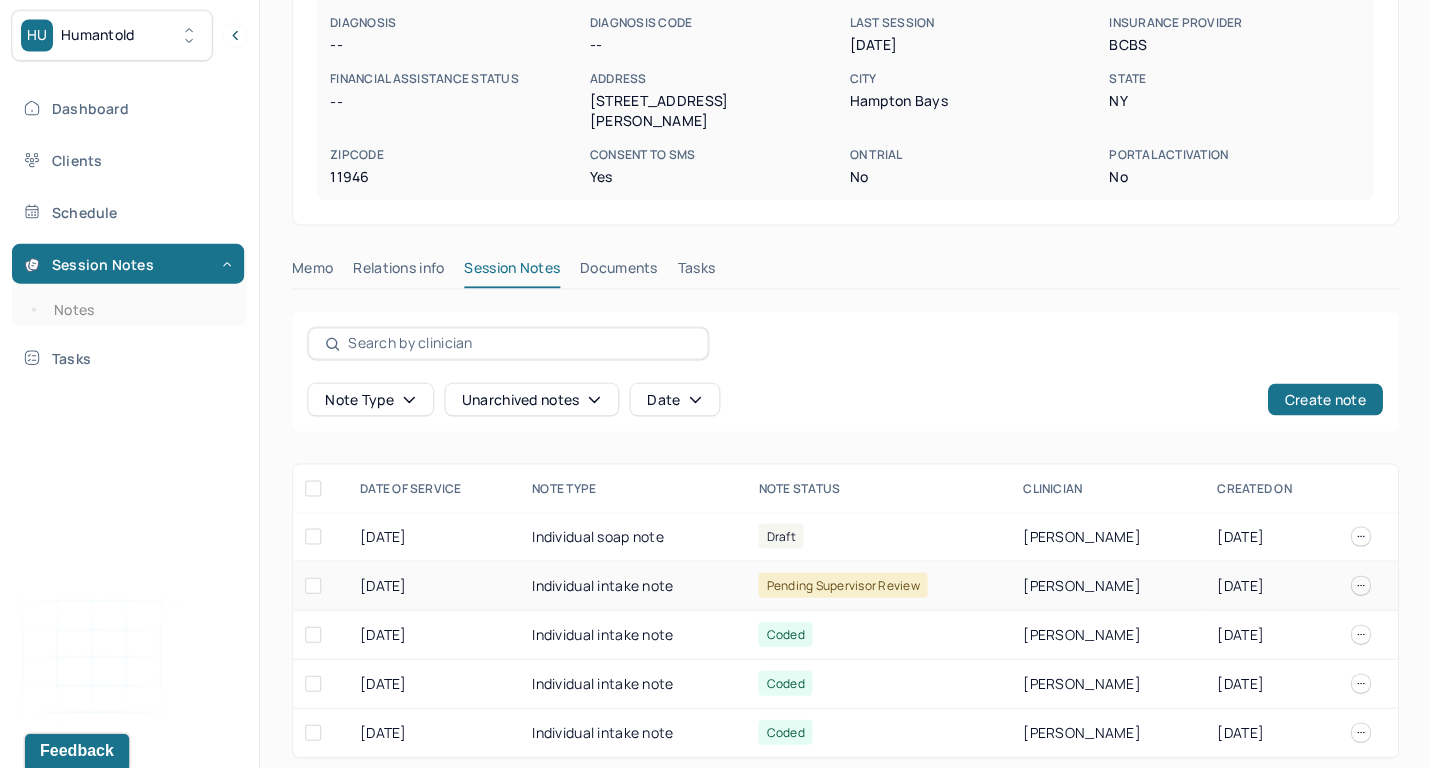 scroll, scrollTop: 318, scrollLeft: 0, axis: vertical 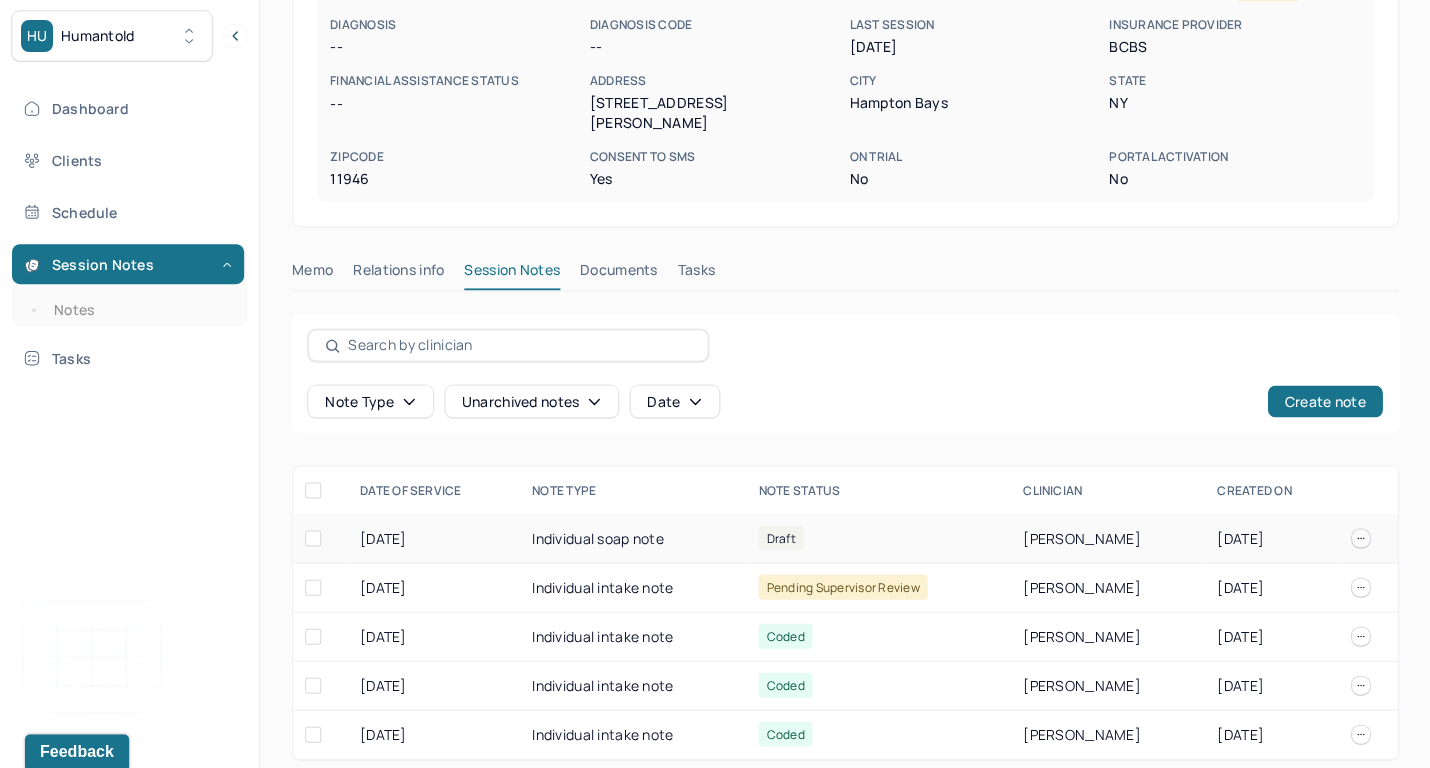 click on "Individual soap note" at bounding box center [633, 538] 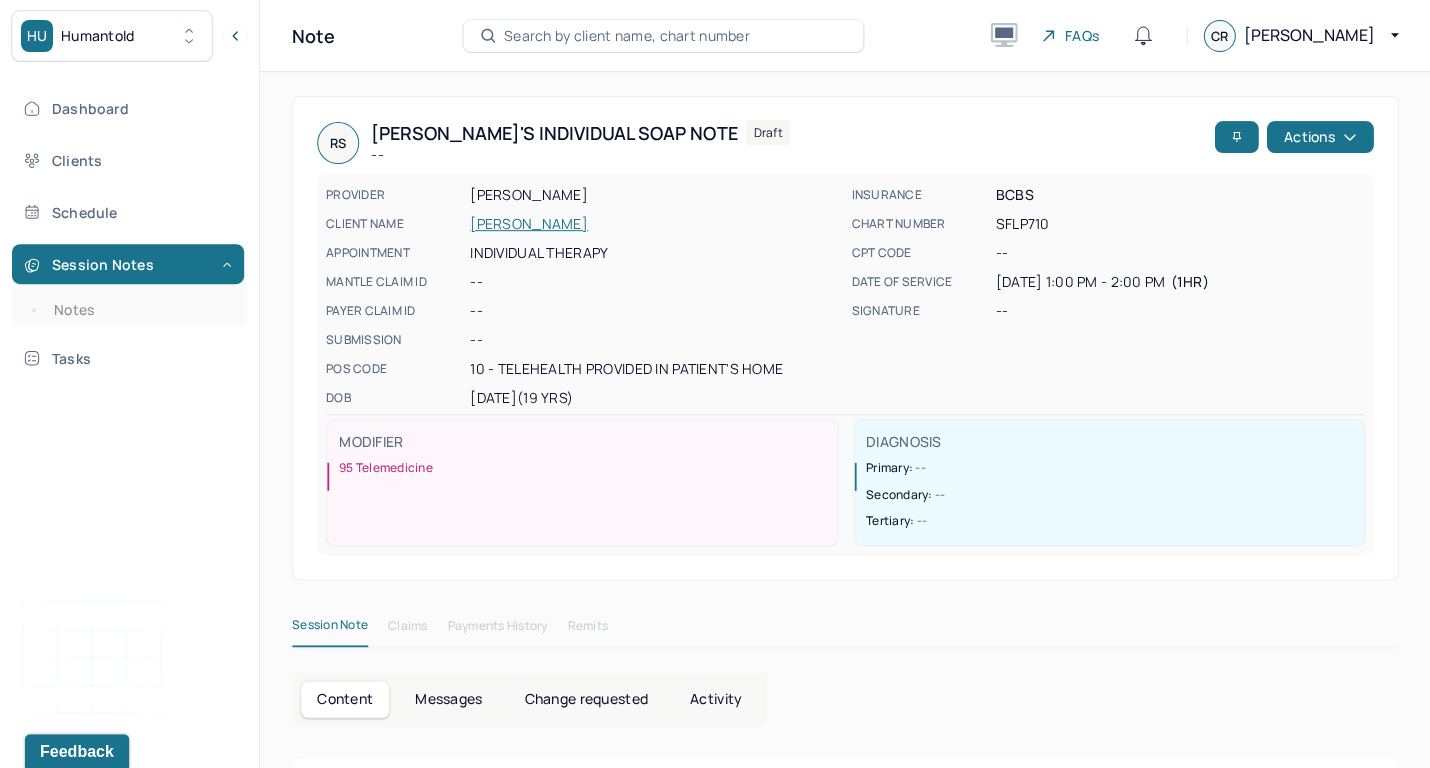 scroll, scrollTop: 0, scrollLeft: 0, axis: both 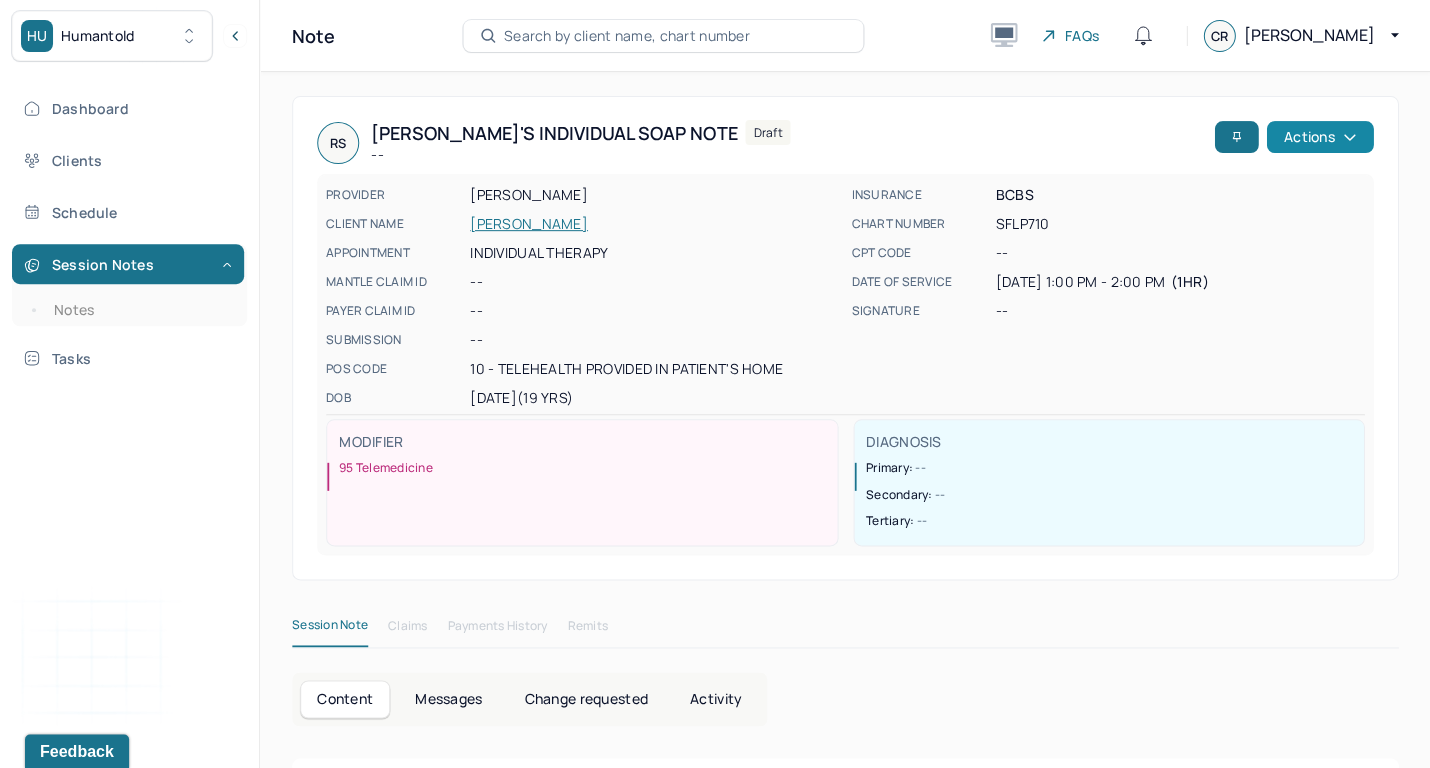click on "Actions" at bounding box center (1319, 137) 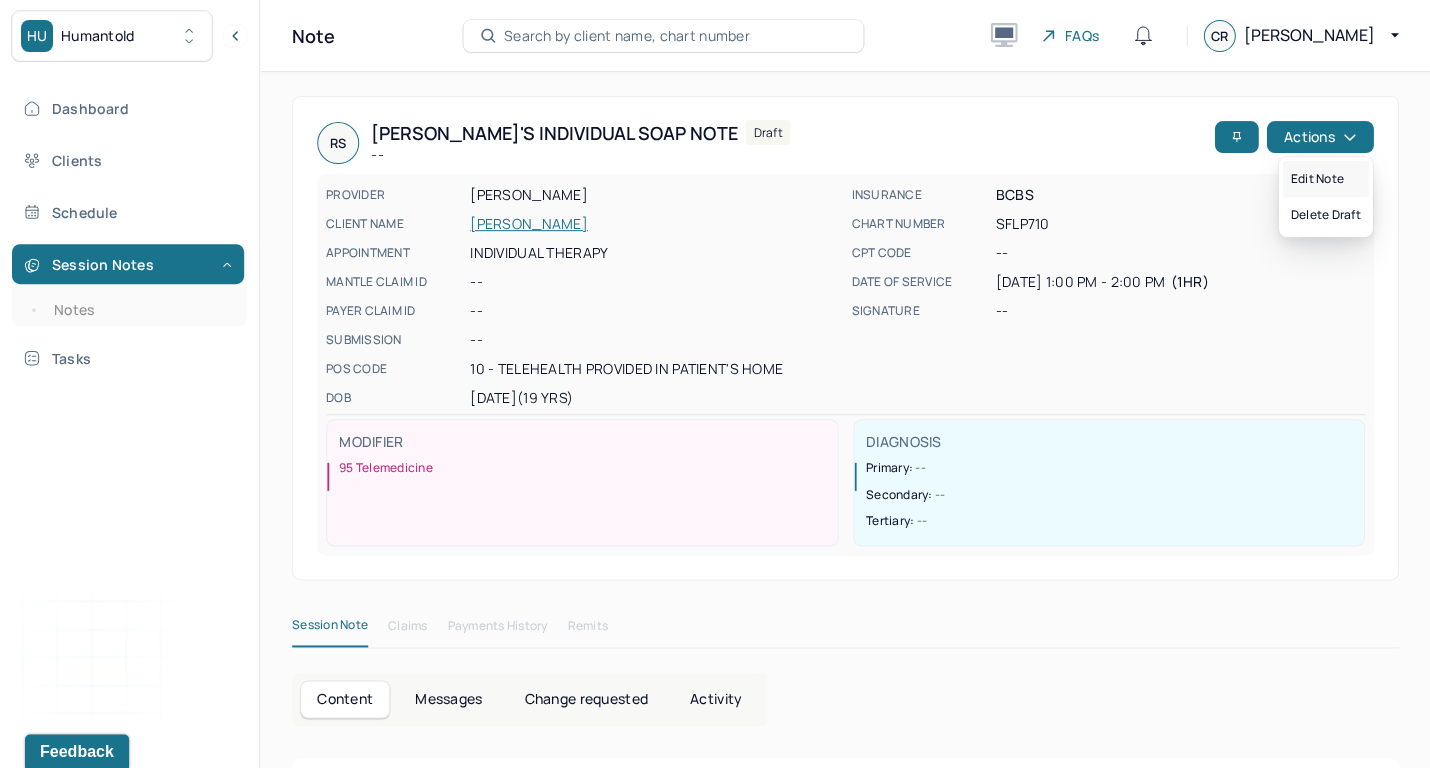 click on "Edit note" at bounding box center (1325, 179) 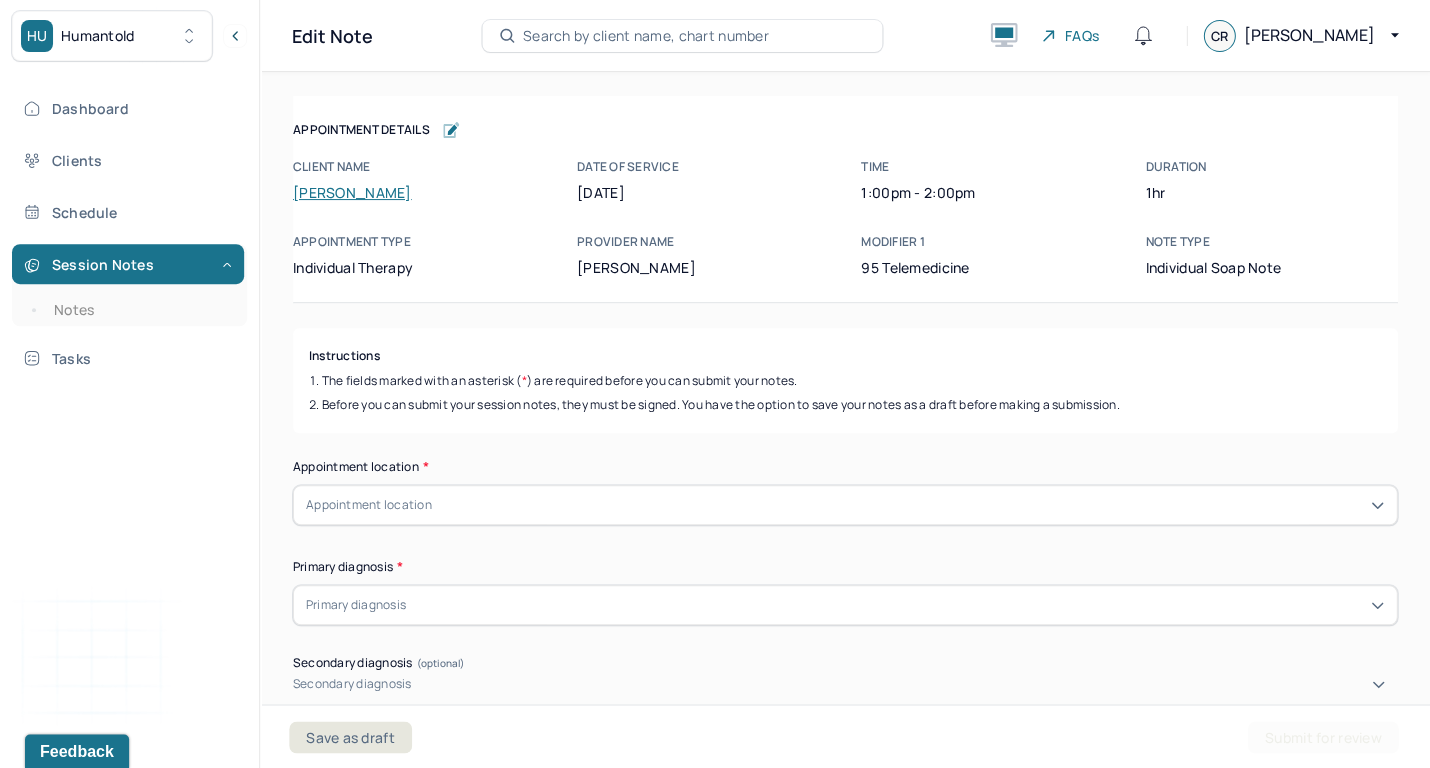 scroll, scrollTop: 12, scrollLeft: 0, axis: vertical 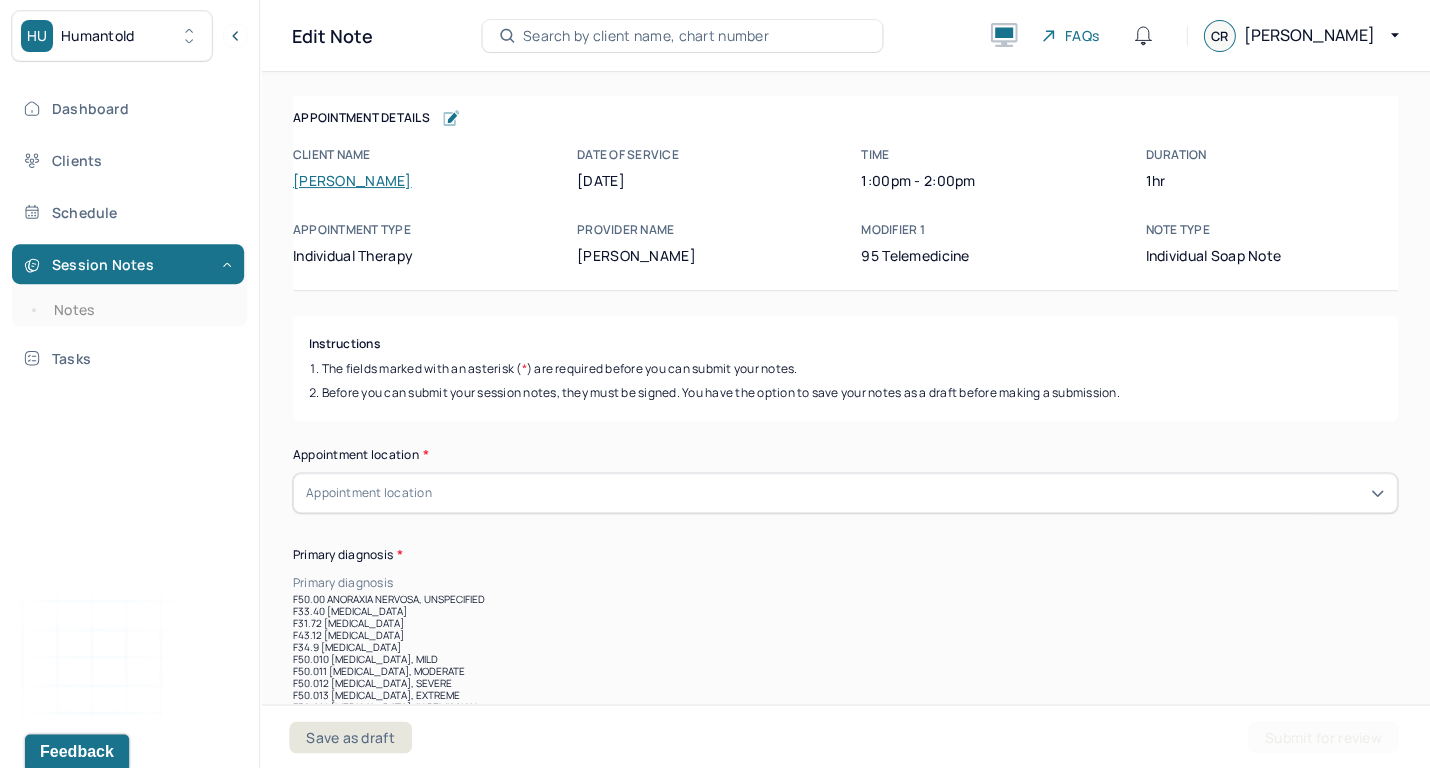click on "Primary diagnosis" at bounding box center (845, 583) 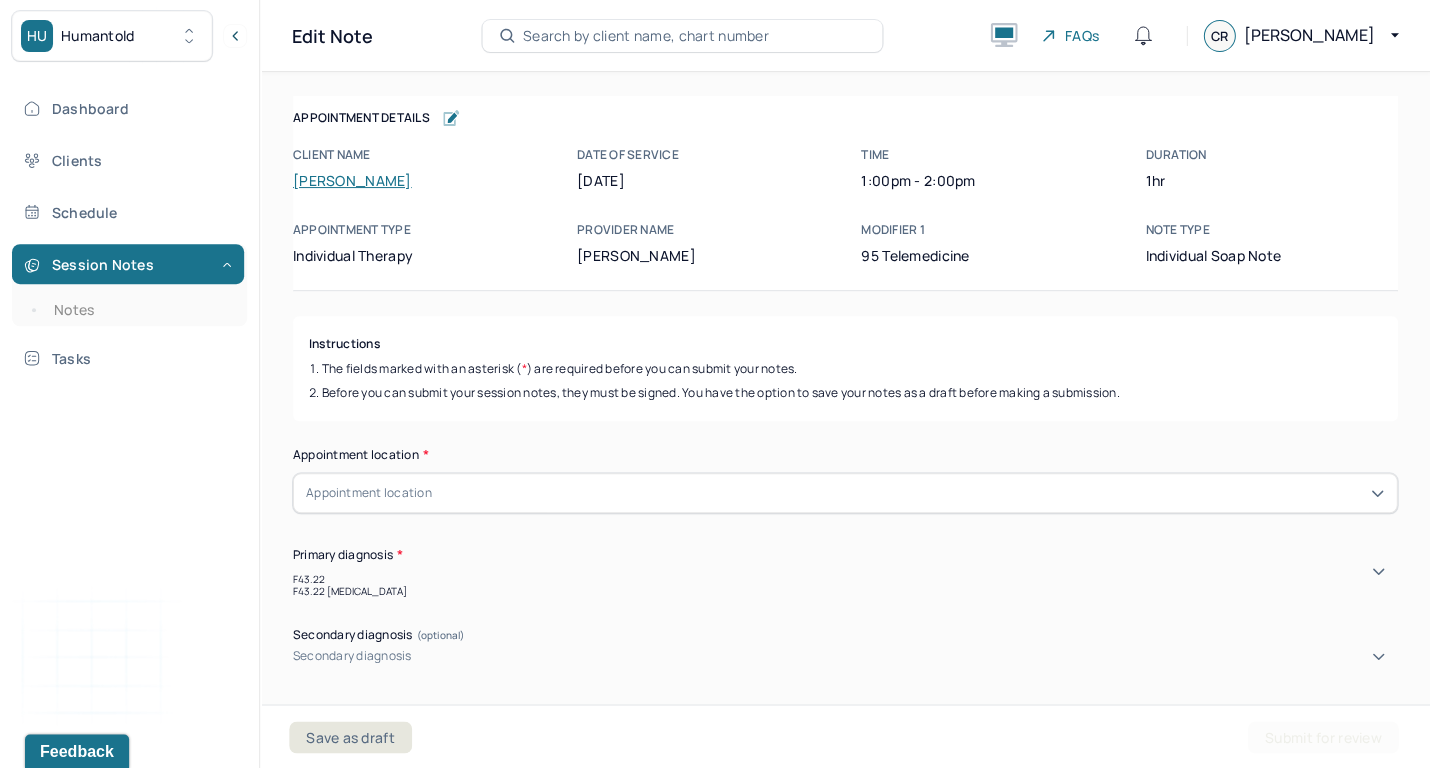 click on "F43.22 [MEDICAL_DATA]" at bounding box center (845, 591) 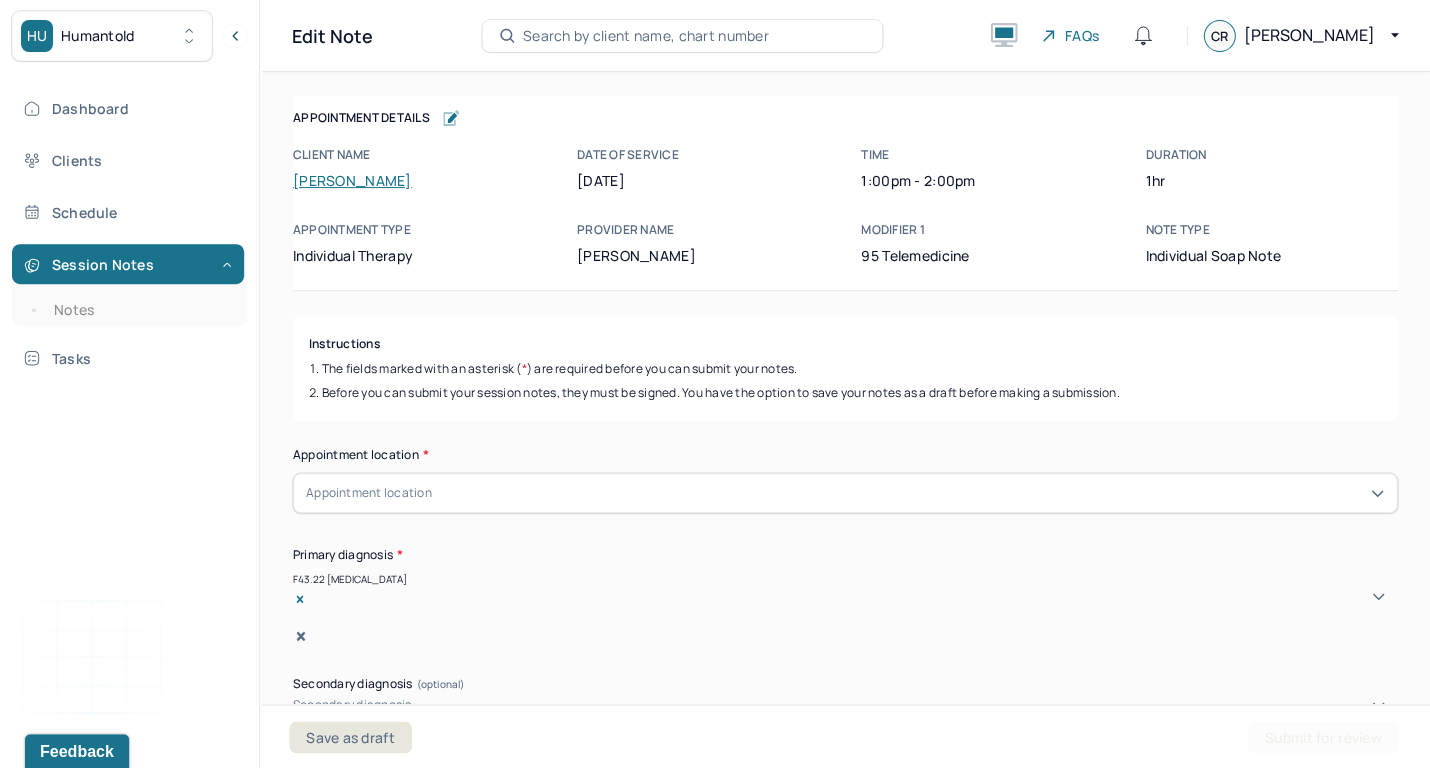 click on "Appointment location" at bounding box center [369, 493] 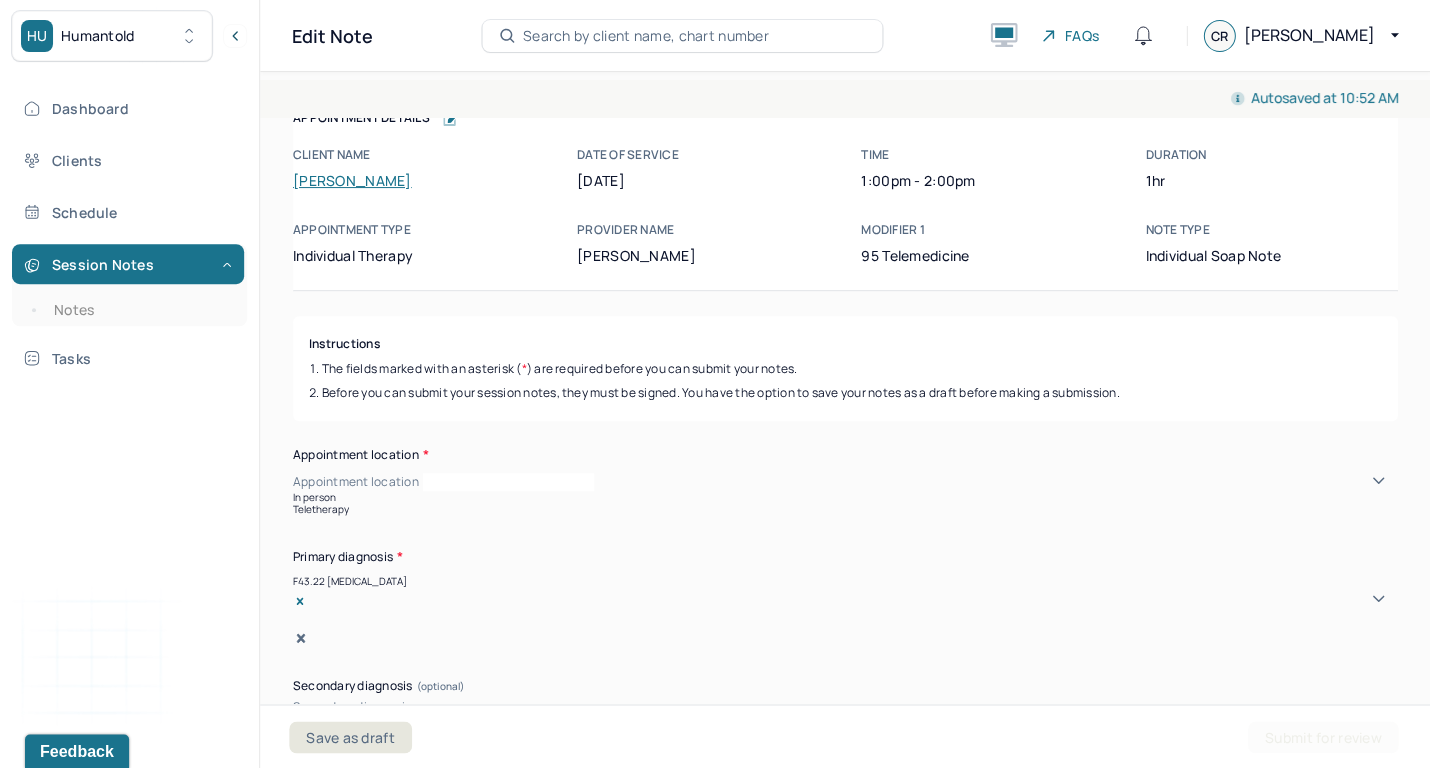 drag, startPoint x: 362, startPoint y: 541, endPoint x: 363, endPoint y: 597, distance: 56.008926 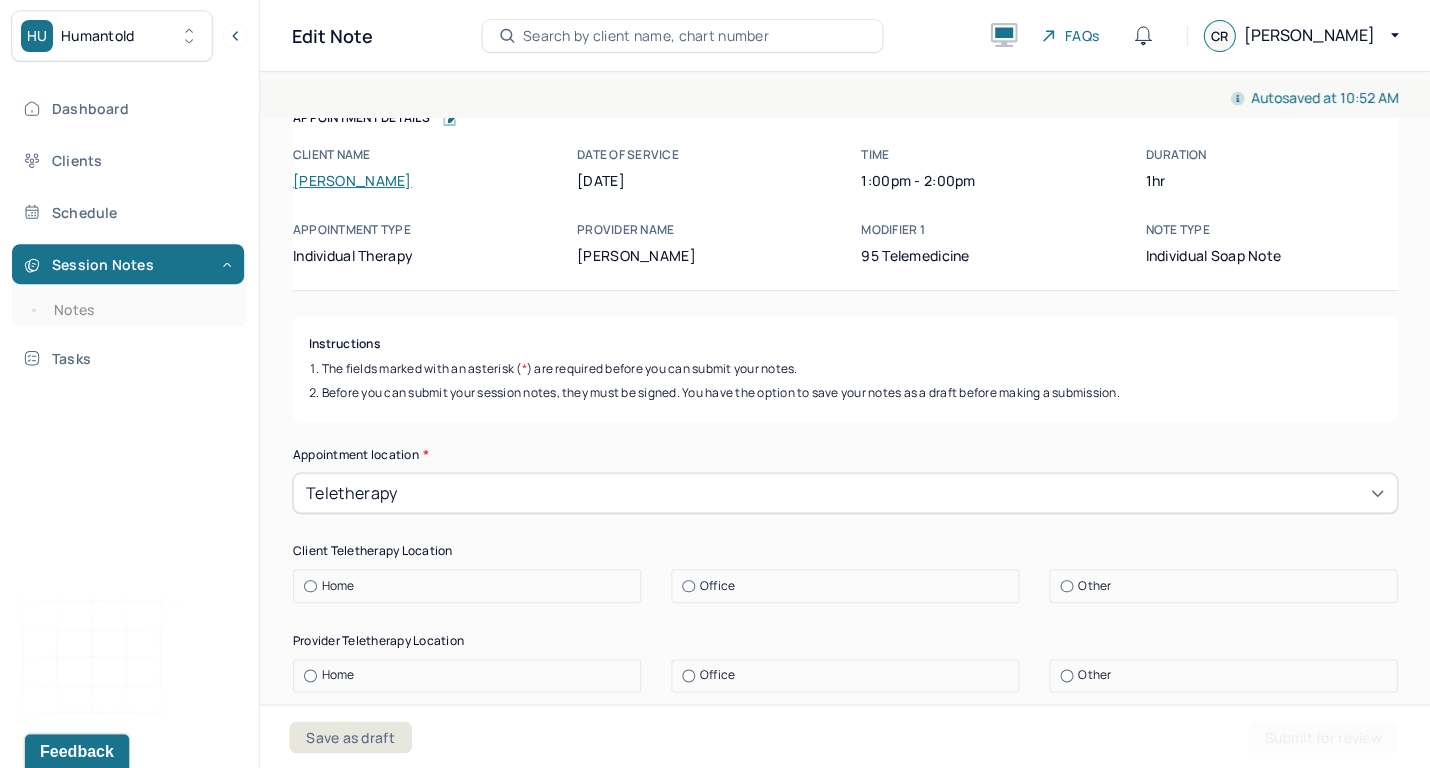 click on "Home" at bounding box center [472, 586] 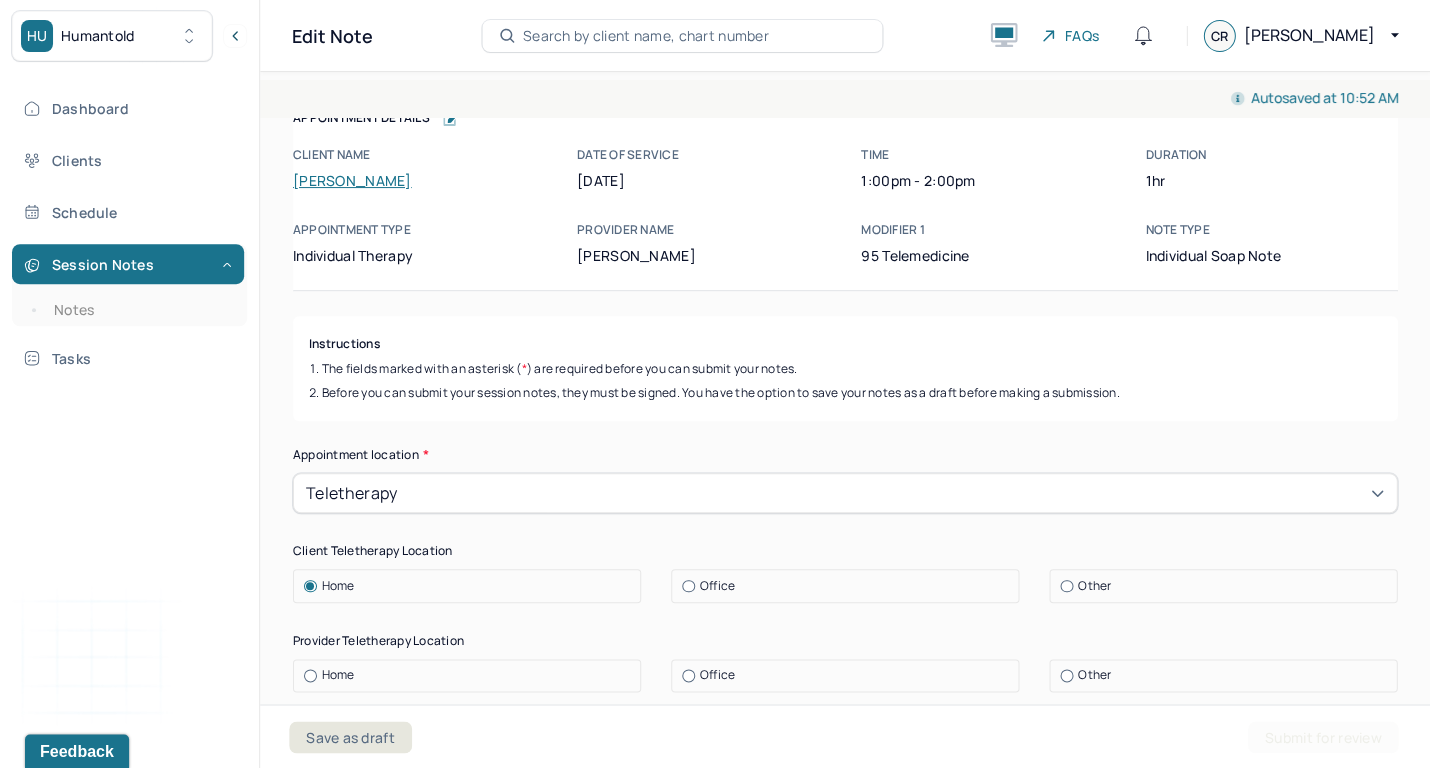 click on "Office" at bounding box center (845, 676) 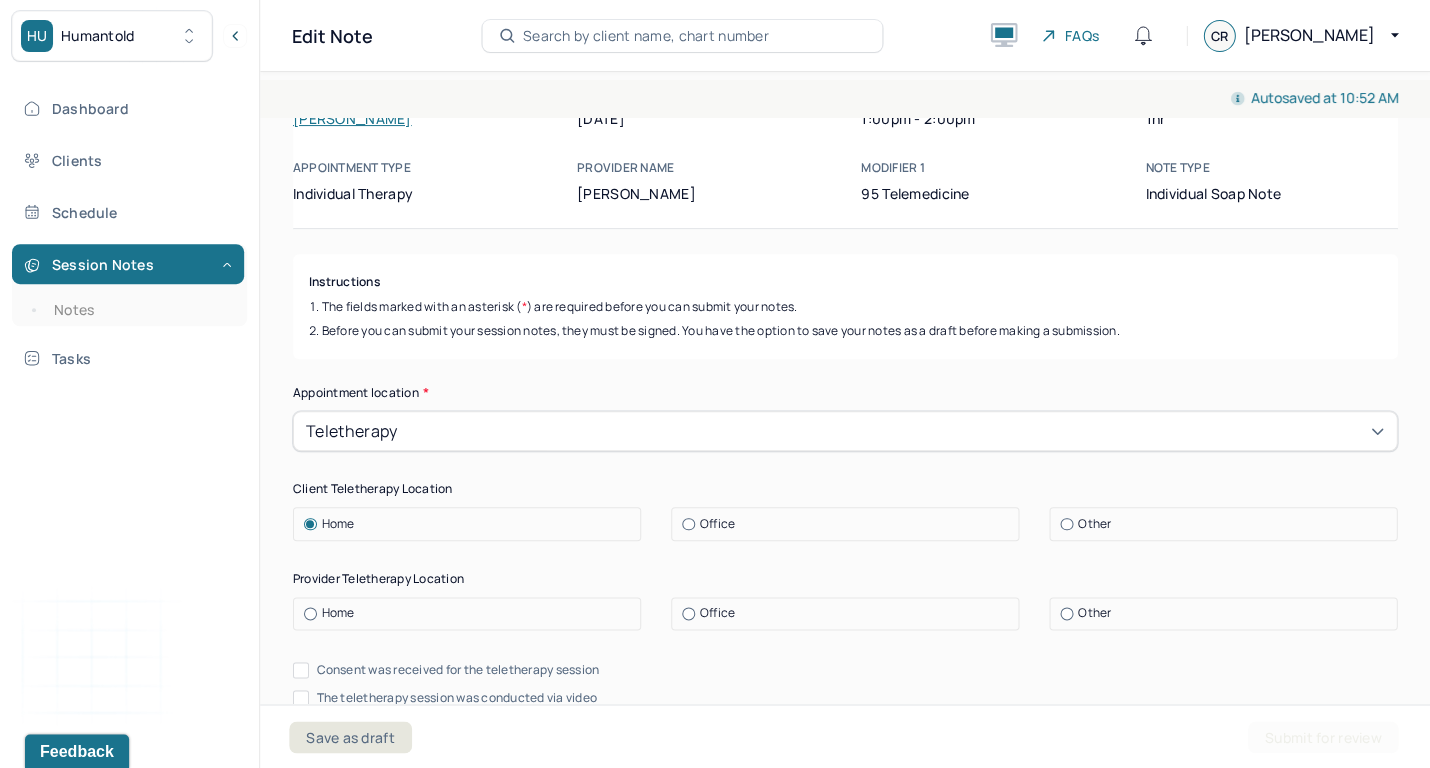 click on "Office" at bounding box center [850, 613] 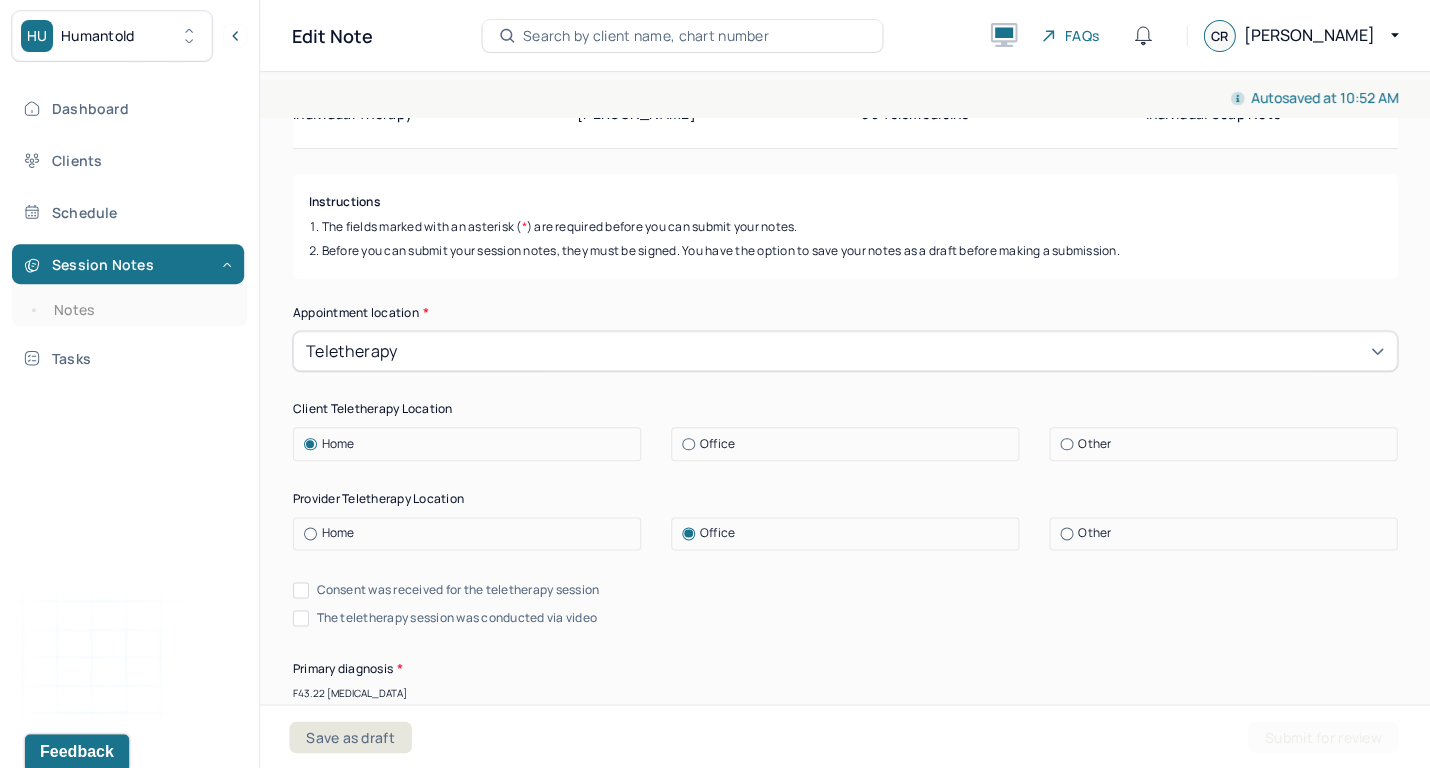 scroll, scrollTop: 160, scrollLeft: 0, axis: vertical 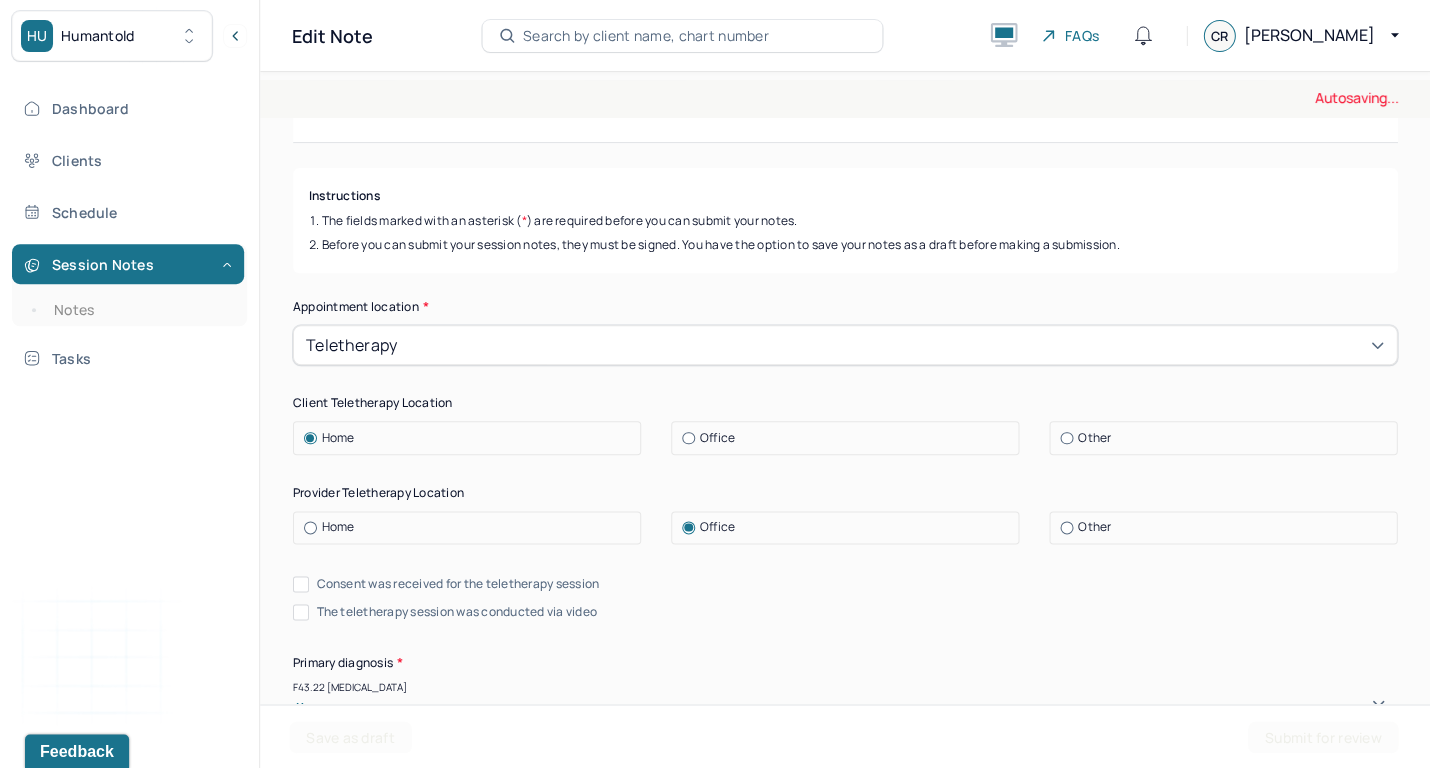 click on "Consent was received for the teletherapy session" at bounding box center [458, 584] 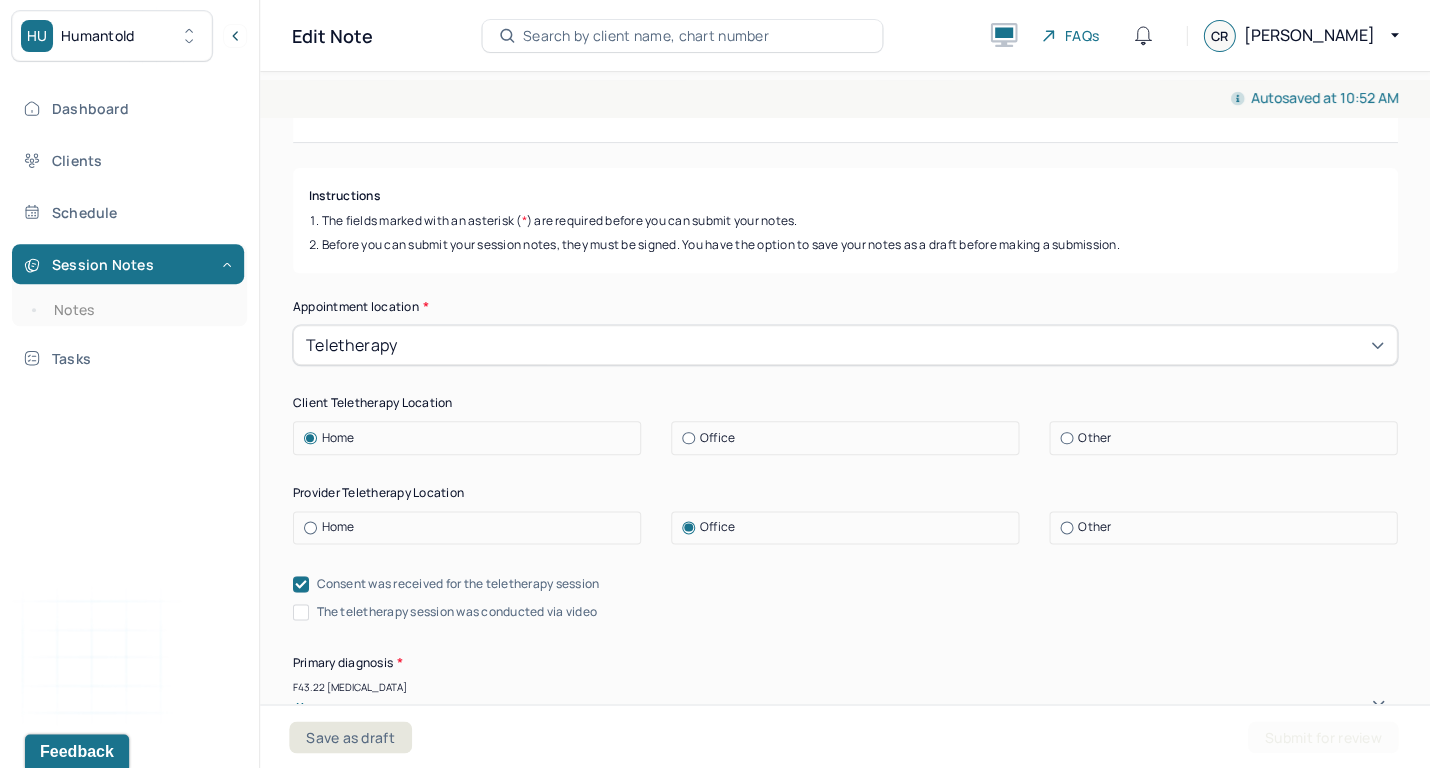 click on "The teletherapy session was conducted via video" at bounding box center [457, 612] 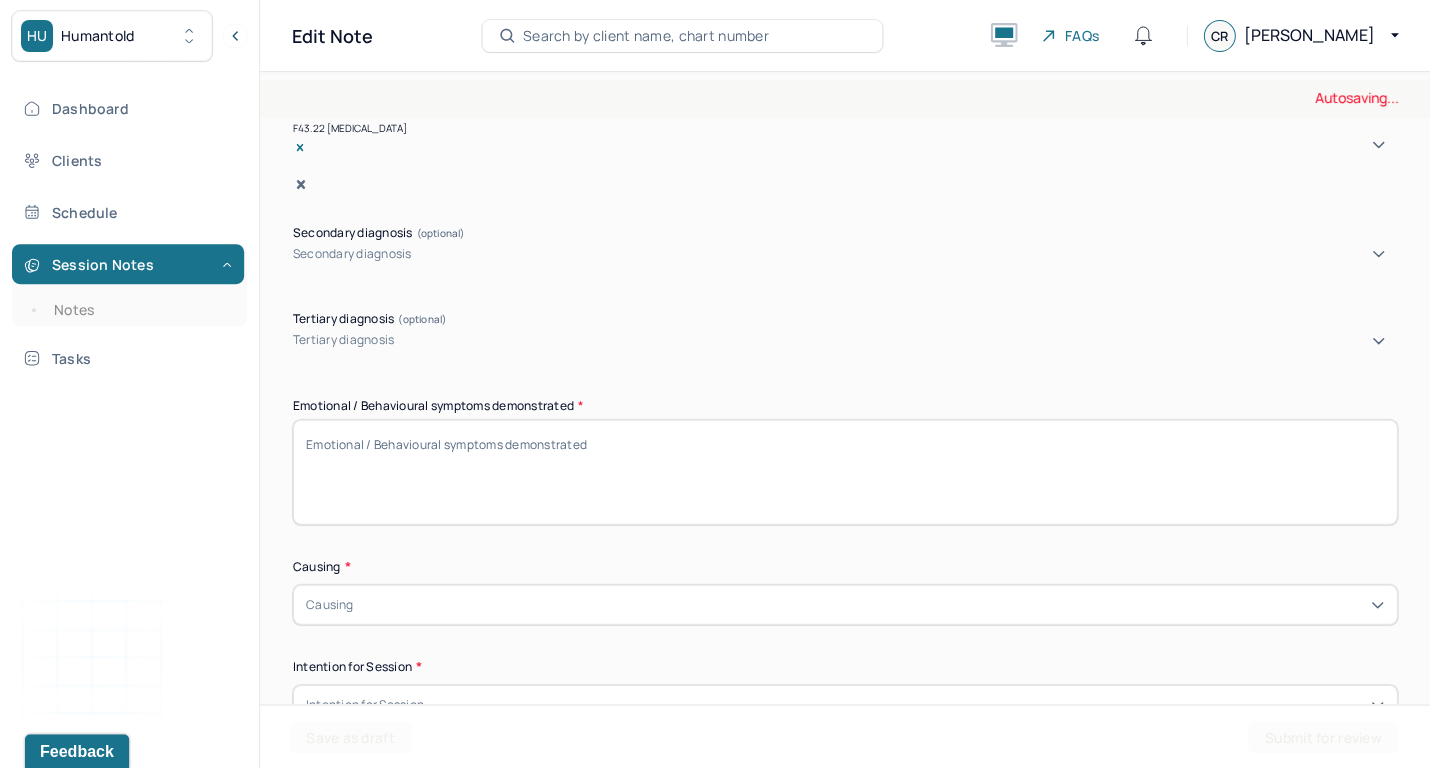 scroll, scrollTop: 722, scrollLeft: 0, axis: vertical 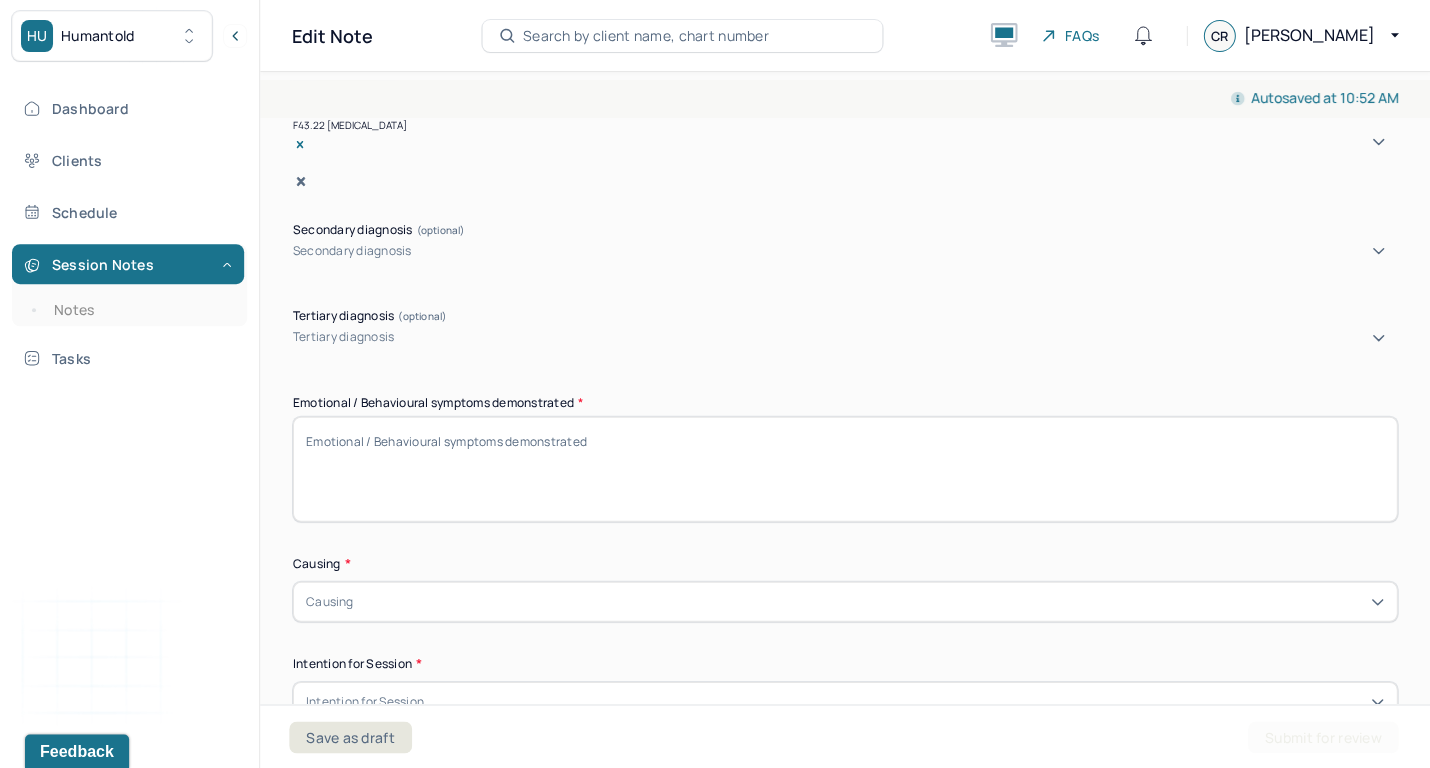 click on "Emotional / Behavioural symptoms demonstrated *" at bounding box center [845, 468] 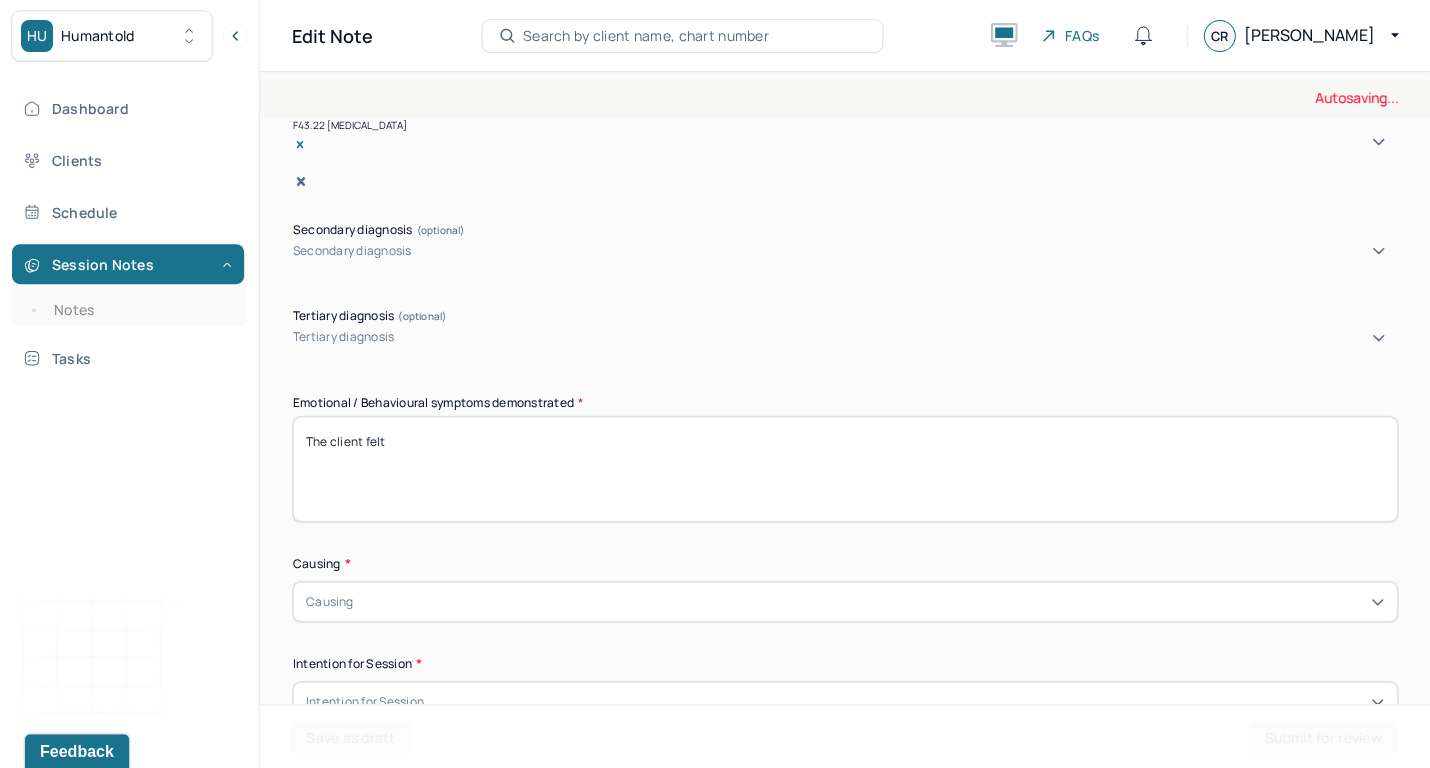 type on "The client felt" 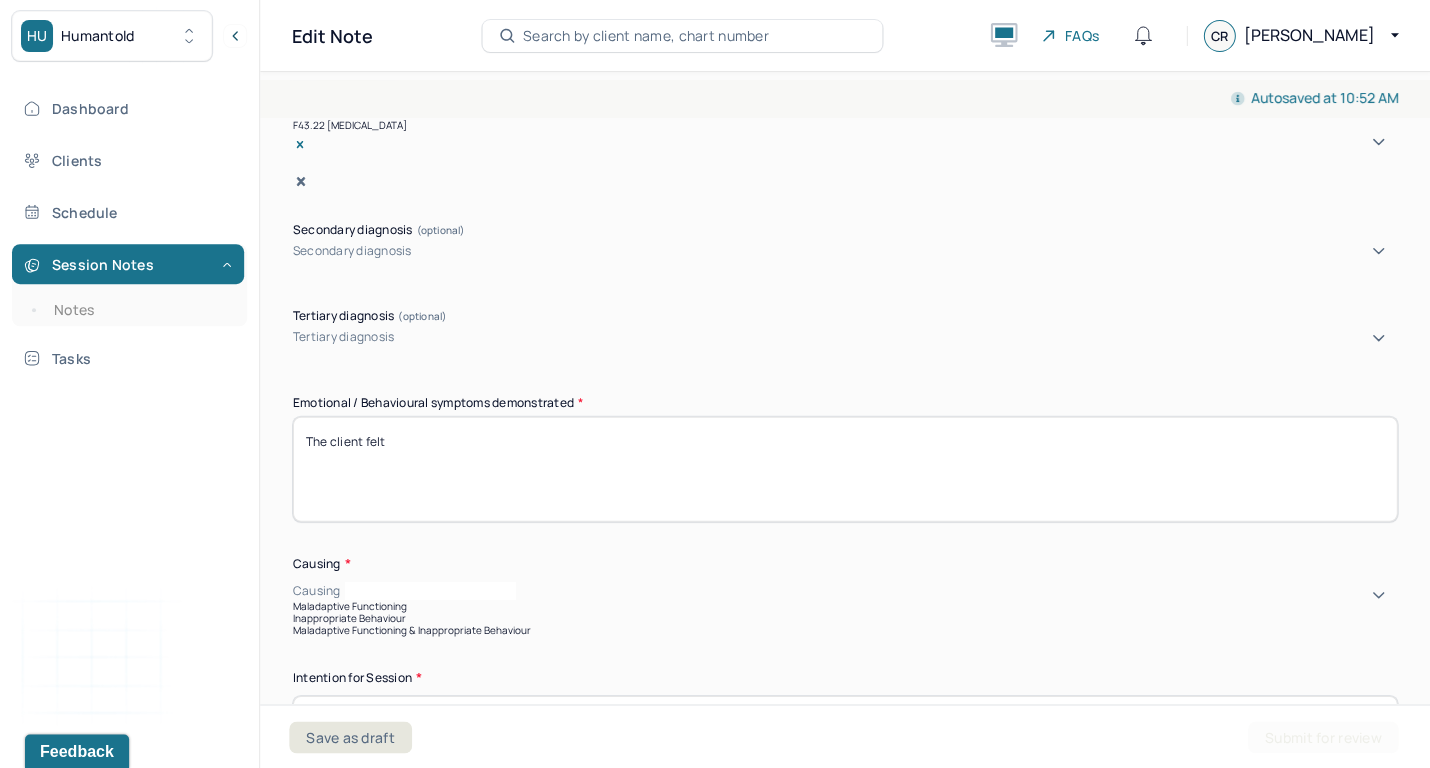 click on "Causing" at bounding box center (845, 590) 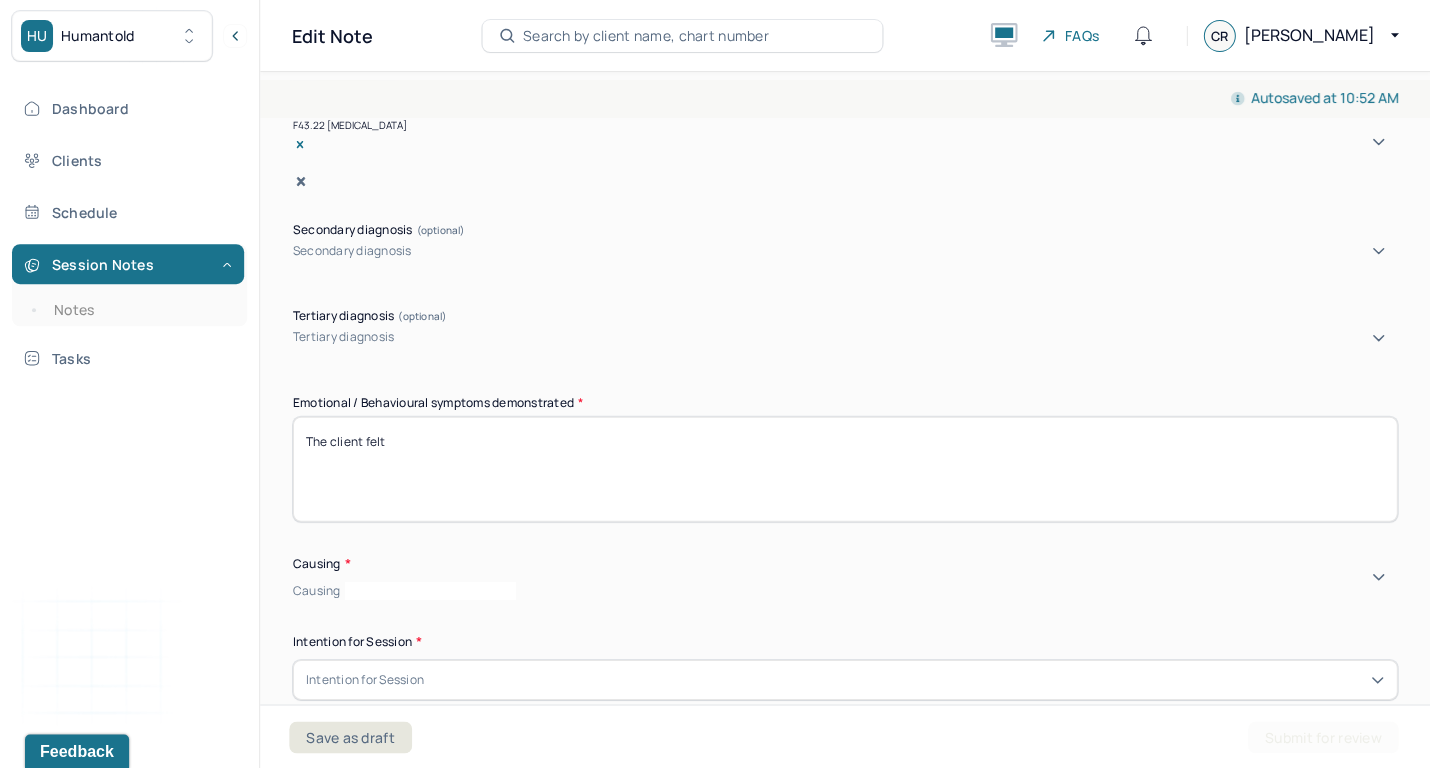 click on "Causing" at bounding box center (845, 590) 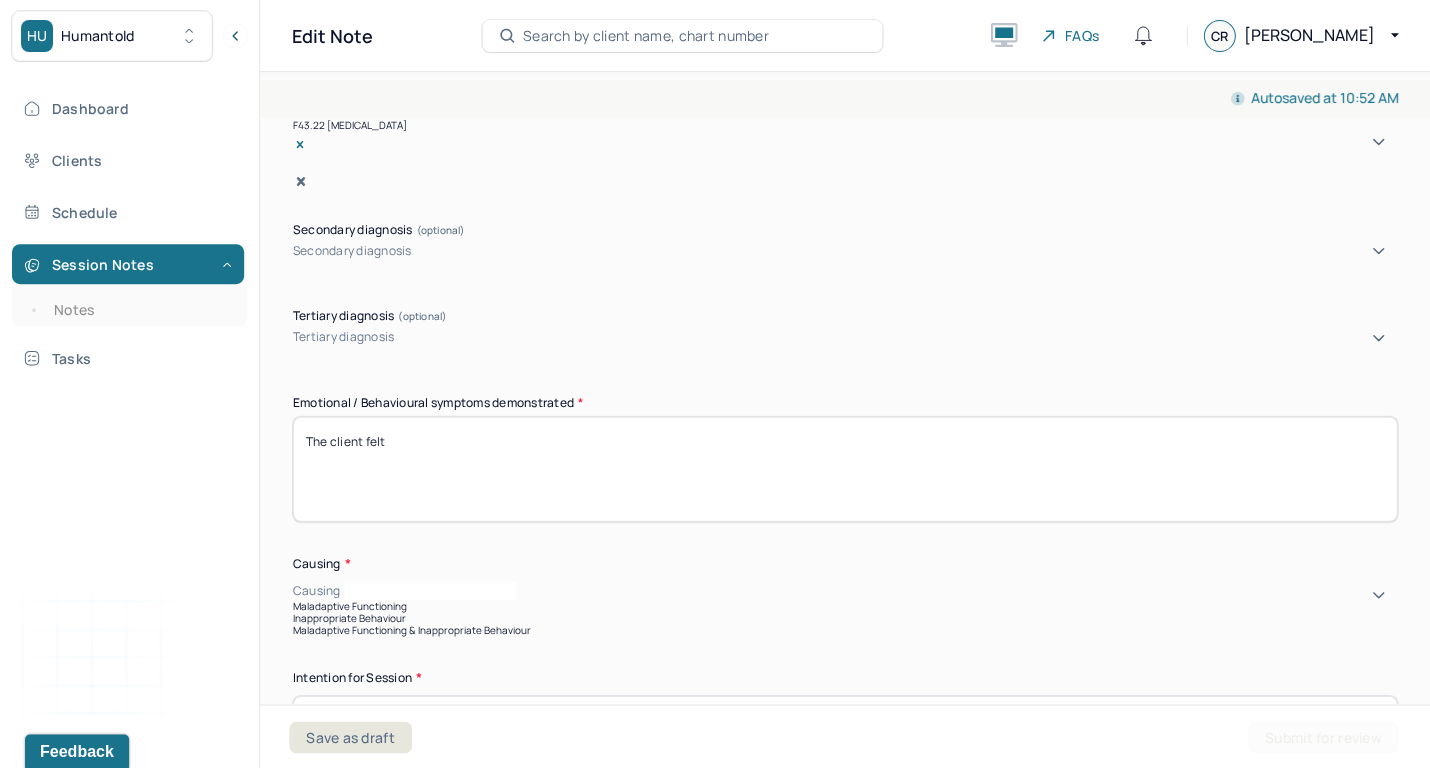 click on "Maladaptive Functioning" at bounding box center [845, 605] 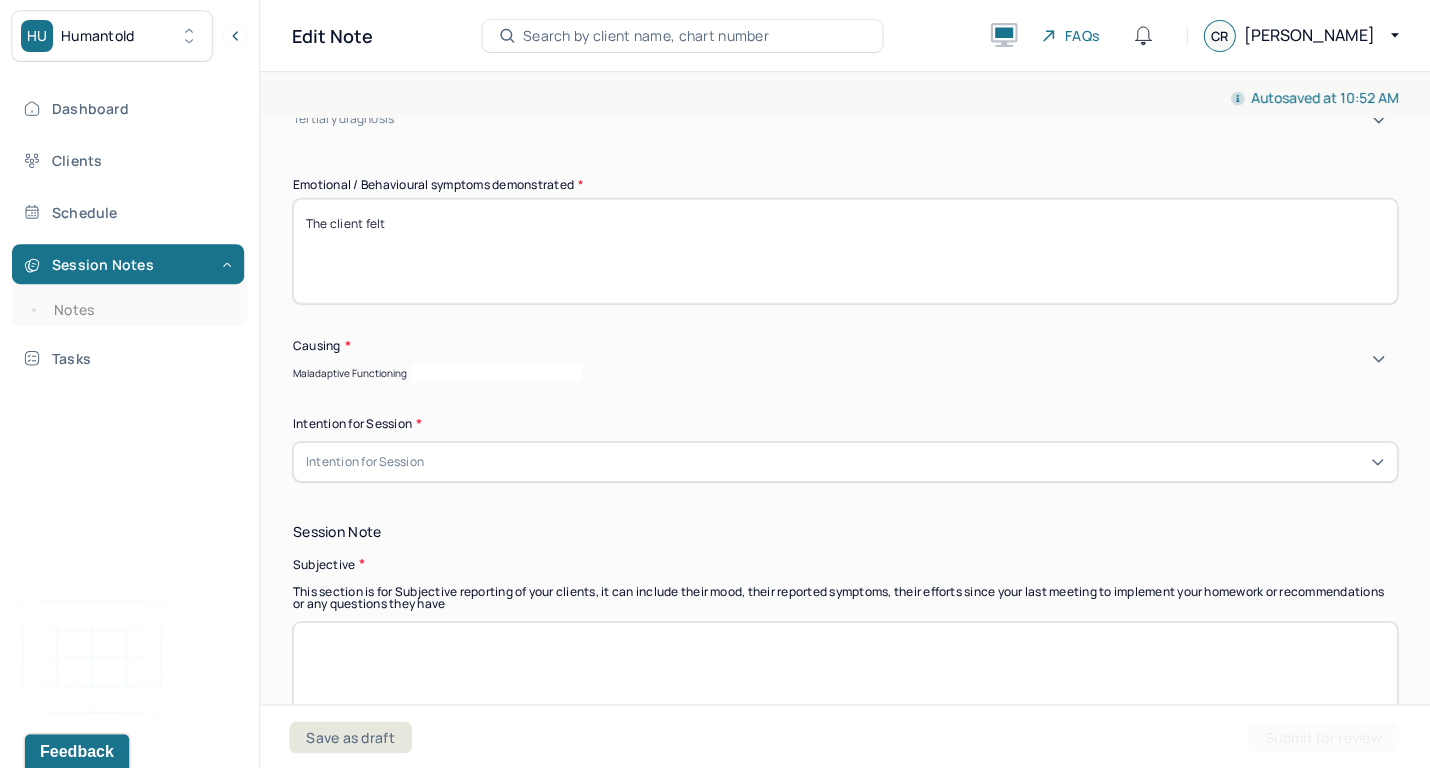 scroll, scrollTop: 965, scrollLeft: 0, axis: vertical 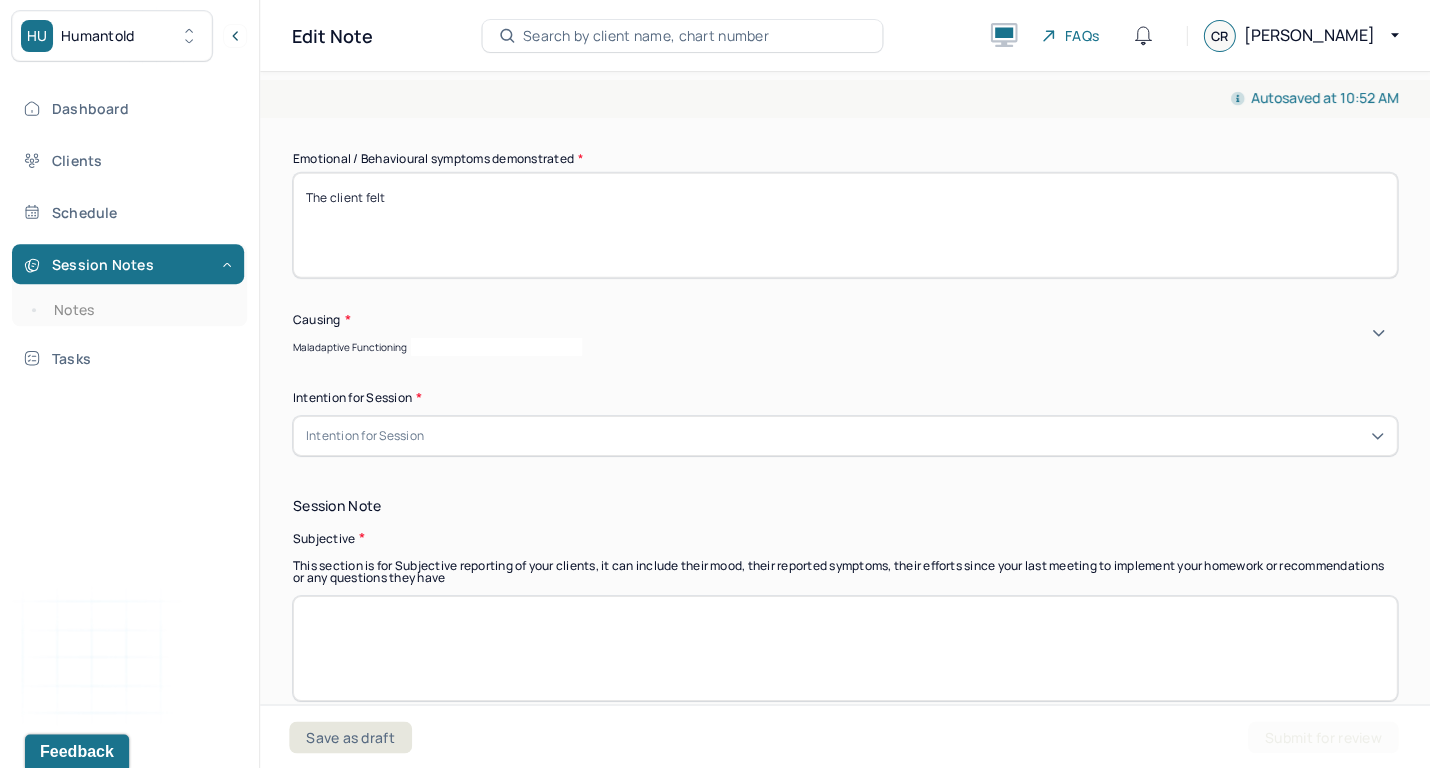 click on "Intention for Session" at bounding box center [845, 436] 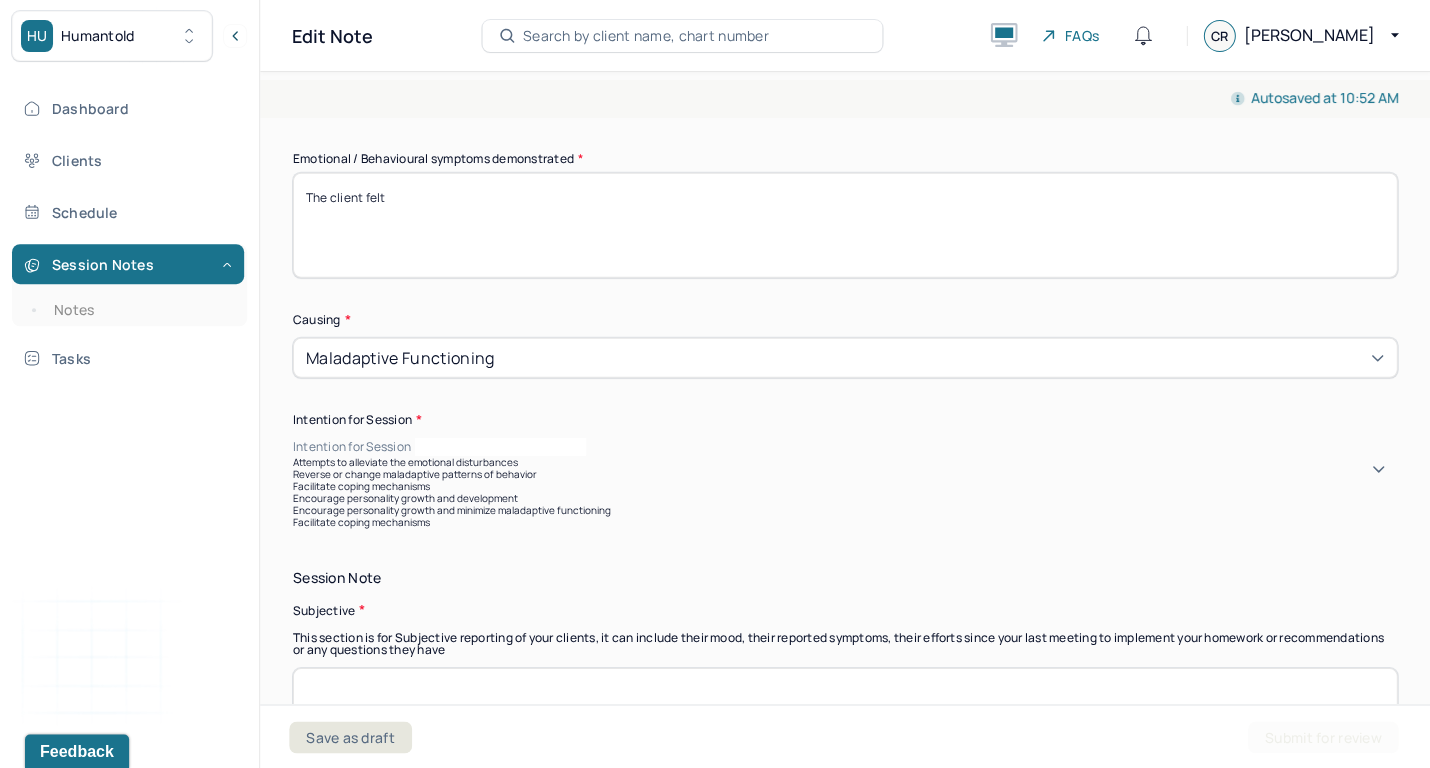 click on "Encourage personality growth and development" at bounding box center (845, 498) 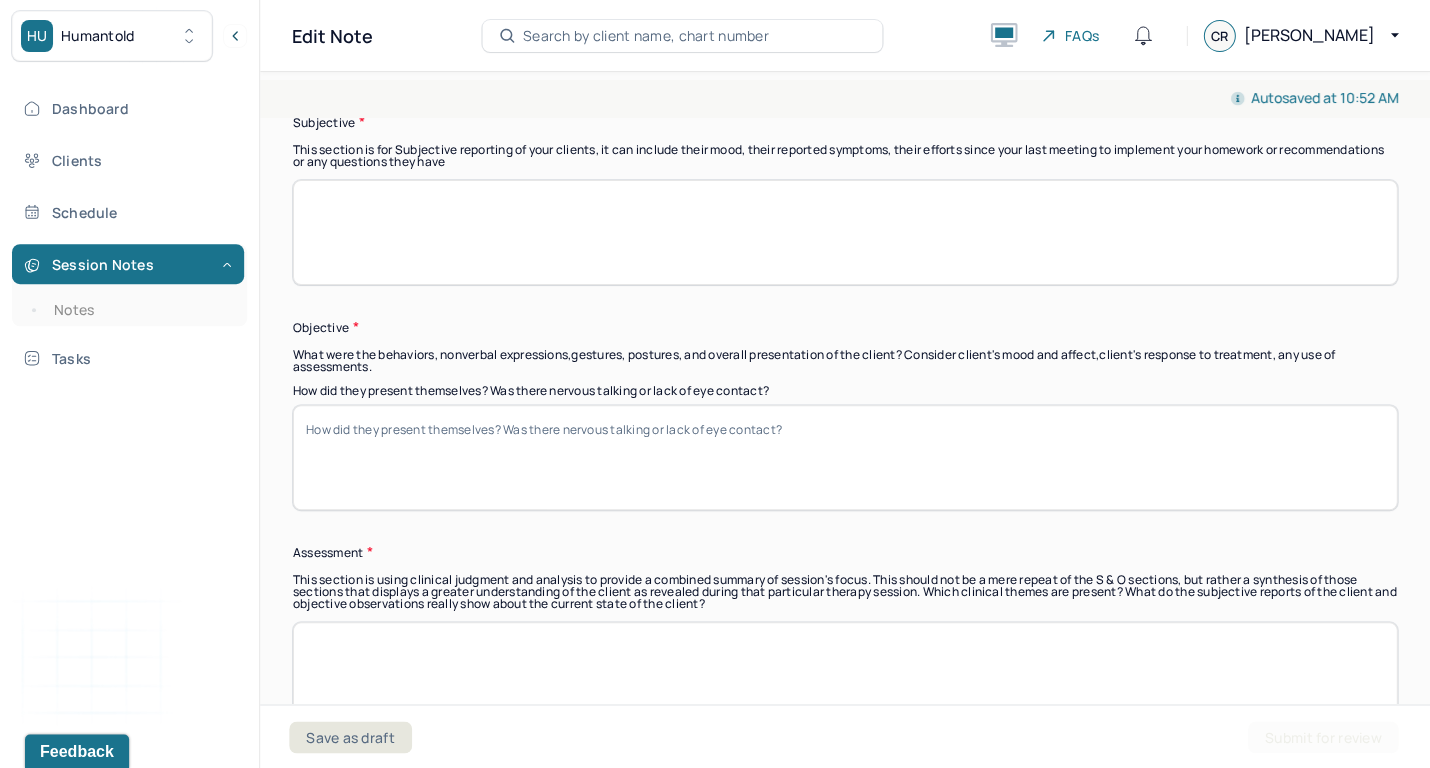 scroll, scrollTop: 1405, scrollLeft: 0, axis: vertical 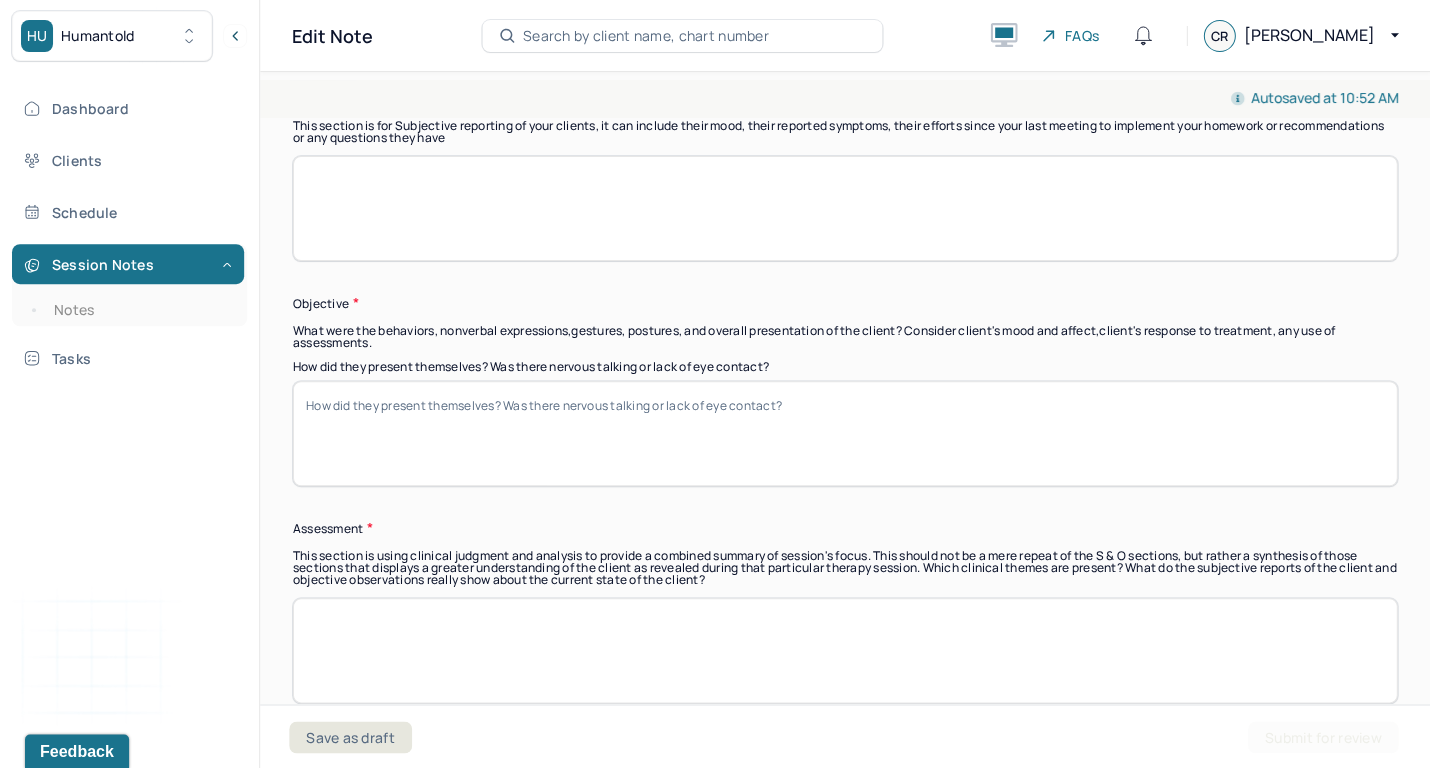 click on "This section is for Subjective reporting of your clients, it can include their mood, their reported symptoms, their efforts since your last meeting to implement your homework or recommendations or any questions they have" at bounding box center (845, 132) 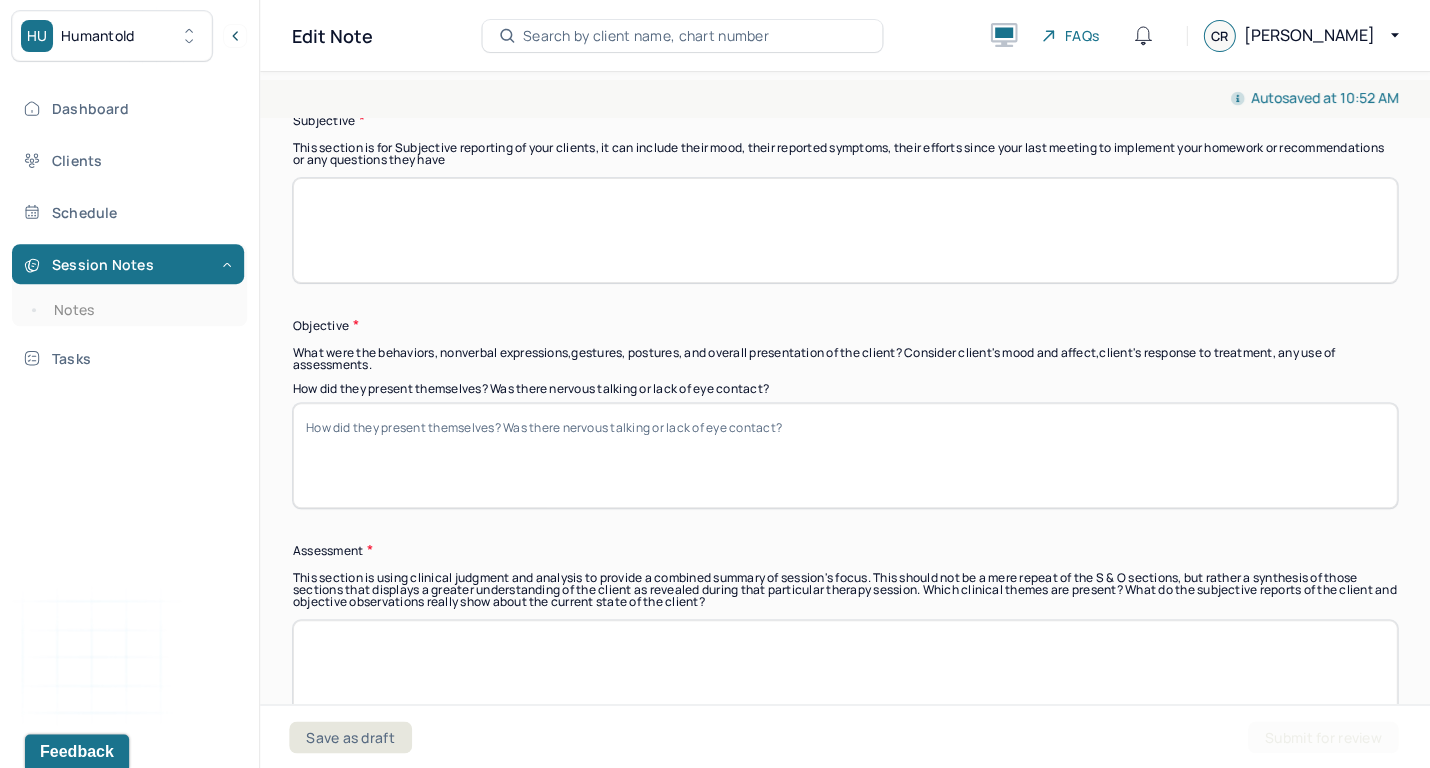 click at bounding box center [845, 230] 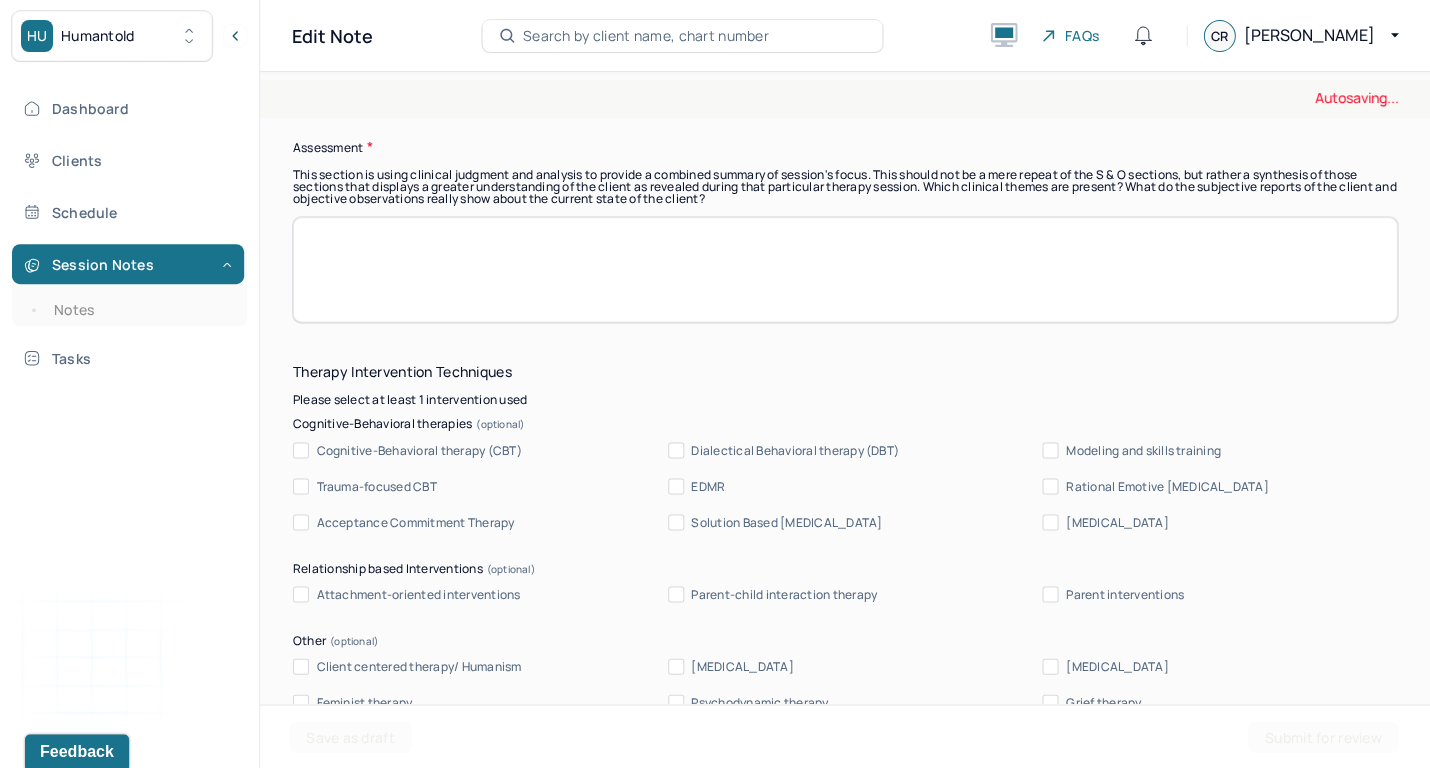scroll, scrollTop: 1980, scrollLeft: 0, axis: vertical 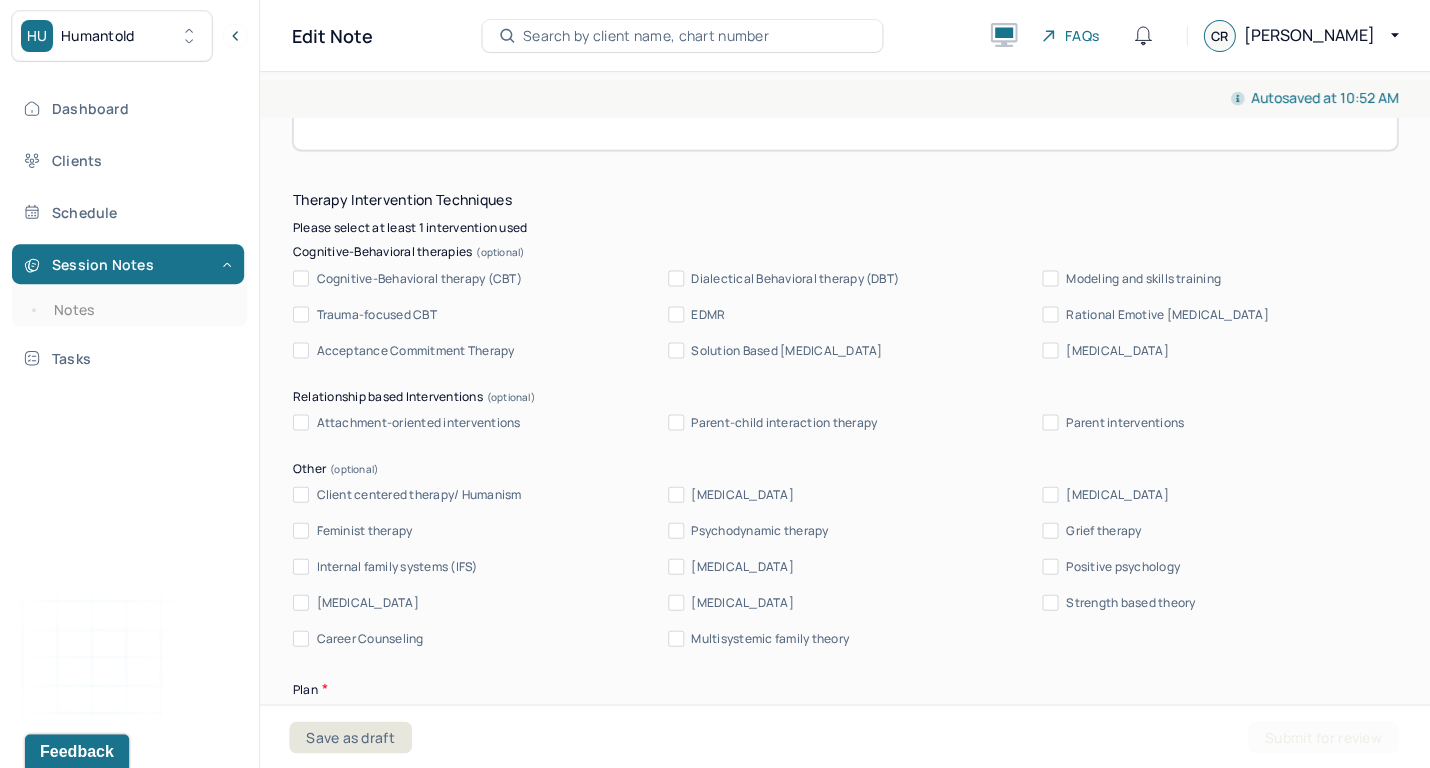 type on "The client reported that" 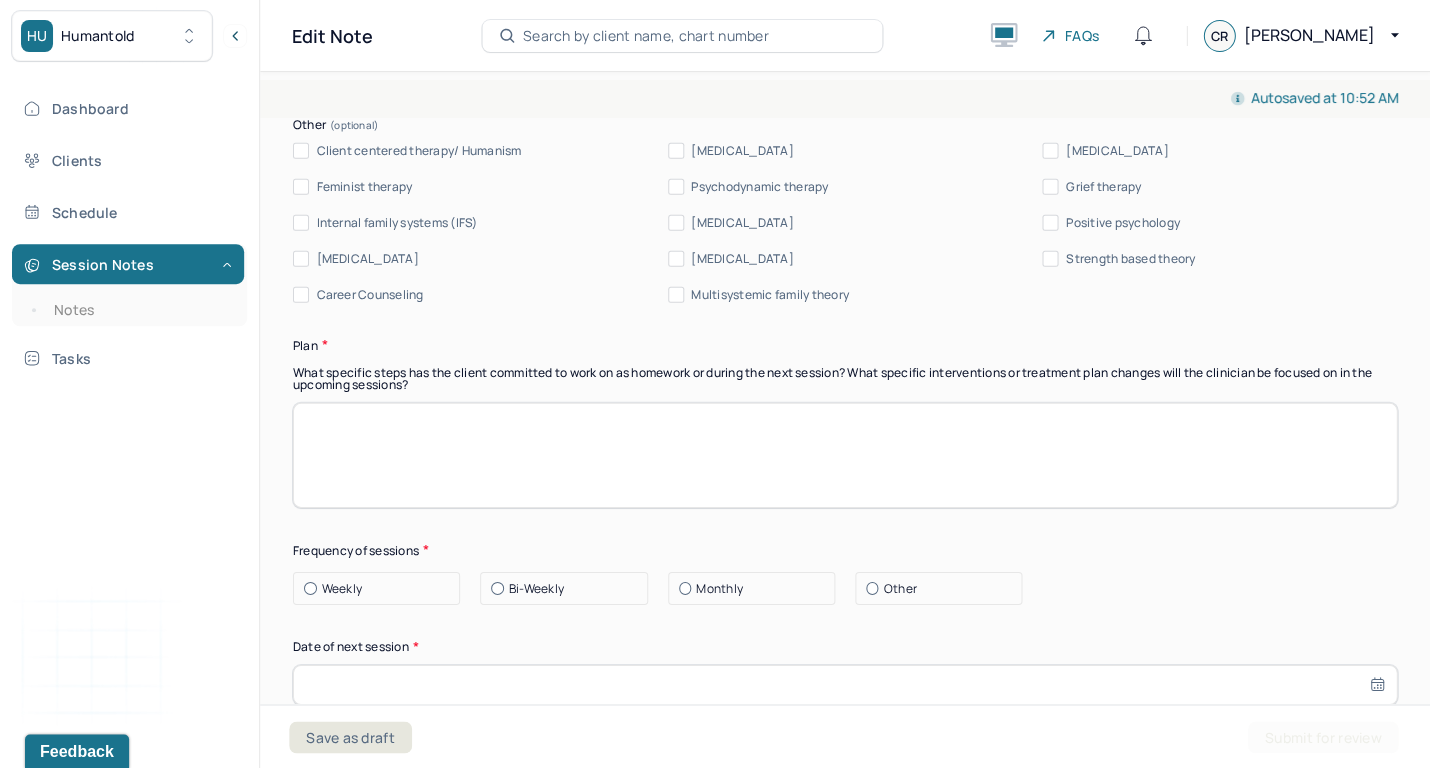 scroll, scrollTop: 2378, scrollLeft: 0, axis: vertical 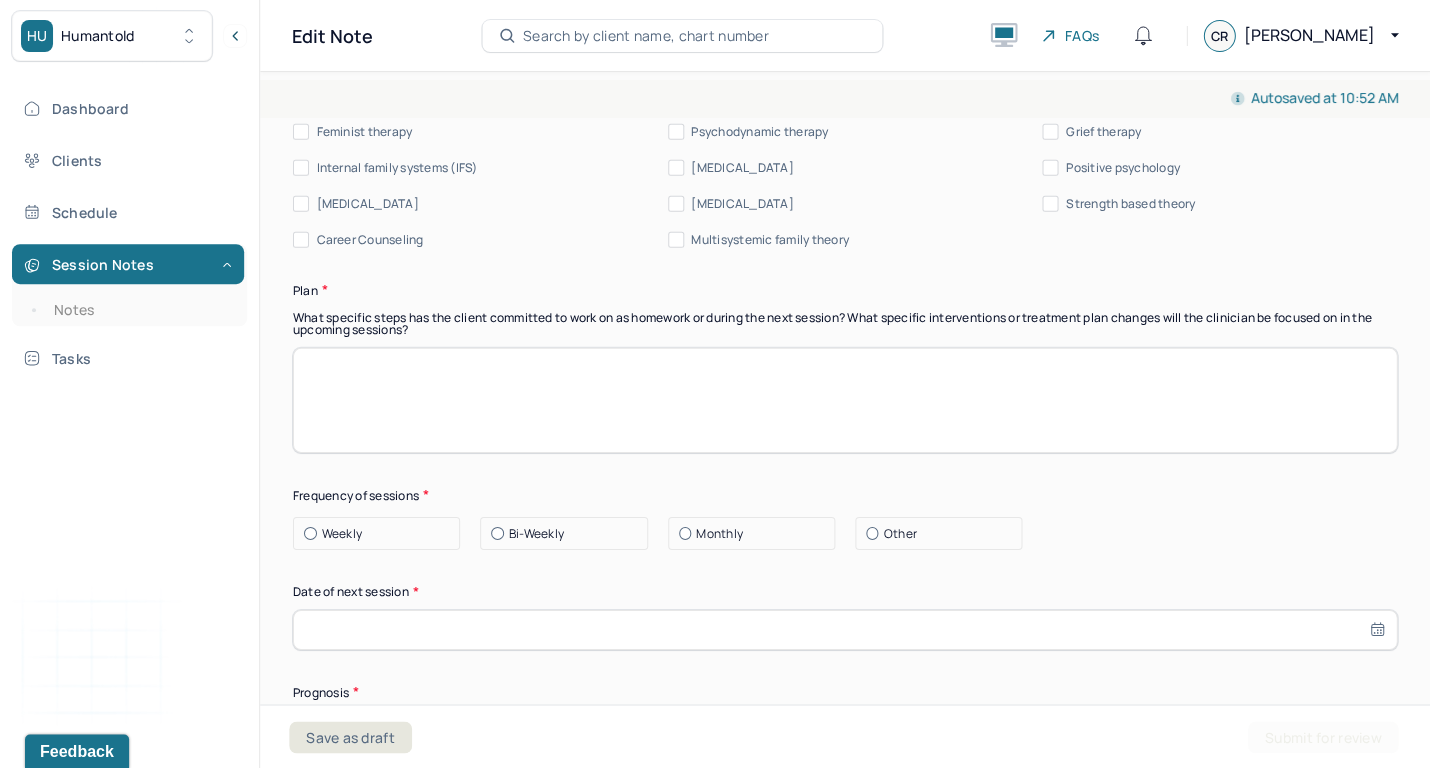 click at bounding box center (497, 533) 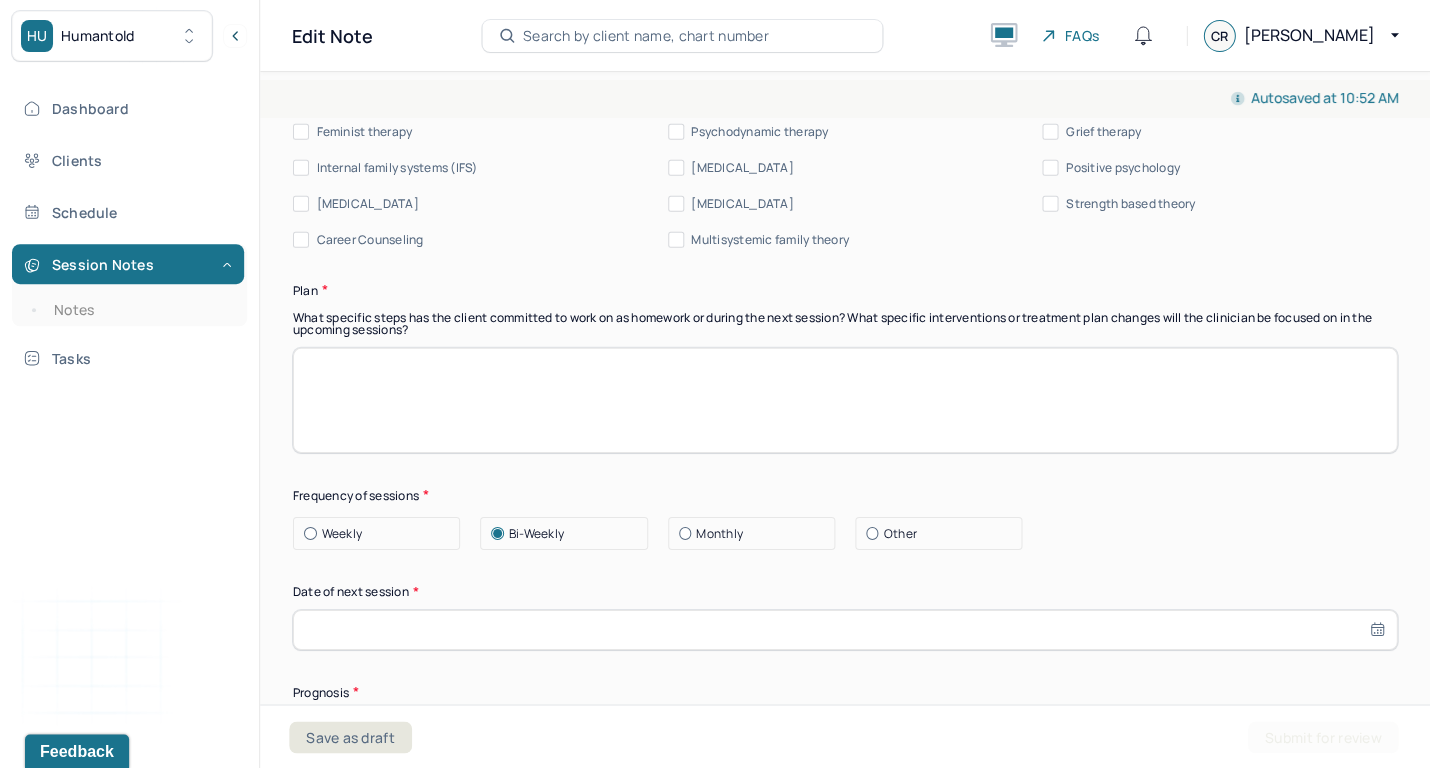 select on "6" 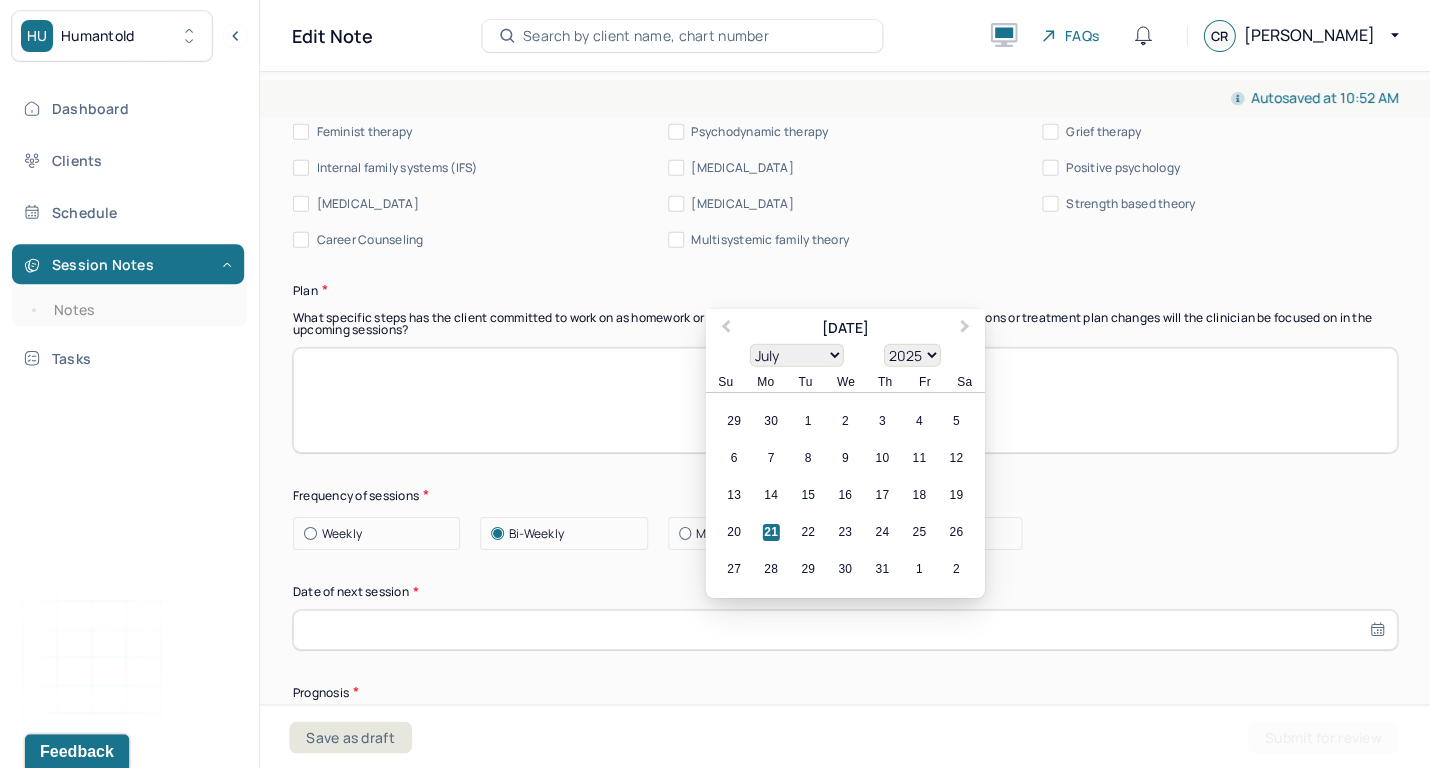 click at bounding box center [845, 630] 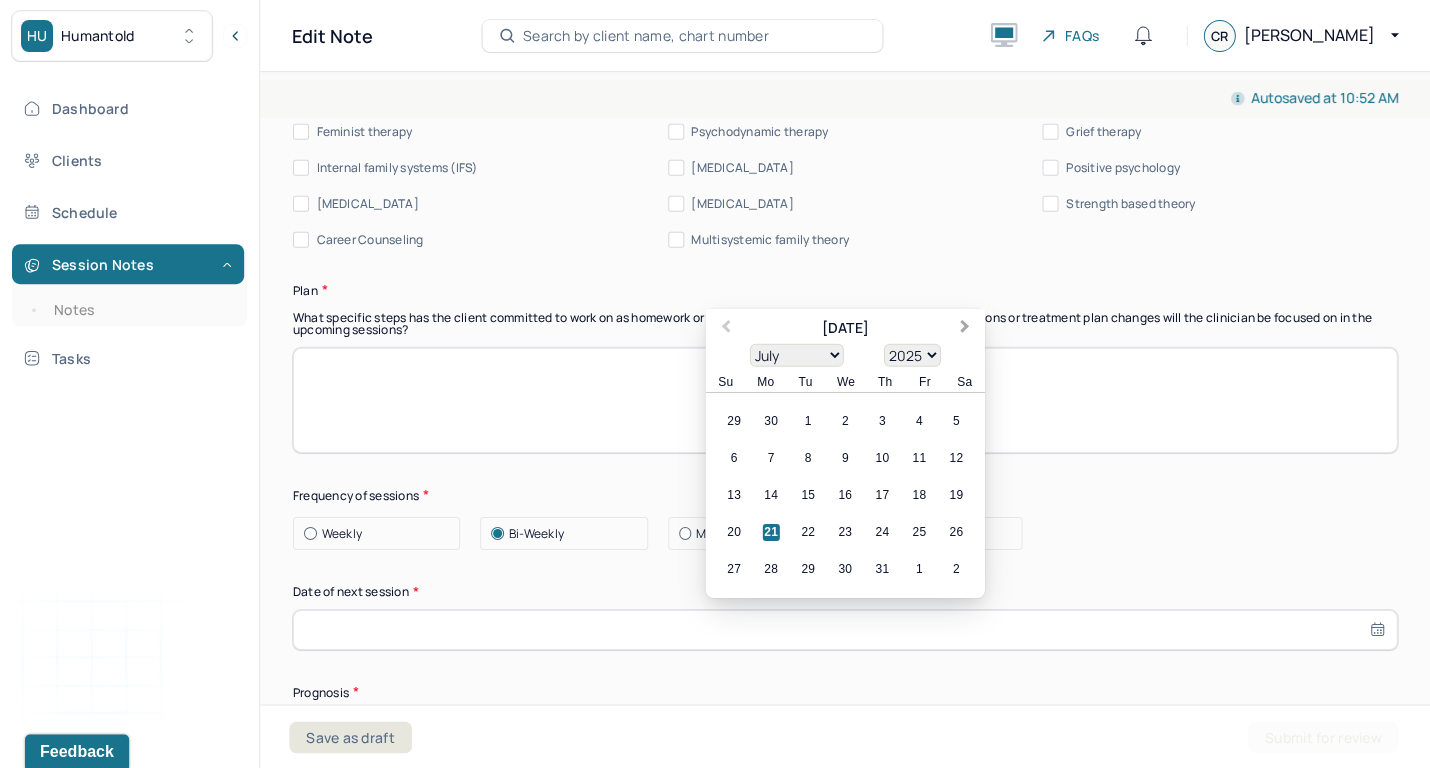 click on "Next Month" at bounding box center [965, 329] 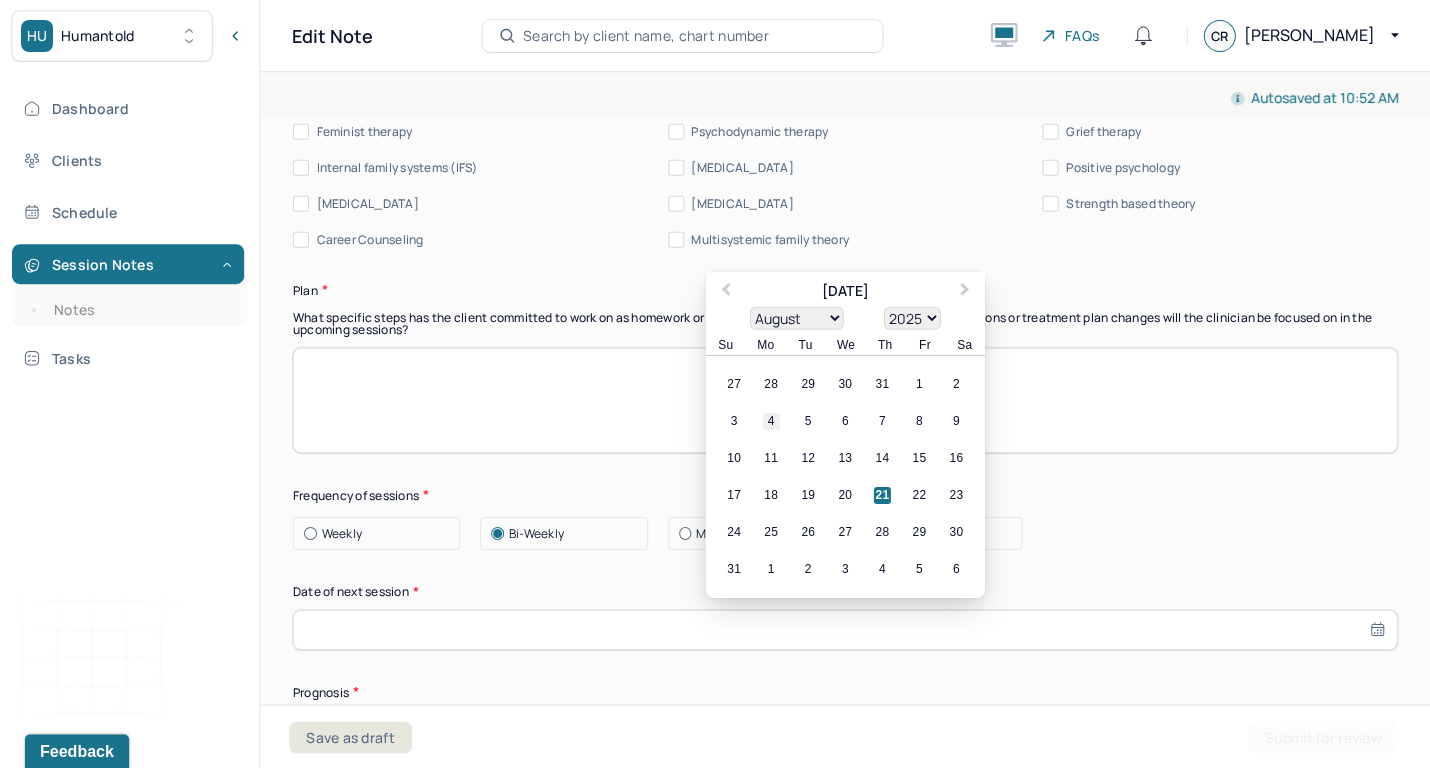 click on "4" at bounding box center (771, 422) 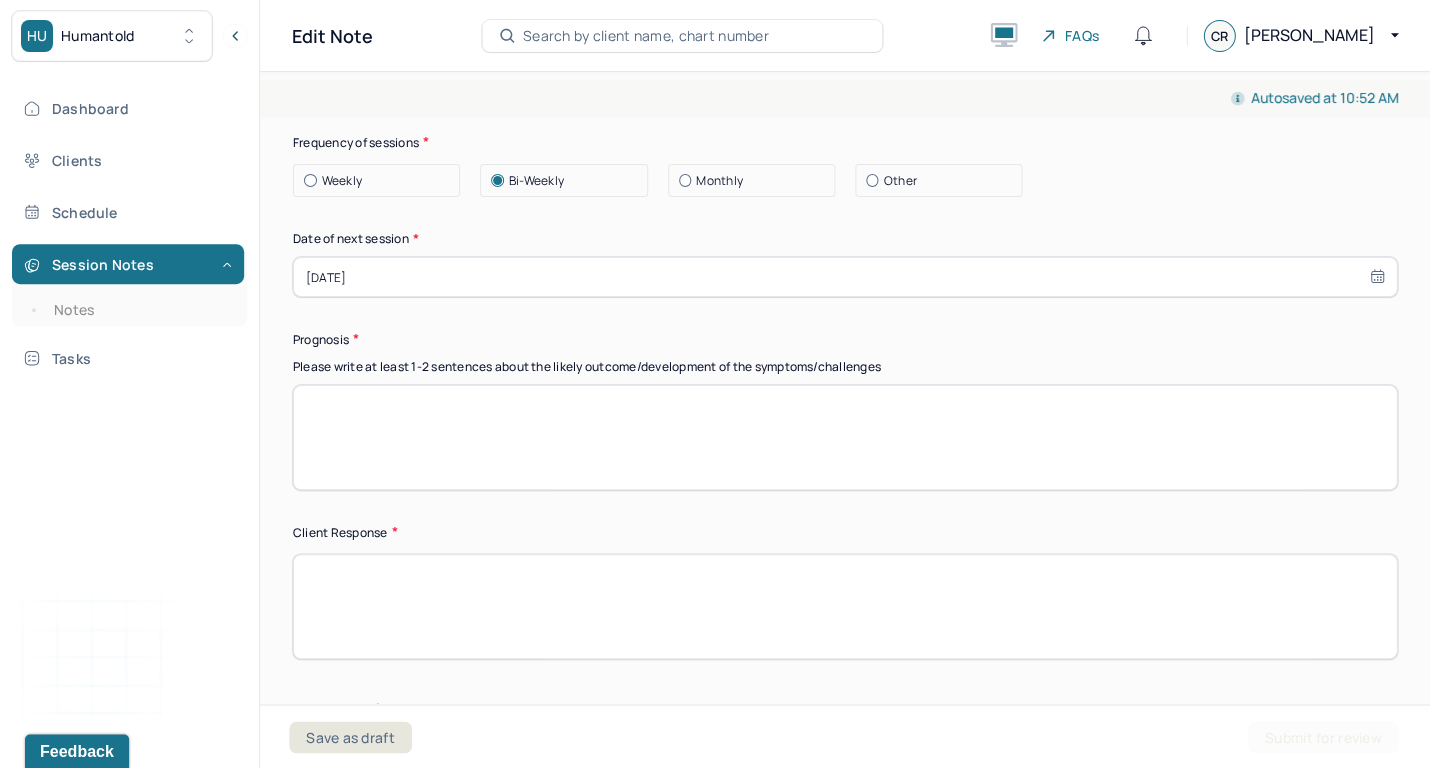 scroll, scrollTop: 2798, scrollLeft: 0, axis: vertical 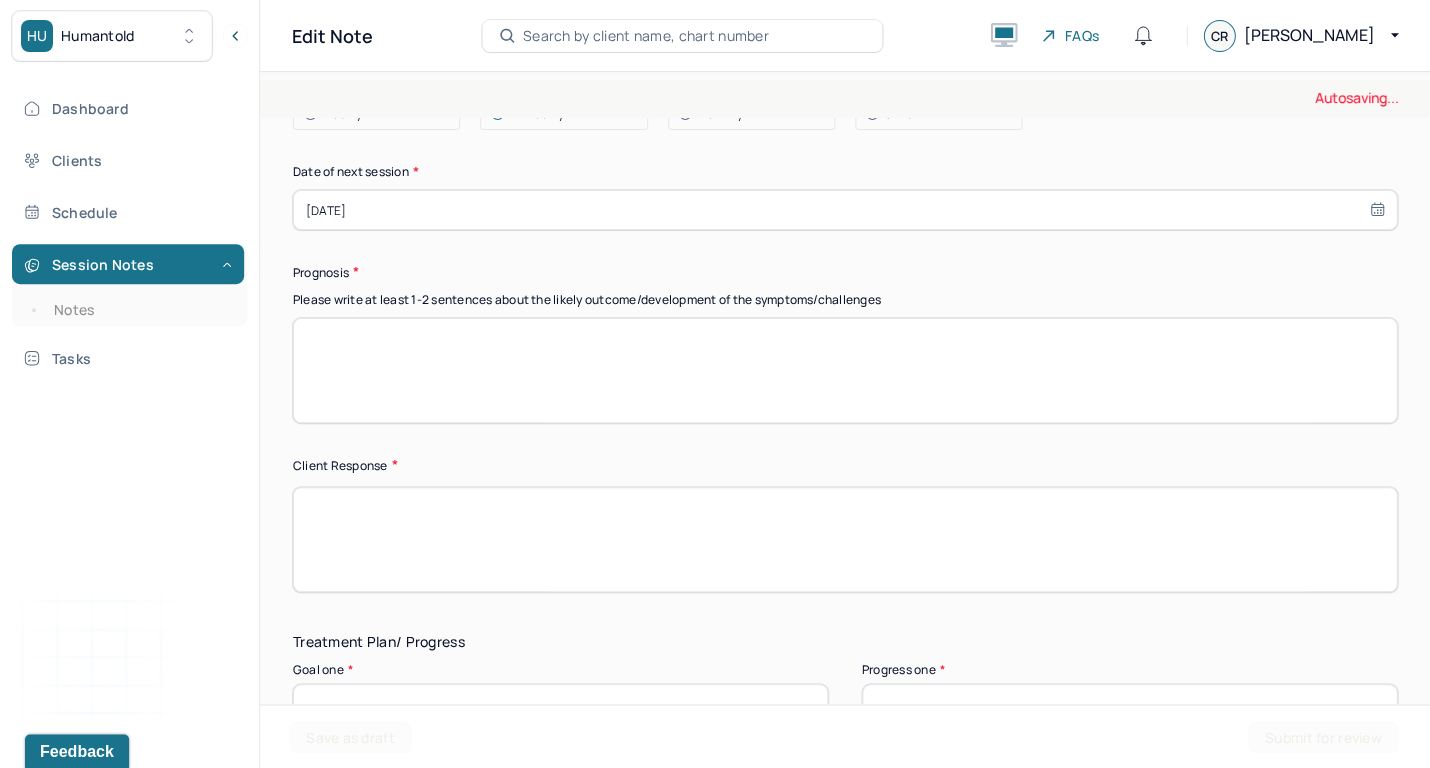 click at bounding box center (845, 370) 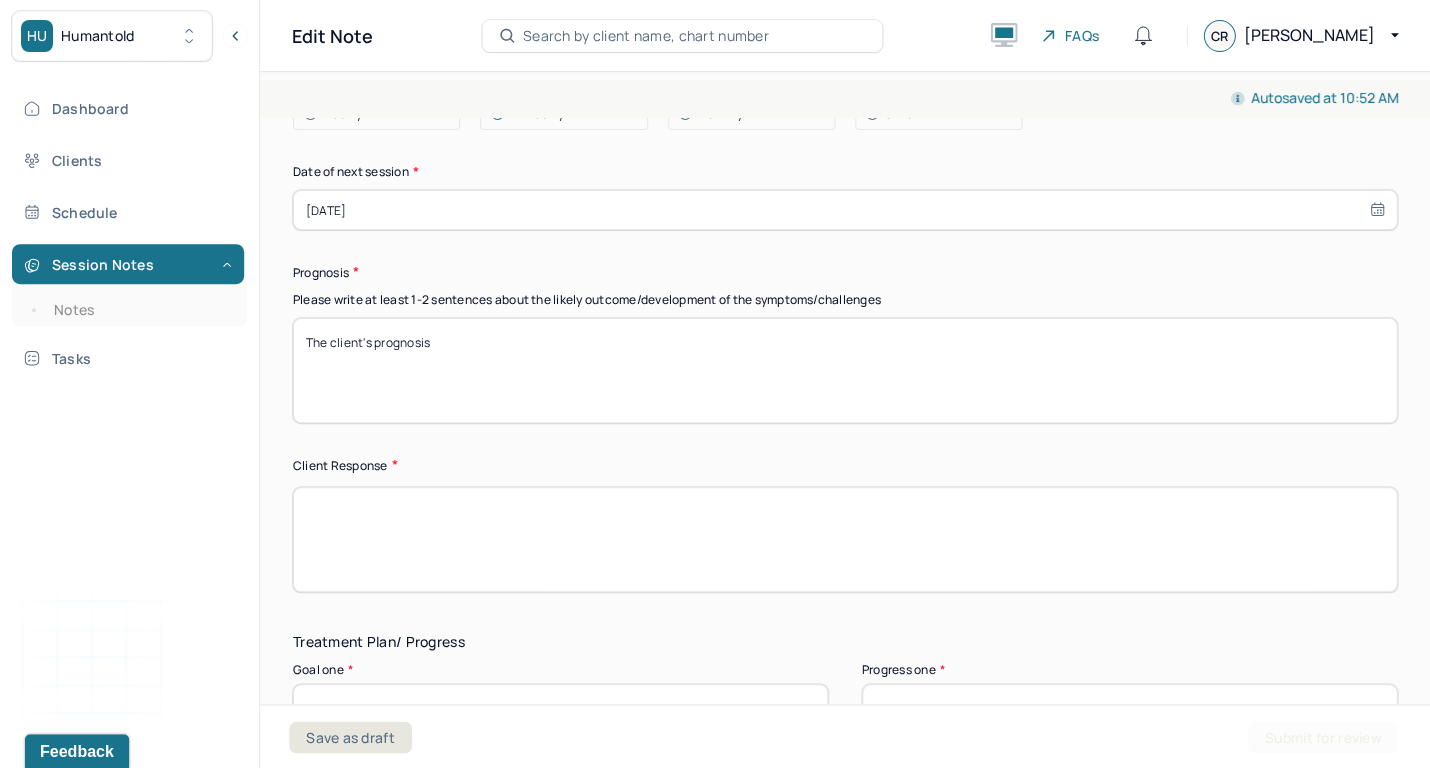 type on "The client's prognosis" 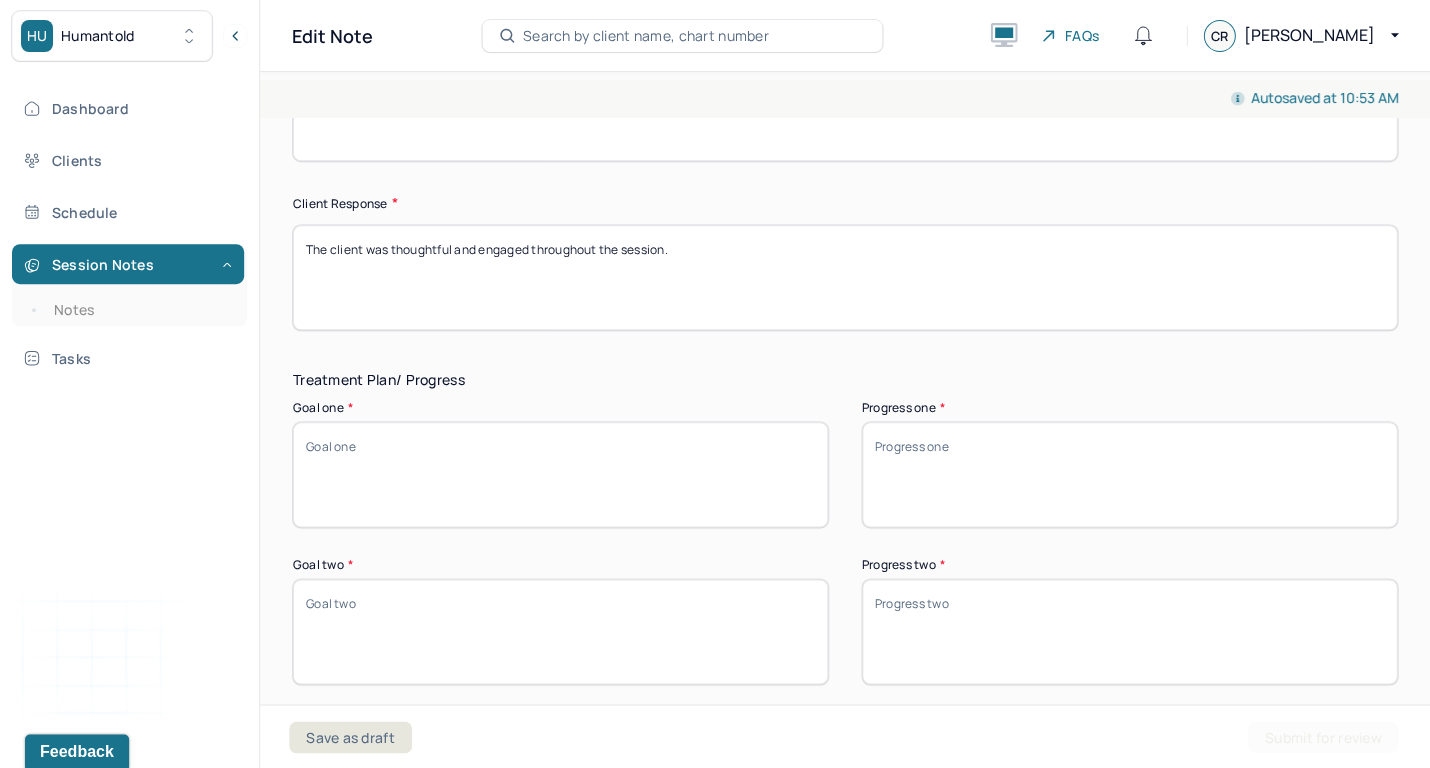 scroll, scrollTop: 3126, scrollLeft: 0, axis: vertical 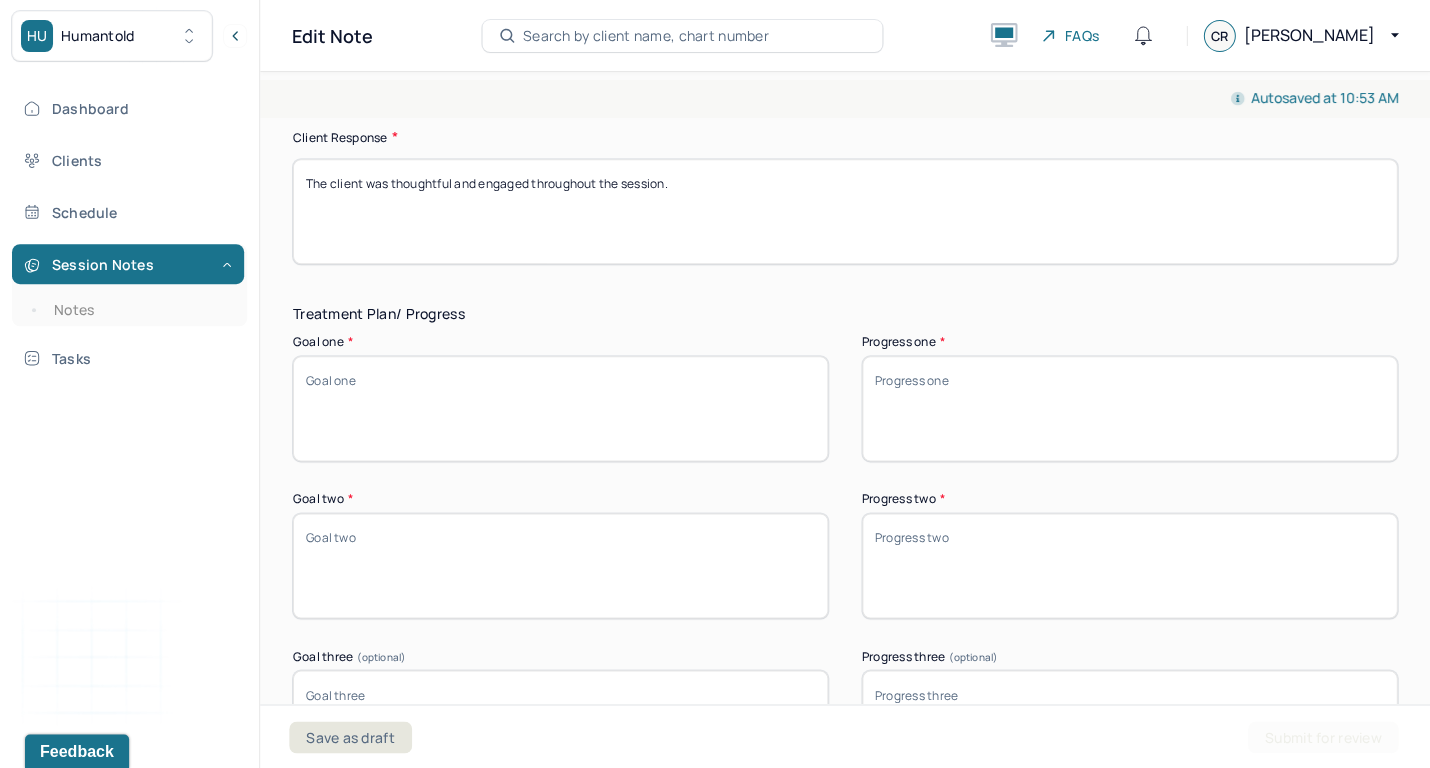 type on "The client was thoughtful and engaged throughout the session." 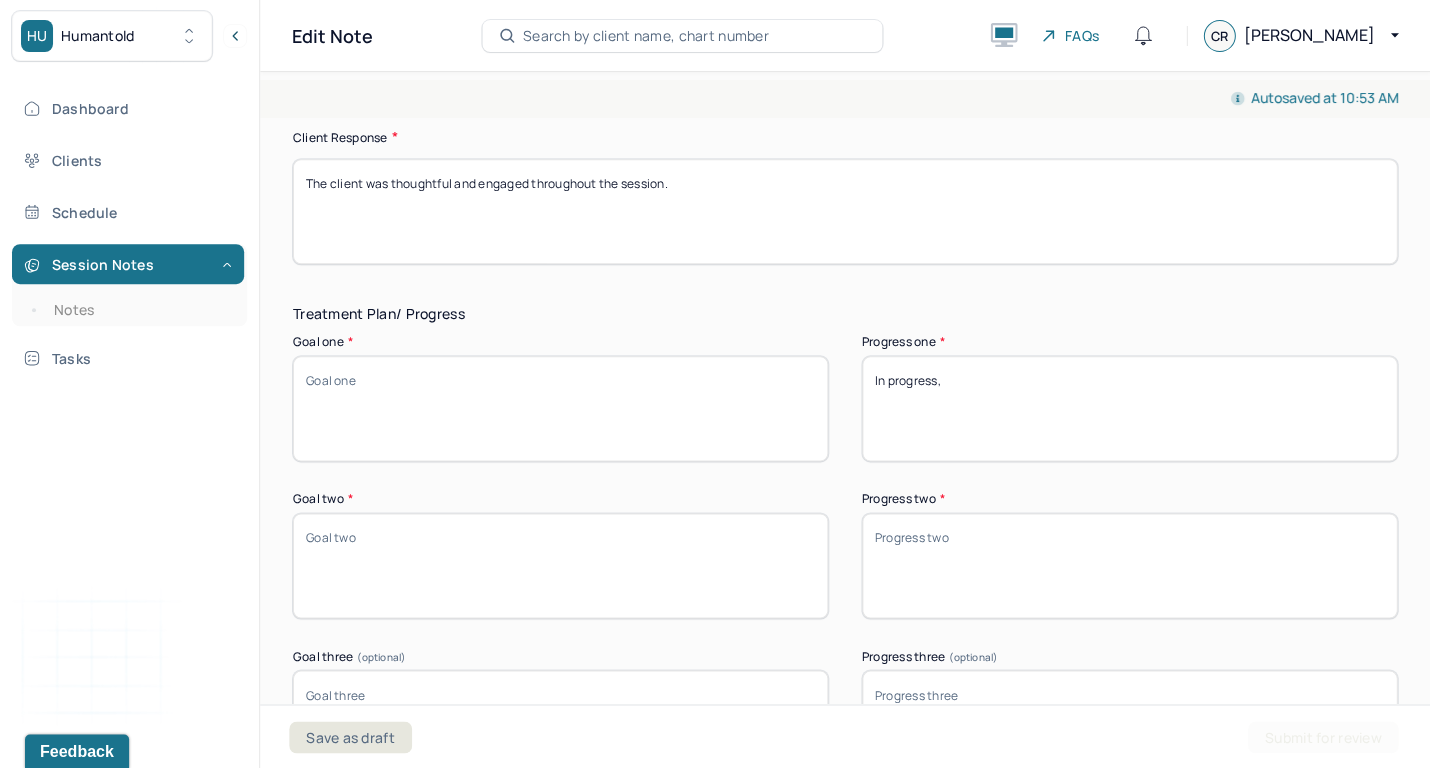 type on "In progress," 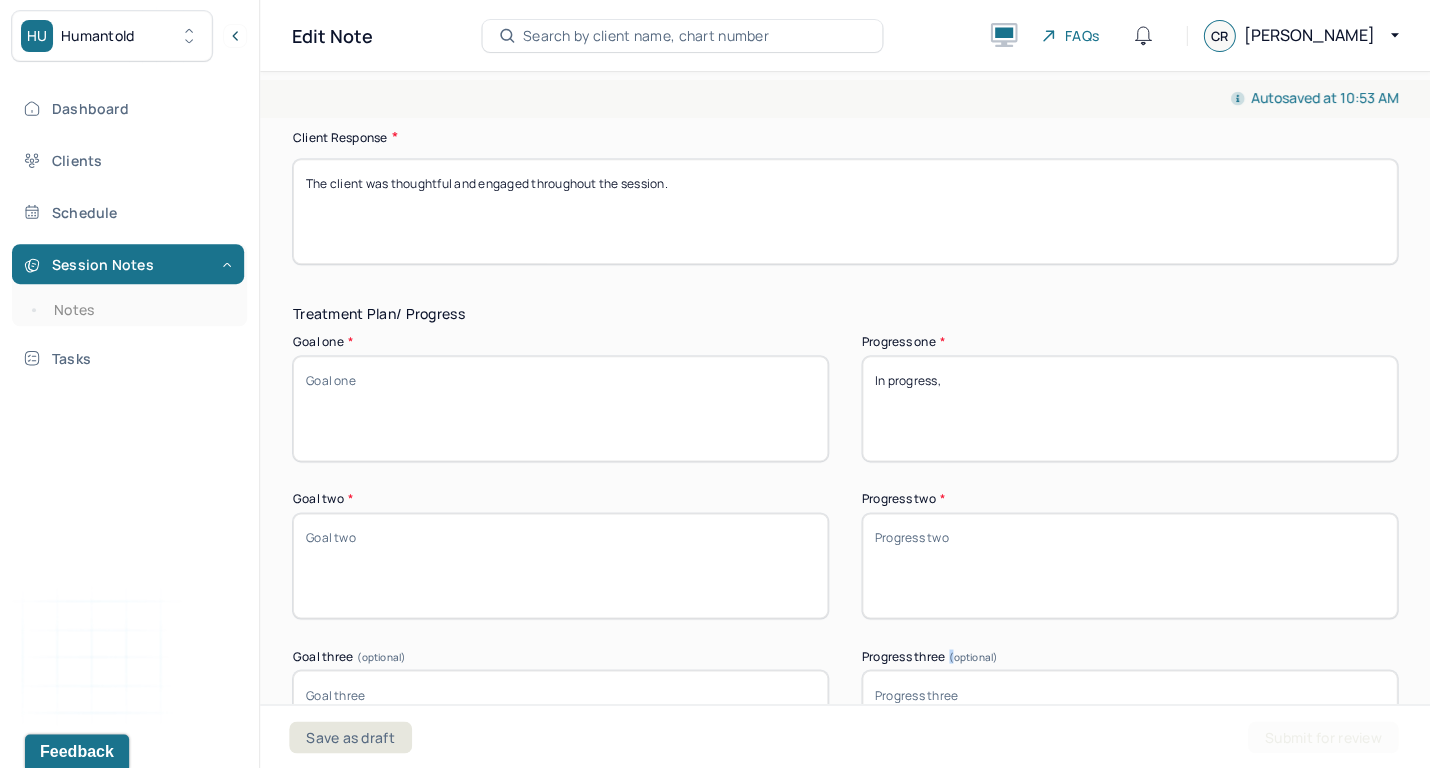 click on "Treatment Plan/ Progress Goal one * Progress one * In  Goal two * Progress two * Goal three (optional) Progress three (optional) Communication Factors impacting treatment Need to manage maladaptive communication (e.g., related to high anxiety, high reactivity repeated questions, or disagreement) among participants Caregiver emotions or behaviors interfered with the caregiver's understanding and ability Evidence or disclosure of a sentinel event and mandated reporting to a third party Use of play equipment or other physical devices to communicate with the client to overcome barriers to therapeutic or diagnostic interaction Client has not developed, or lost, either the expressive language communication skills to explain their symptoms and respond to treatment Client lacks the receptive communication skills to understand the therapist when using typical language for communication Details around communication factors impacting treatment" at bounding box center [845, 726] 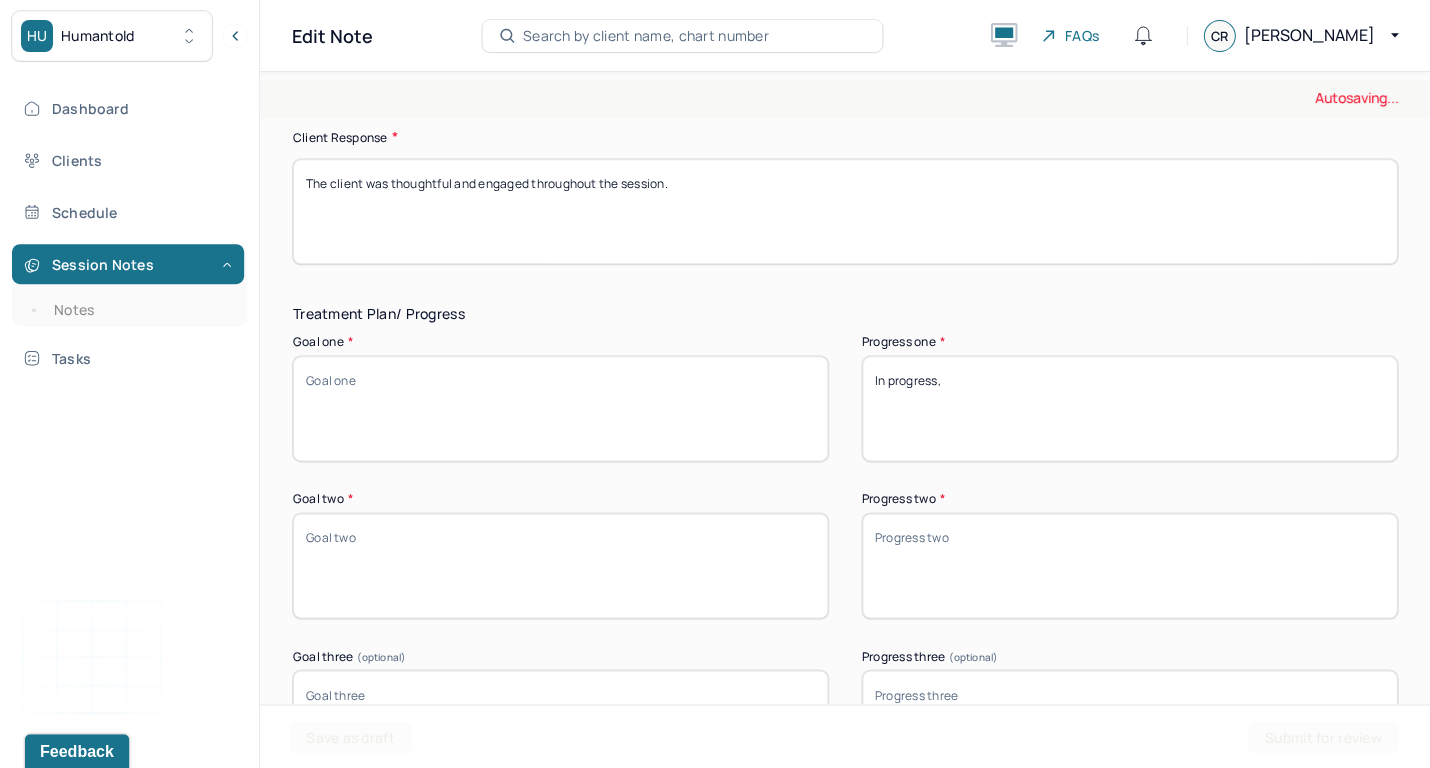 click on "In" at bounding box center [1129, 408] 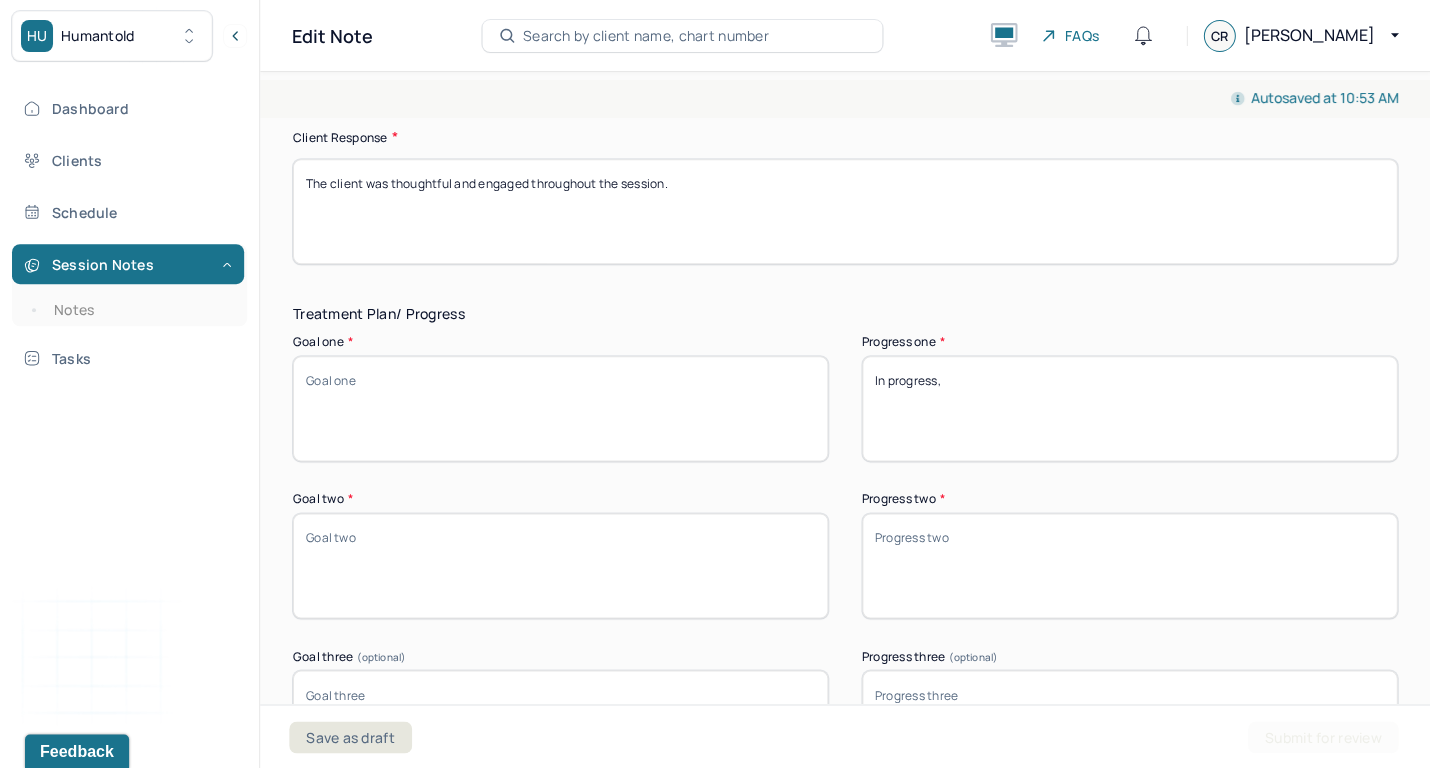 click on "Progress two *" at bounding box center (1129, 565) 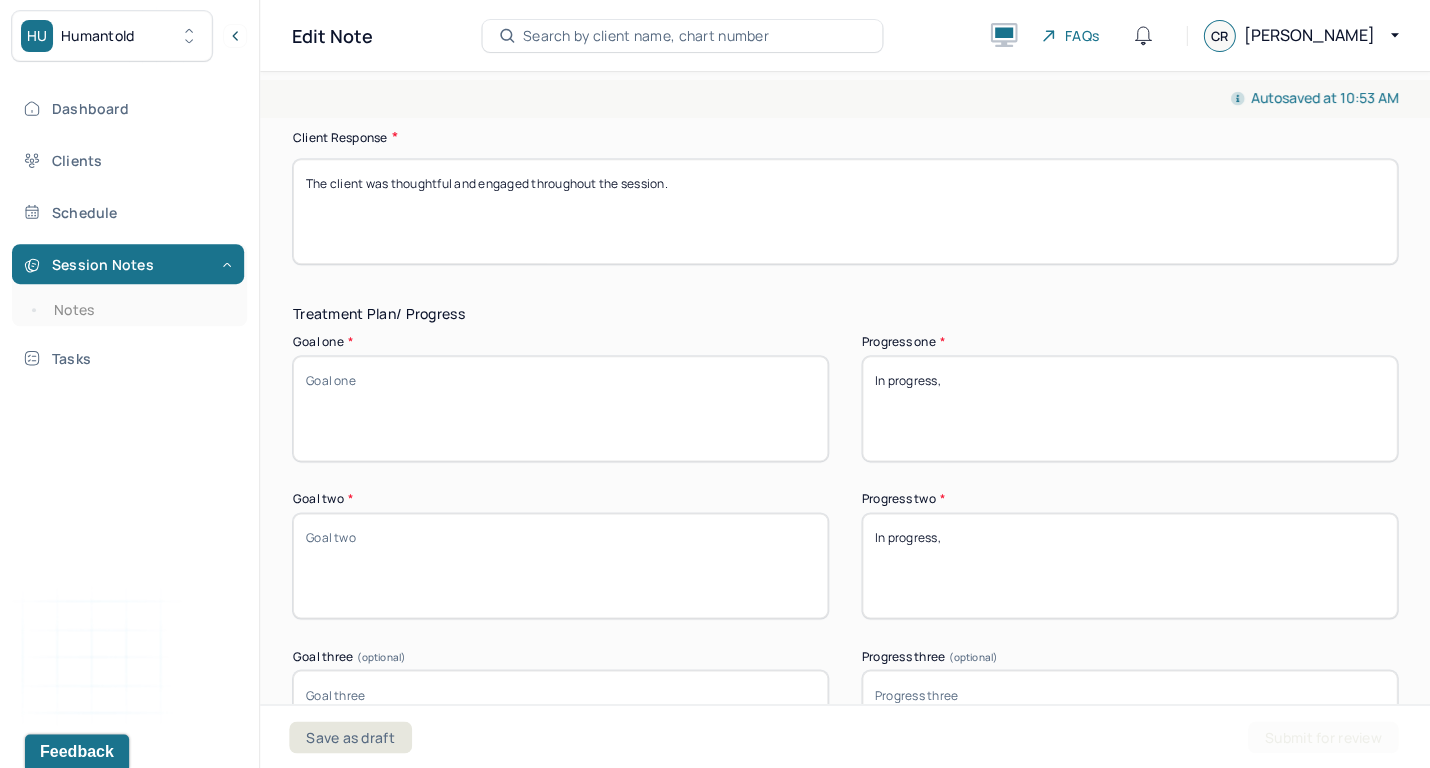 type on "In progress," 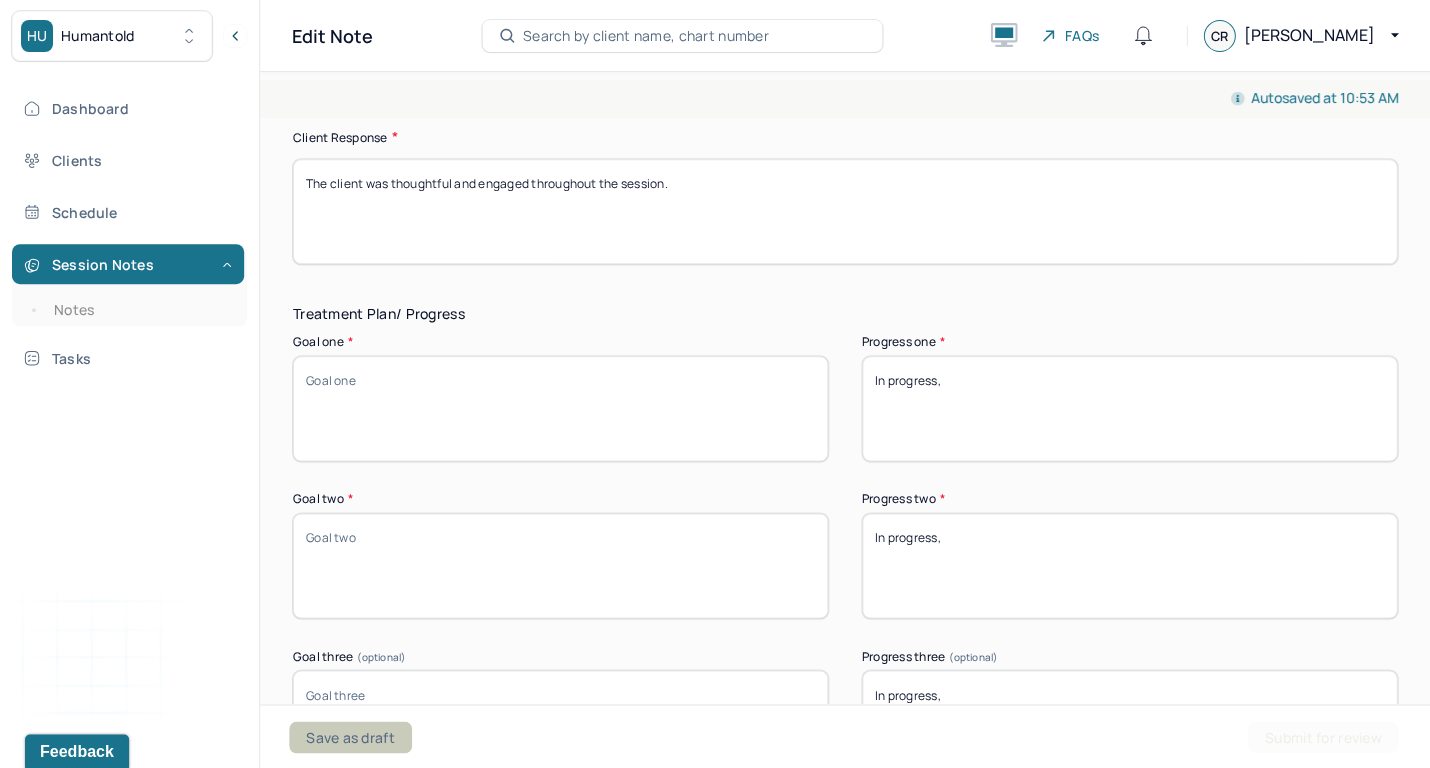 type on "In progress," 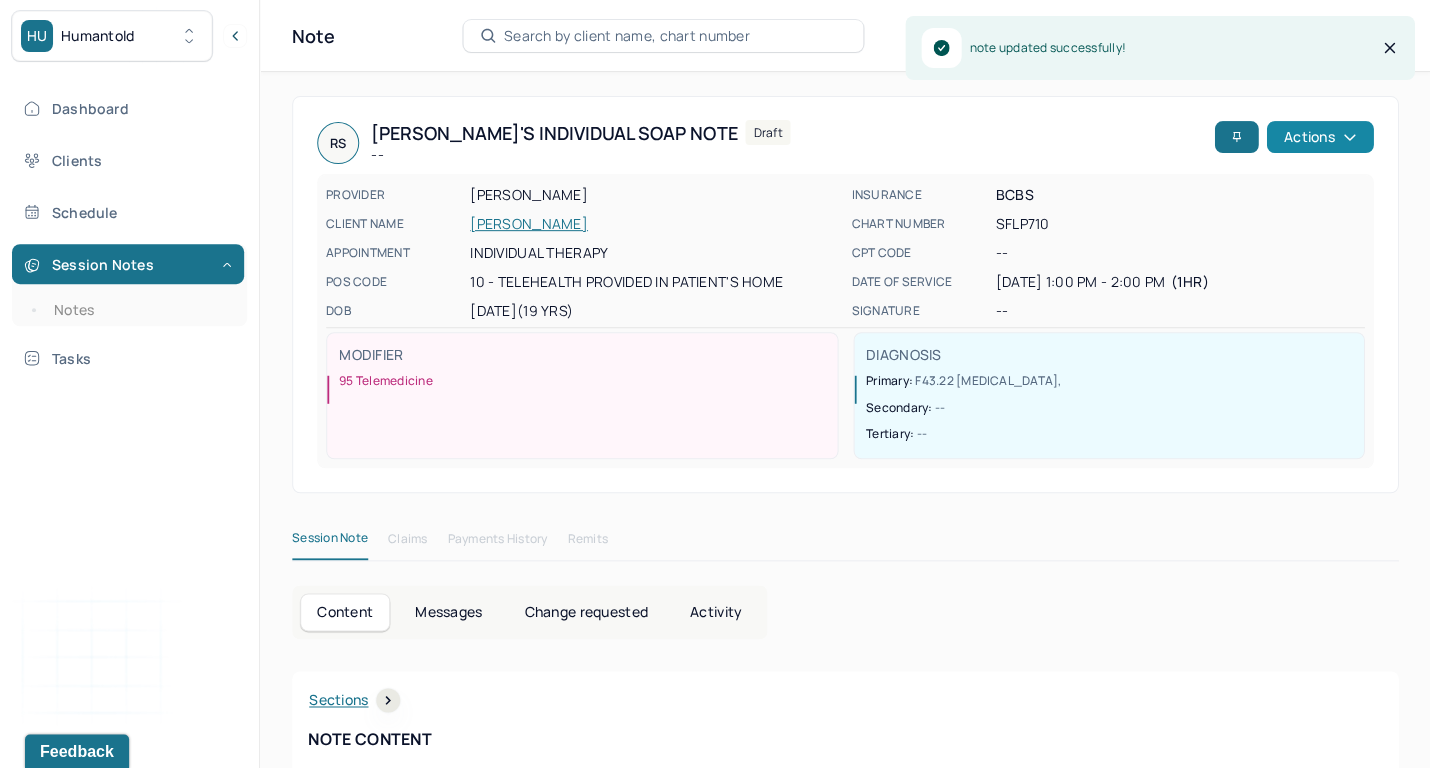 click on "Actions" at bounding box center [1319, 137] 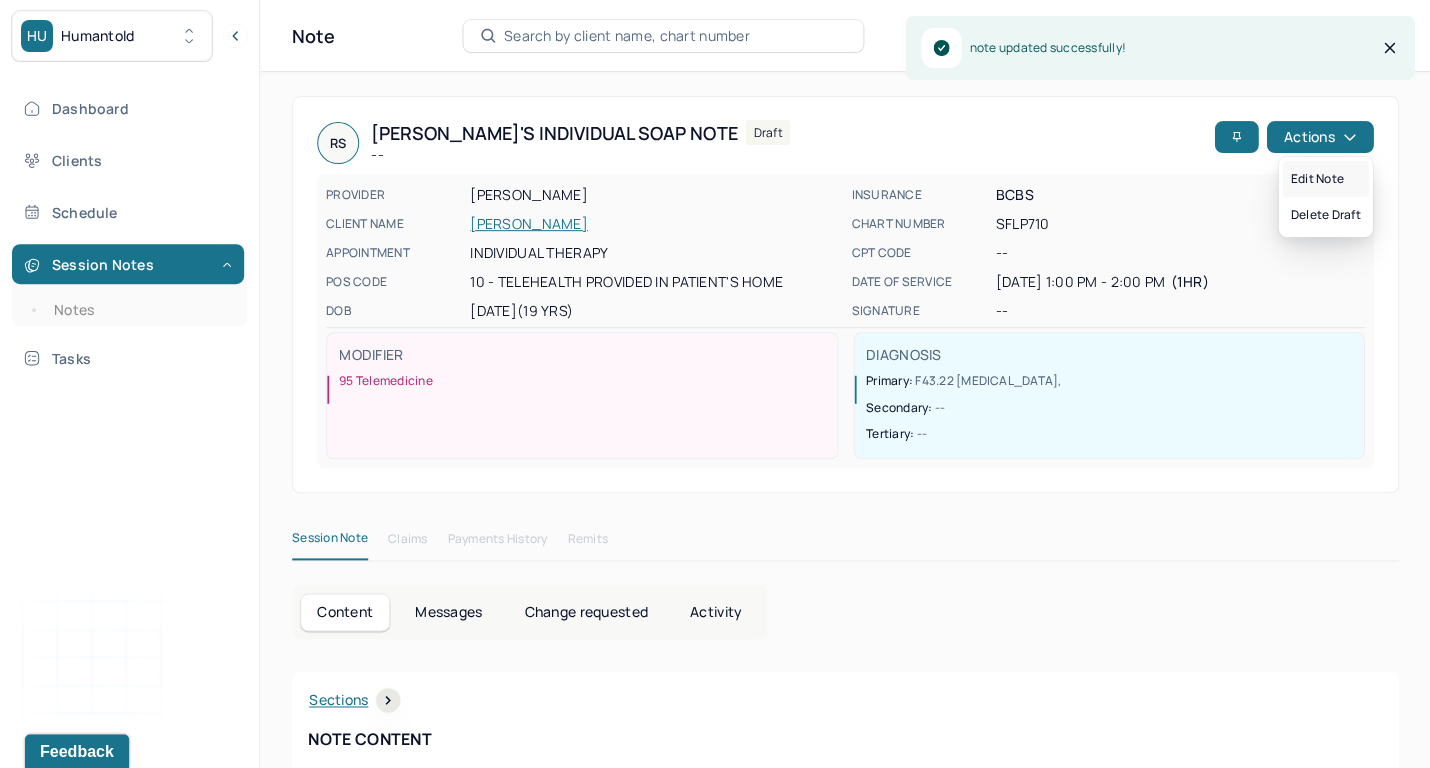 click on "Edit note" at bounding box center [1325, 179] 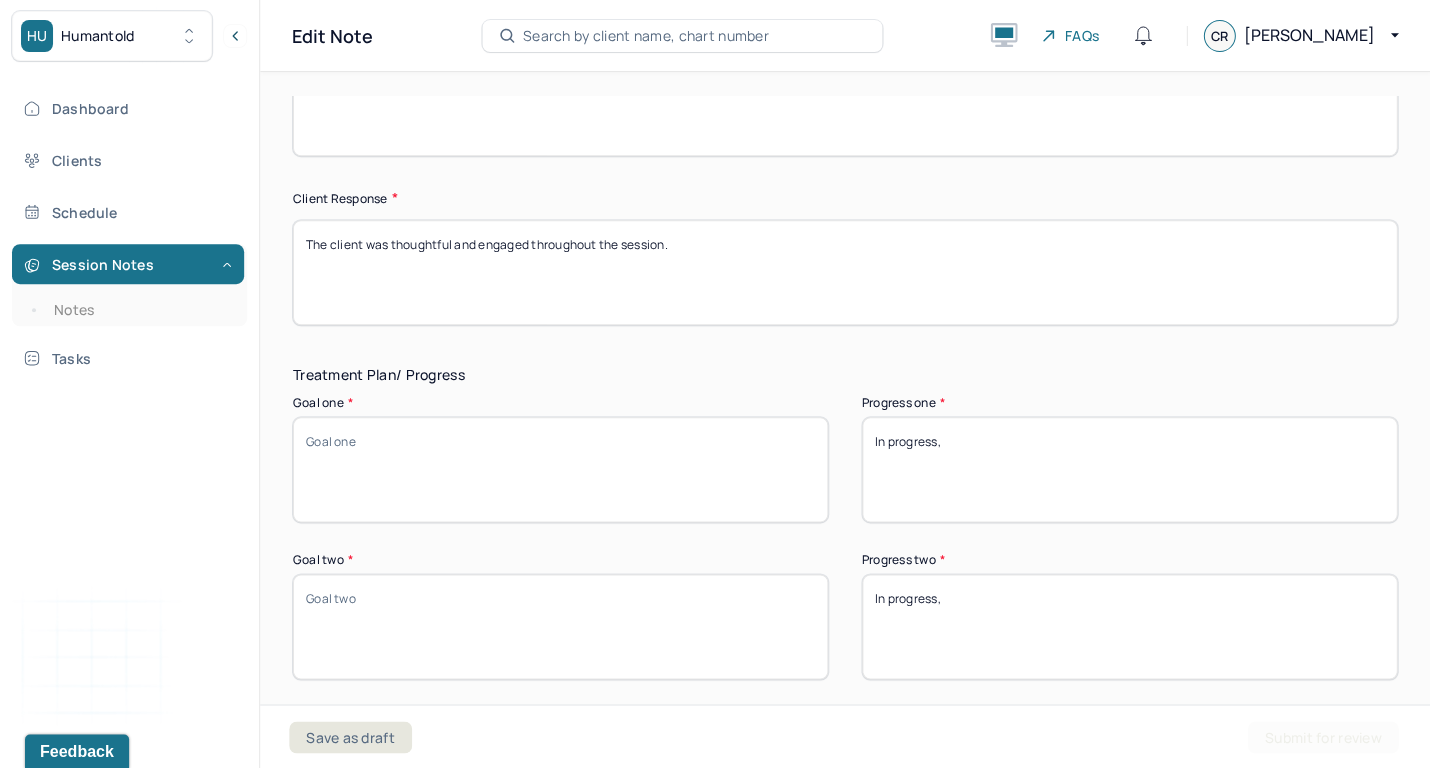 scroll, scrollTop: 3092, scrollLeft: 0, axis: vertical 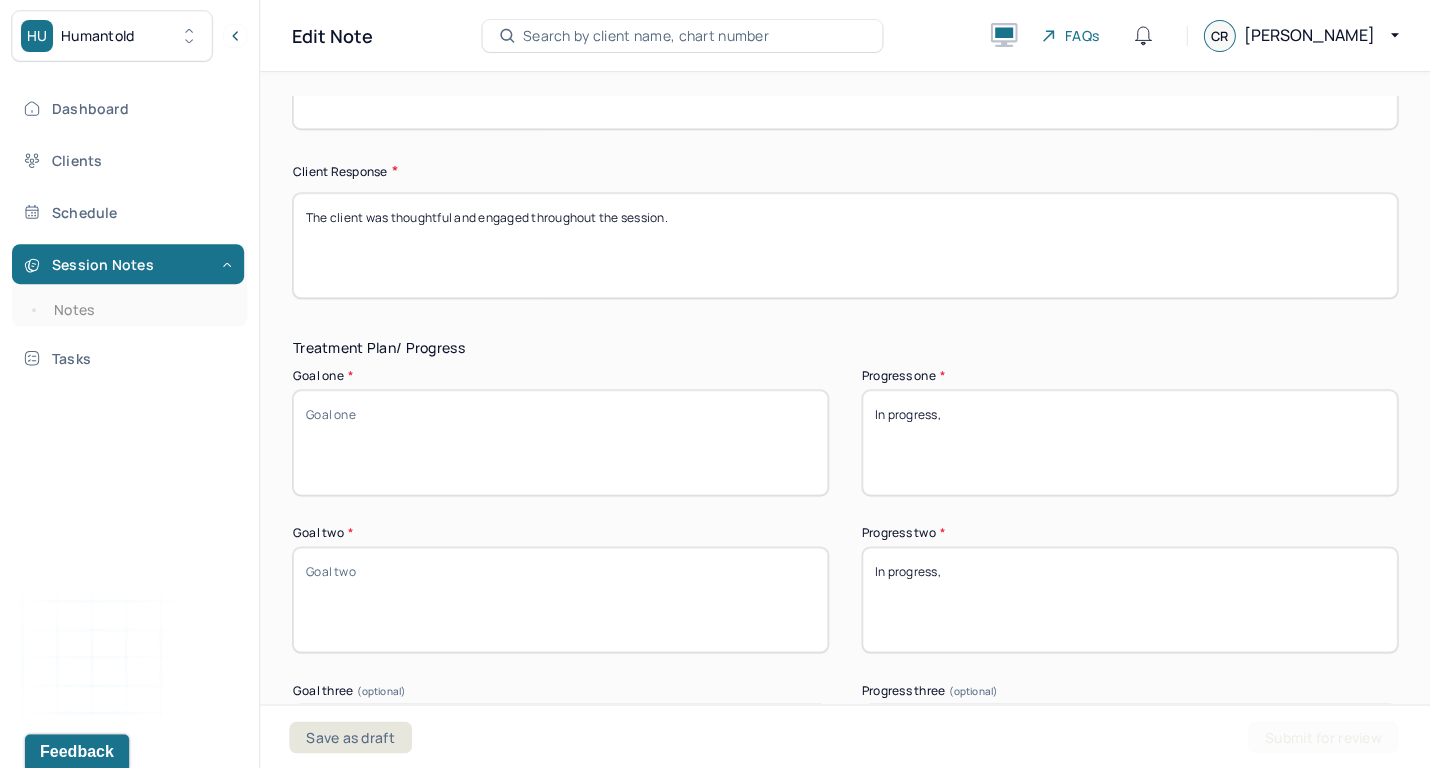click on "Goal one *" at bounding box center (560, 442) 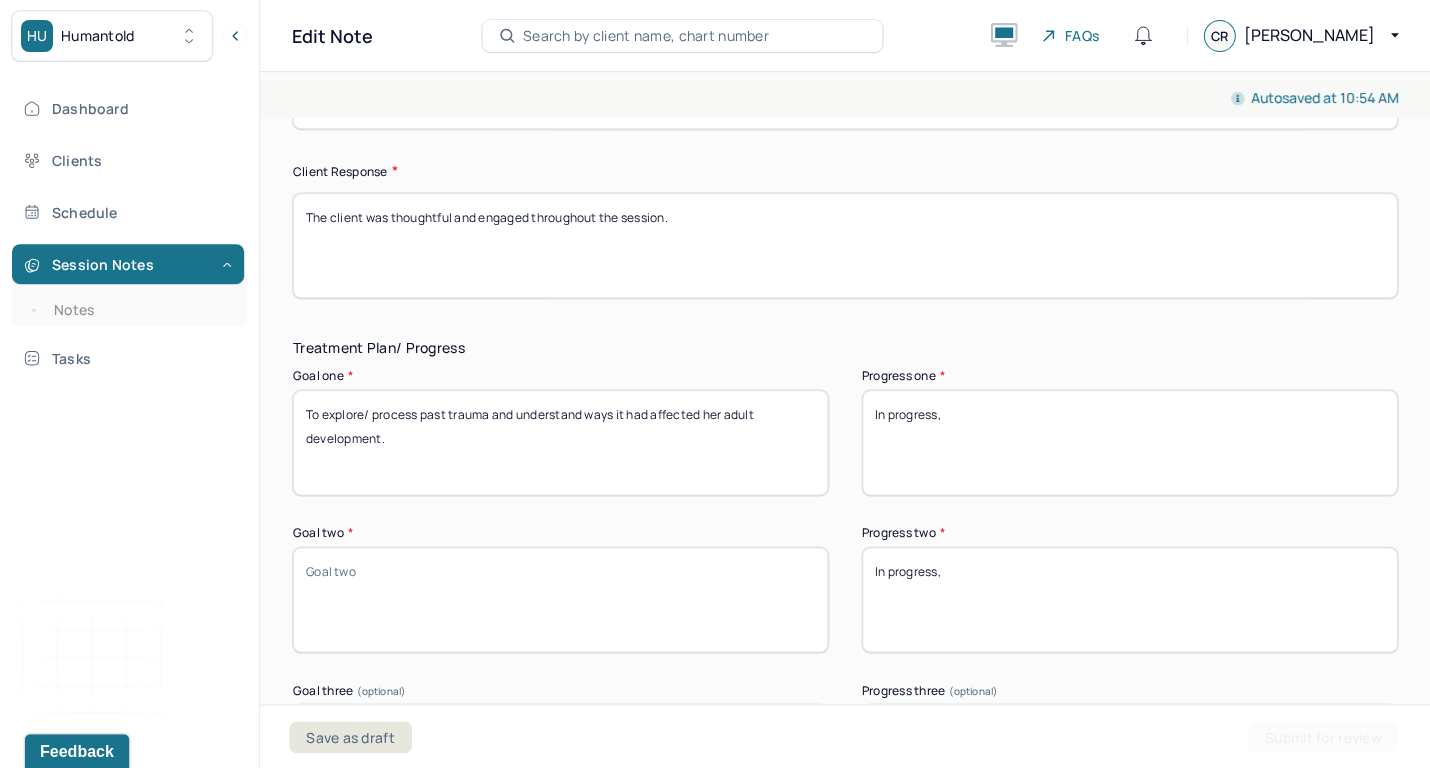 type on "To explore/ process past trauma and understand ways it had affected her adult development." 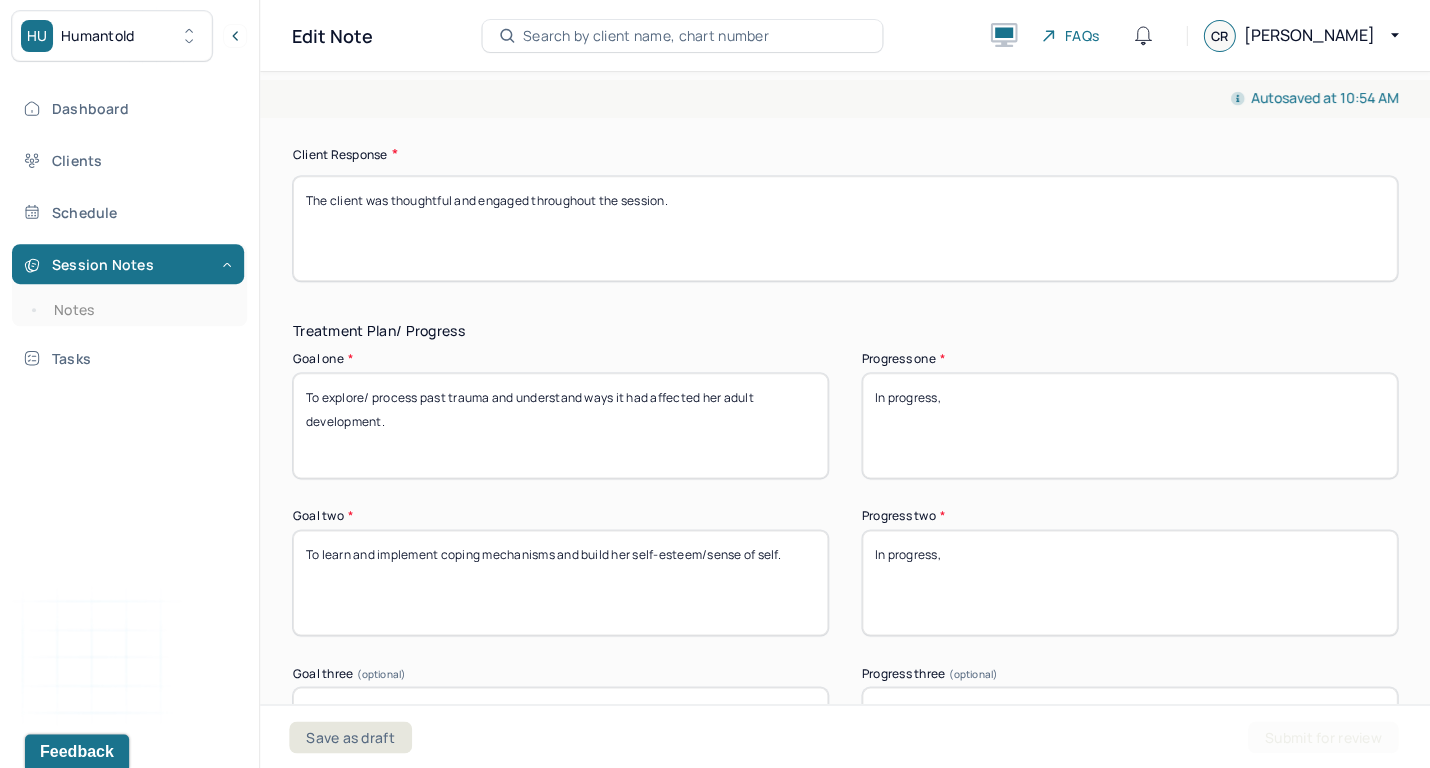 scroll, scrollTop: 3204, scrollLeft: 0, axis: vertical 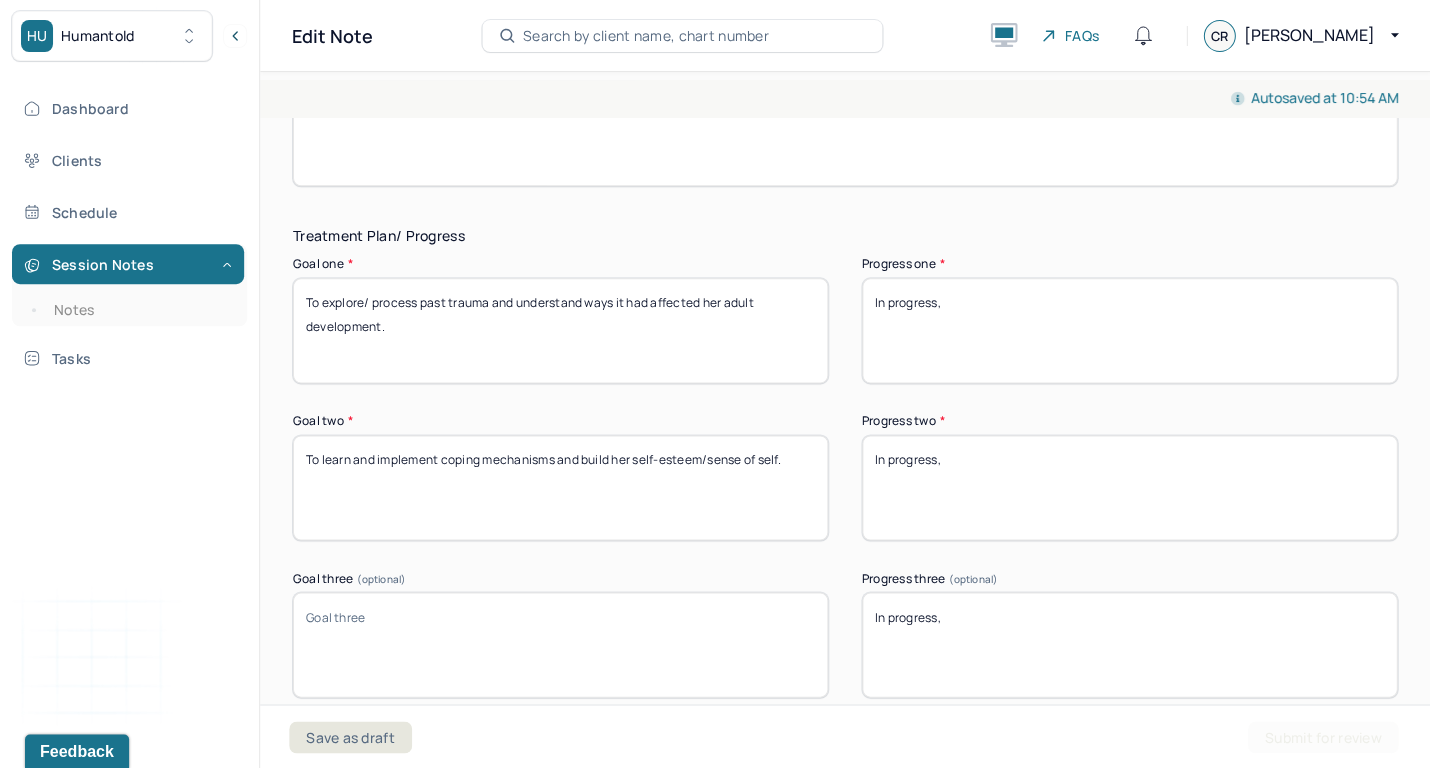 type on "To learn and implement coping mechanisms and build her self-esteem/sense of self." 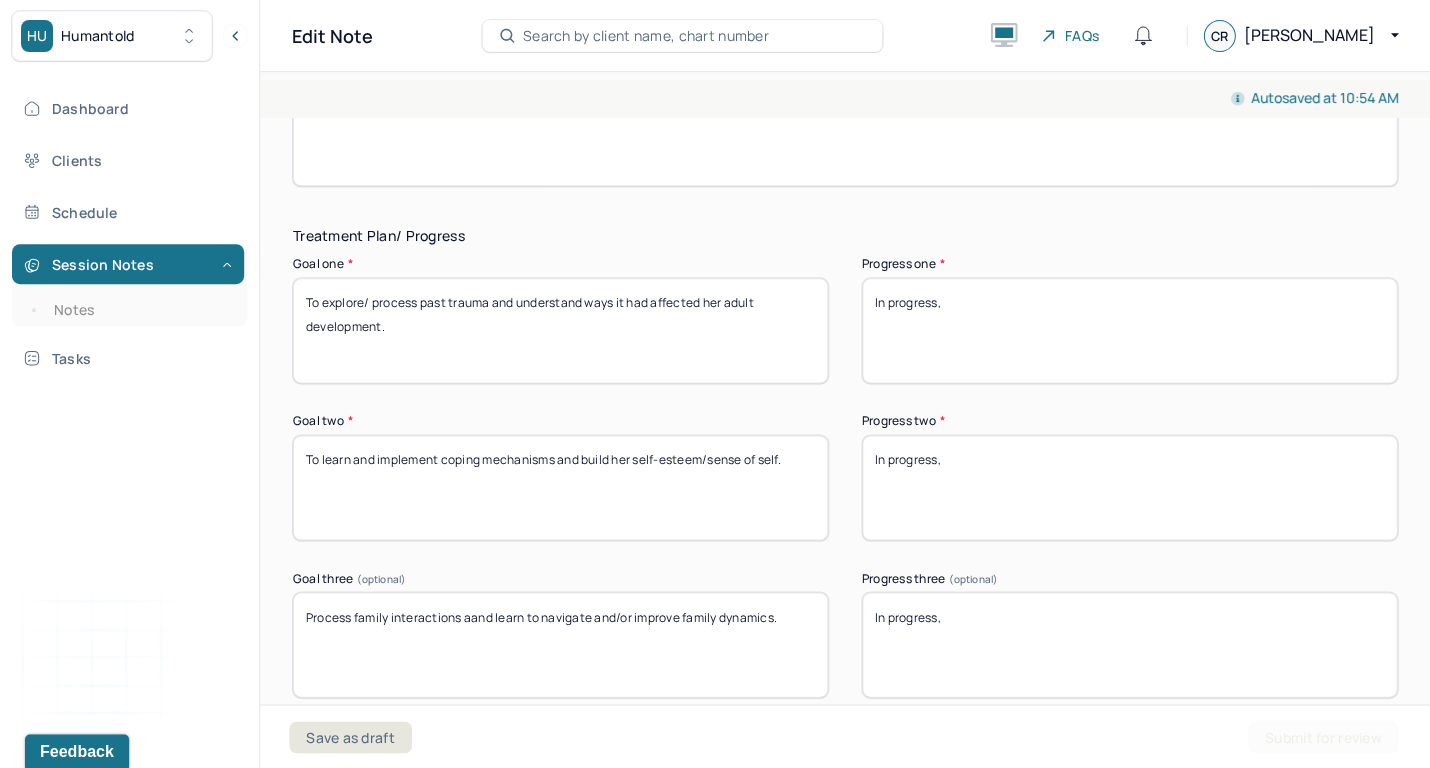 click on "Process family interactions aand learn to navigate and/or improve family dynamics." at bounding box center [560, 644] 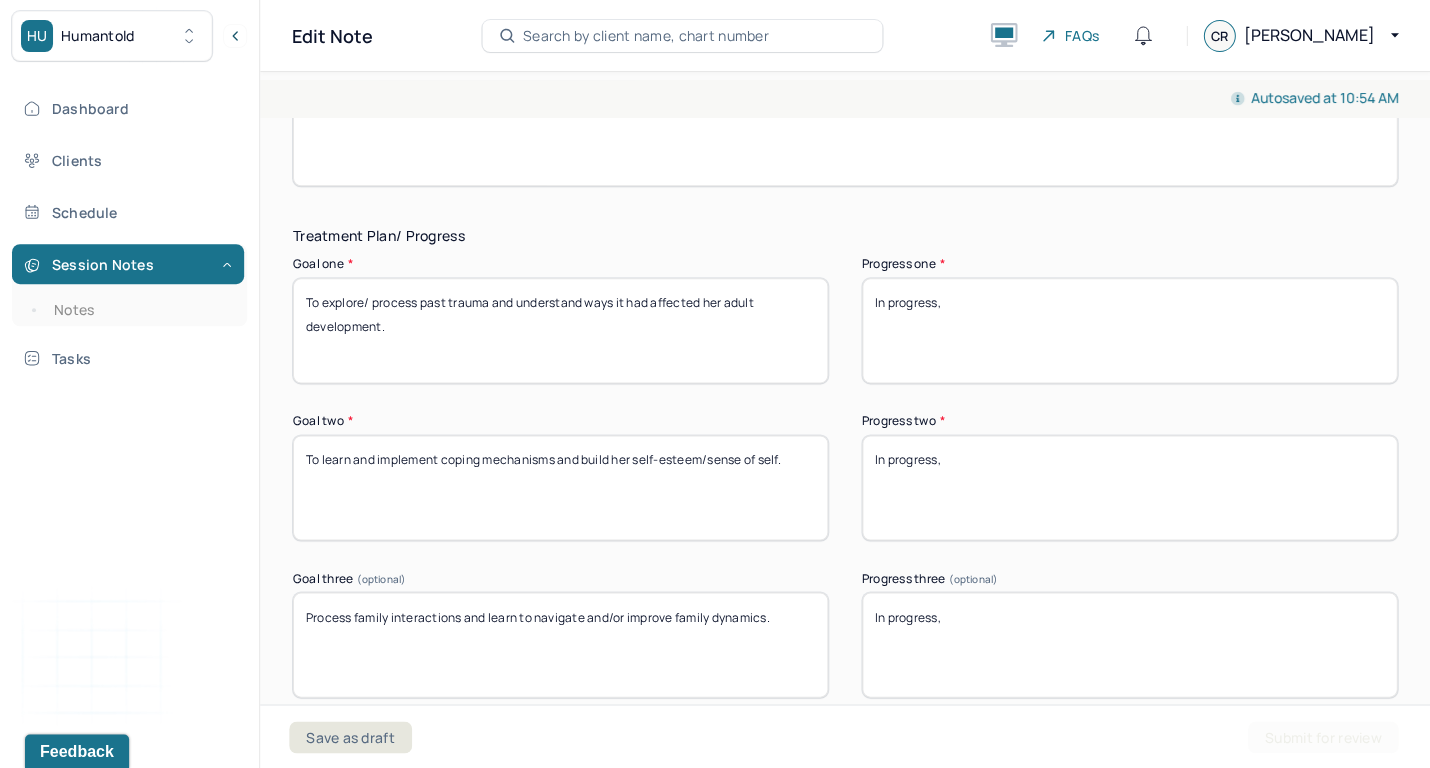 type on "Process family interactions and learn to navigate and/or improve family dynamics." 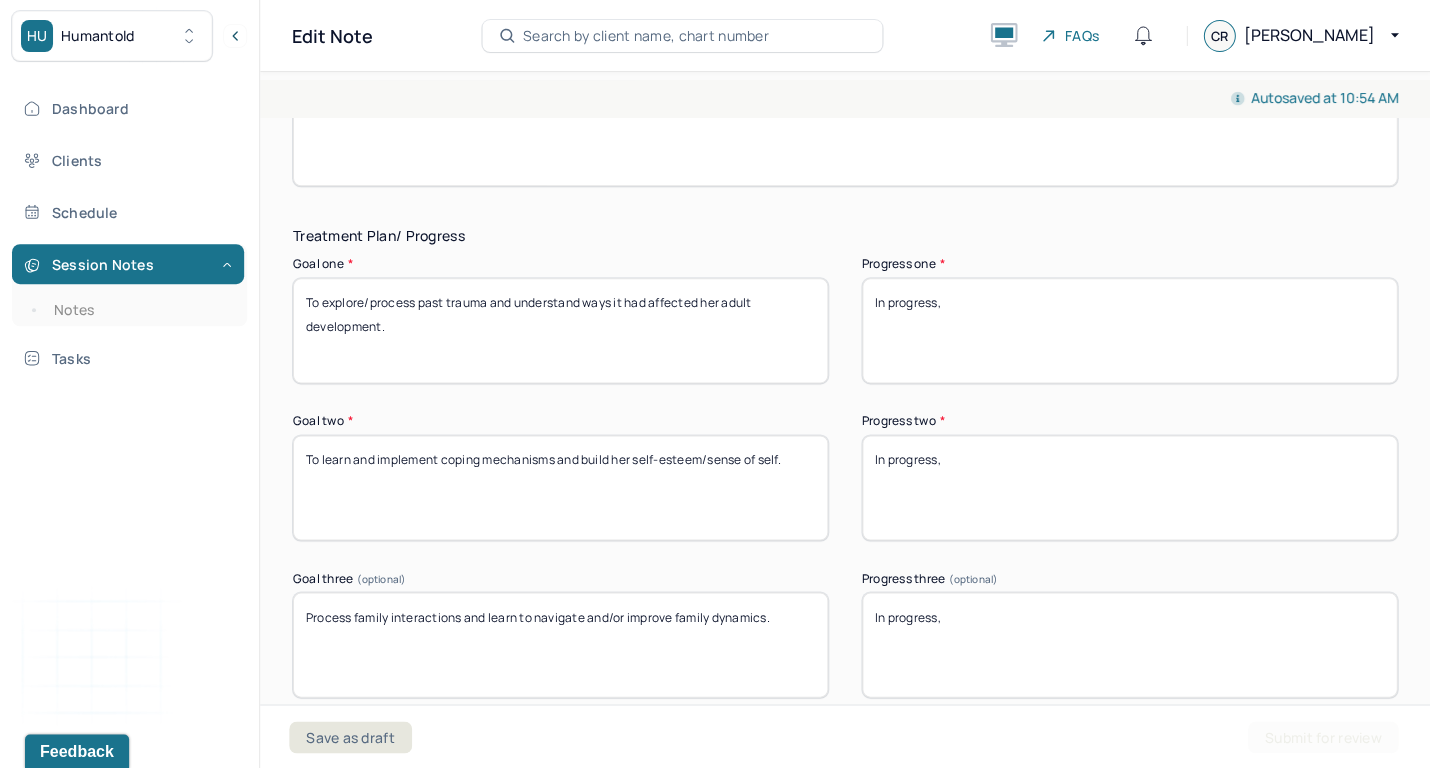 type on "To explore/process past trauma and understand ways it had affected her adult development." 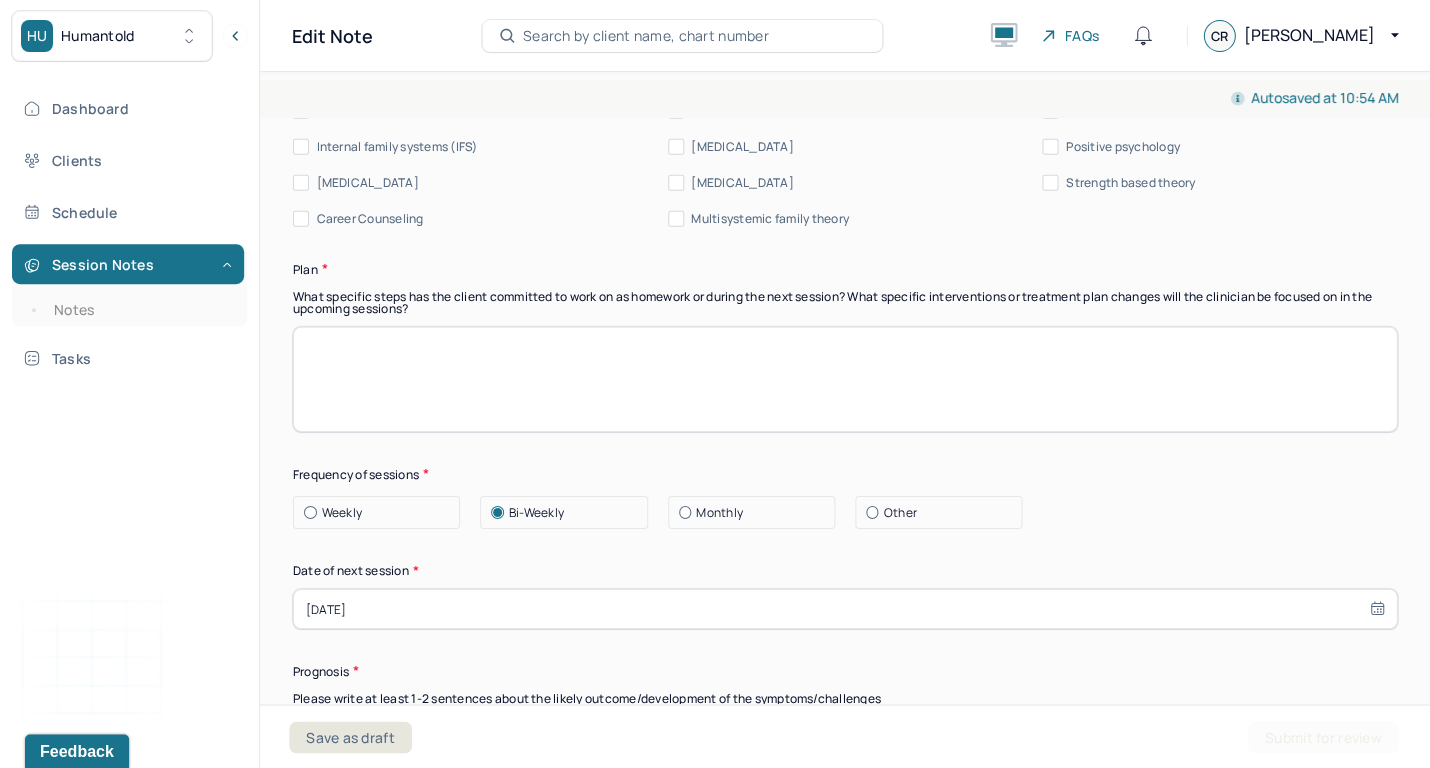 scroll, scrollTop: 2394, scrollLeft: 0, axis: vertical 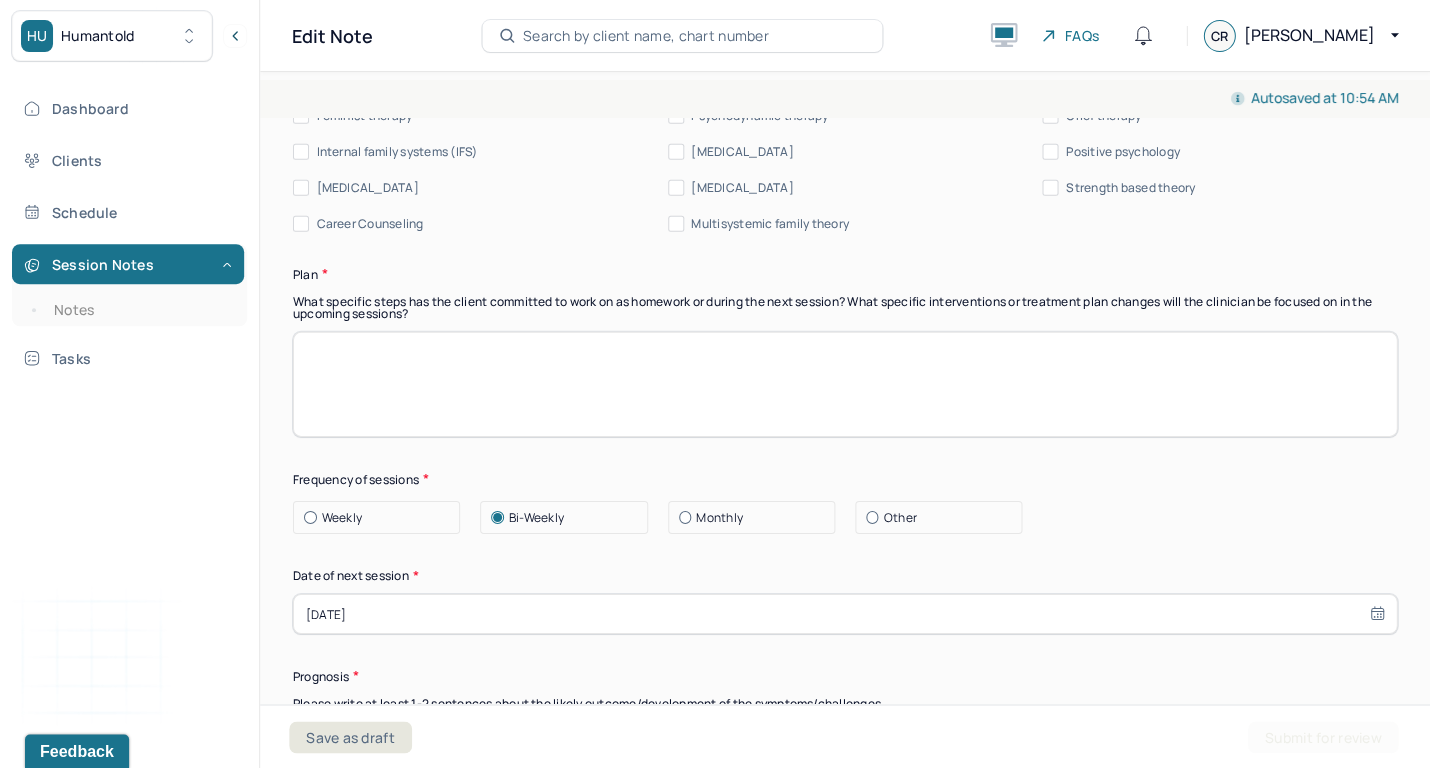 click at bounding box center [845, 384] 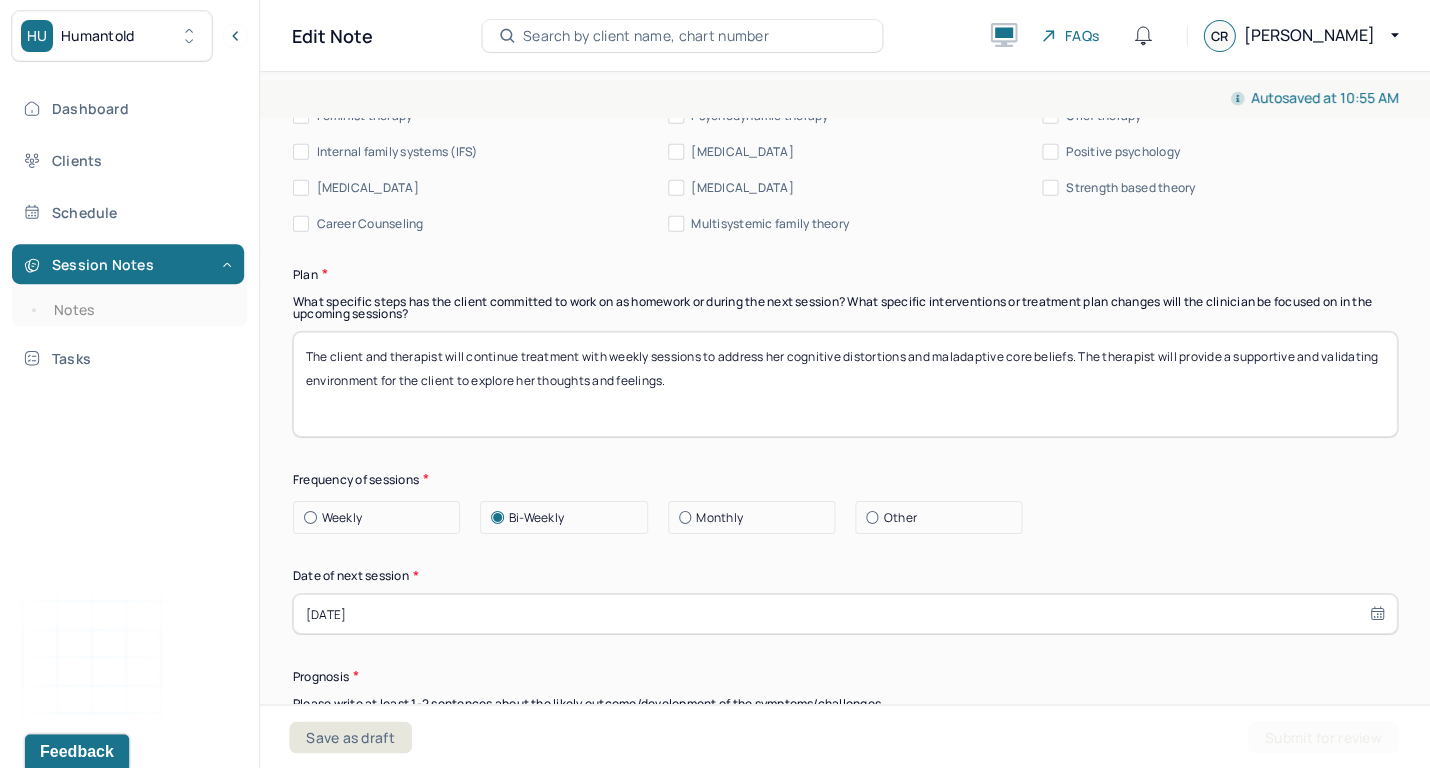 click on "The client and therapist will continue treatment with weekly sessions to address her cognitive distortions and maladaptive core beliefs. The therapist will provide a supportive and validating environment for the client to explore her thoughts and feelings." at bounding box center [845, 384] 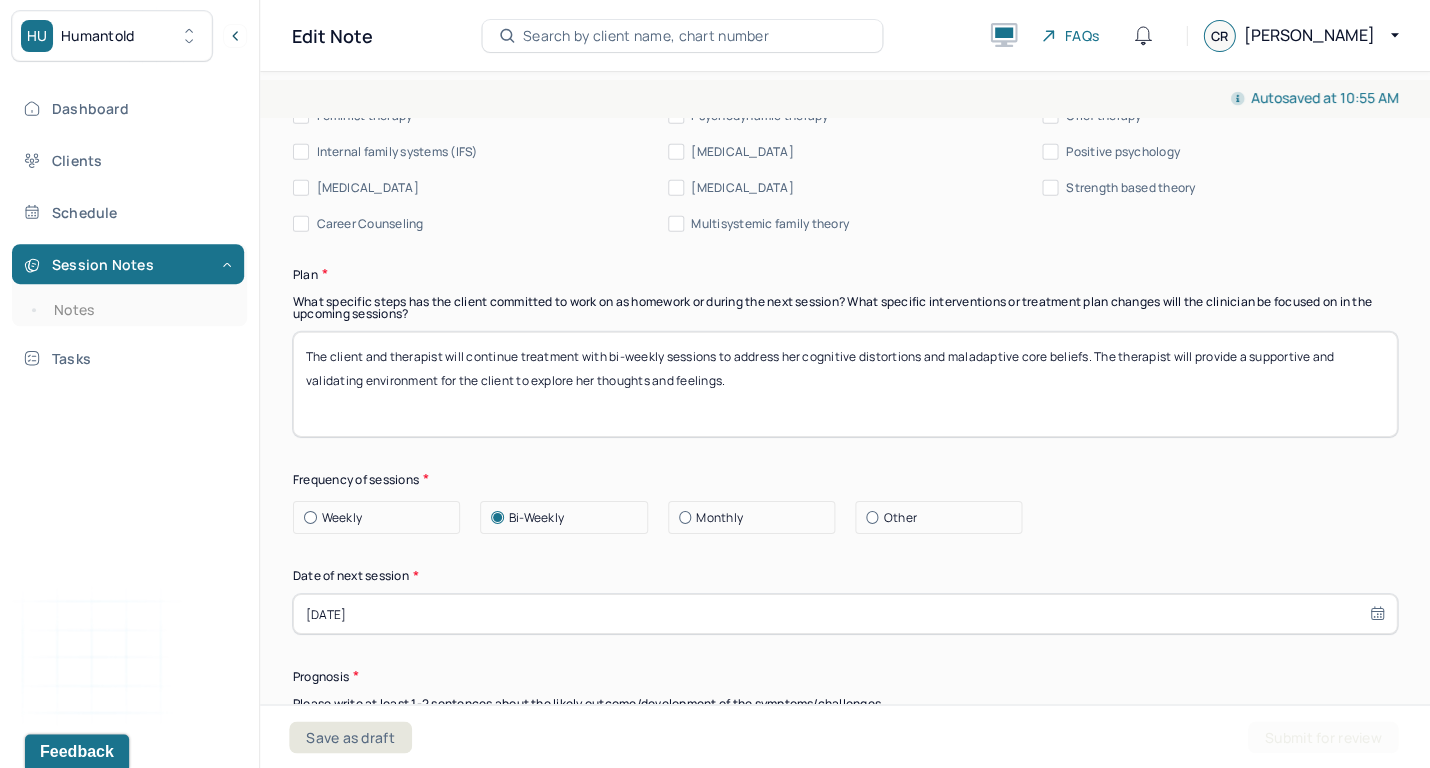 click on "The client and therapist will continue treatment with biweekly sessions to address her cognitive distortions and maladaptive core beliefs. The therapist will provide a supportive and validating environment for the client to explore her thoughts and feelings." at bounding box center [845, 384] 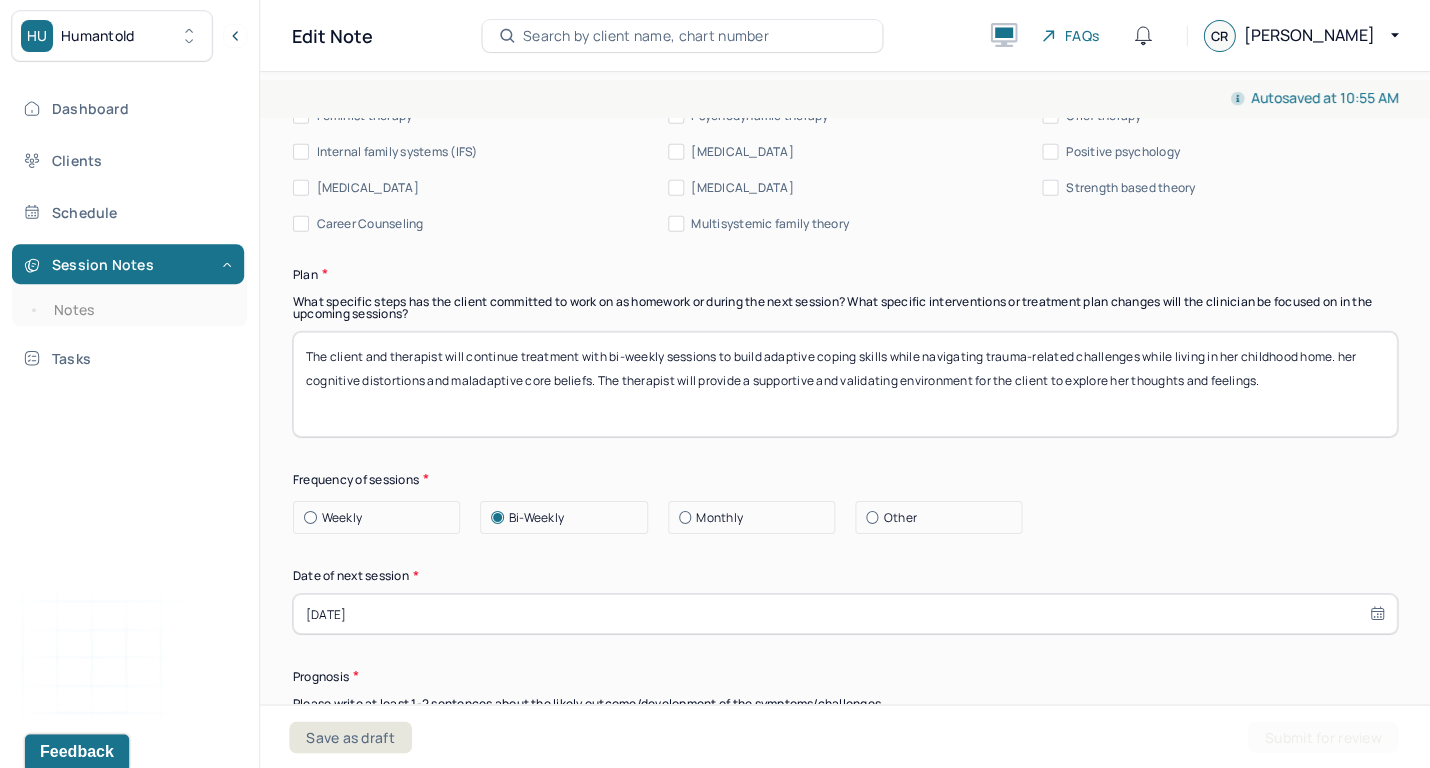 drag, startPoint x: 1333, startPoint y: 337, endPoint x: 594, endPoint y: 365, distance: 739.5303 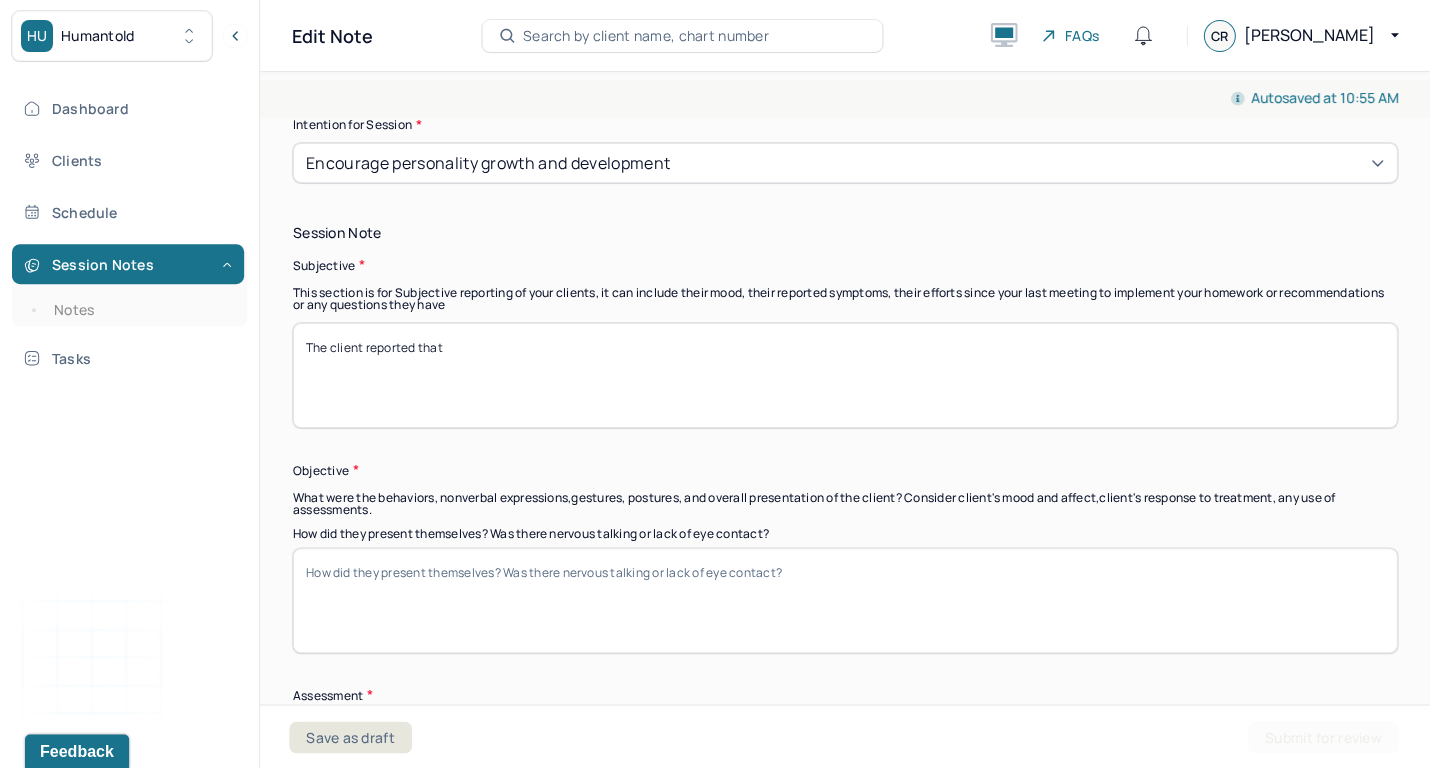 scroll, scrollTop: 1227, scrollLeft: 0, axis: vertical 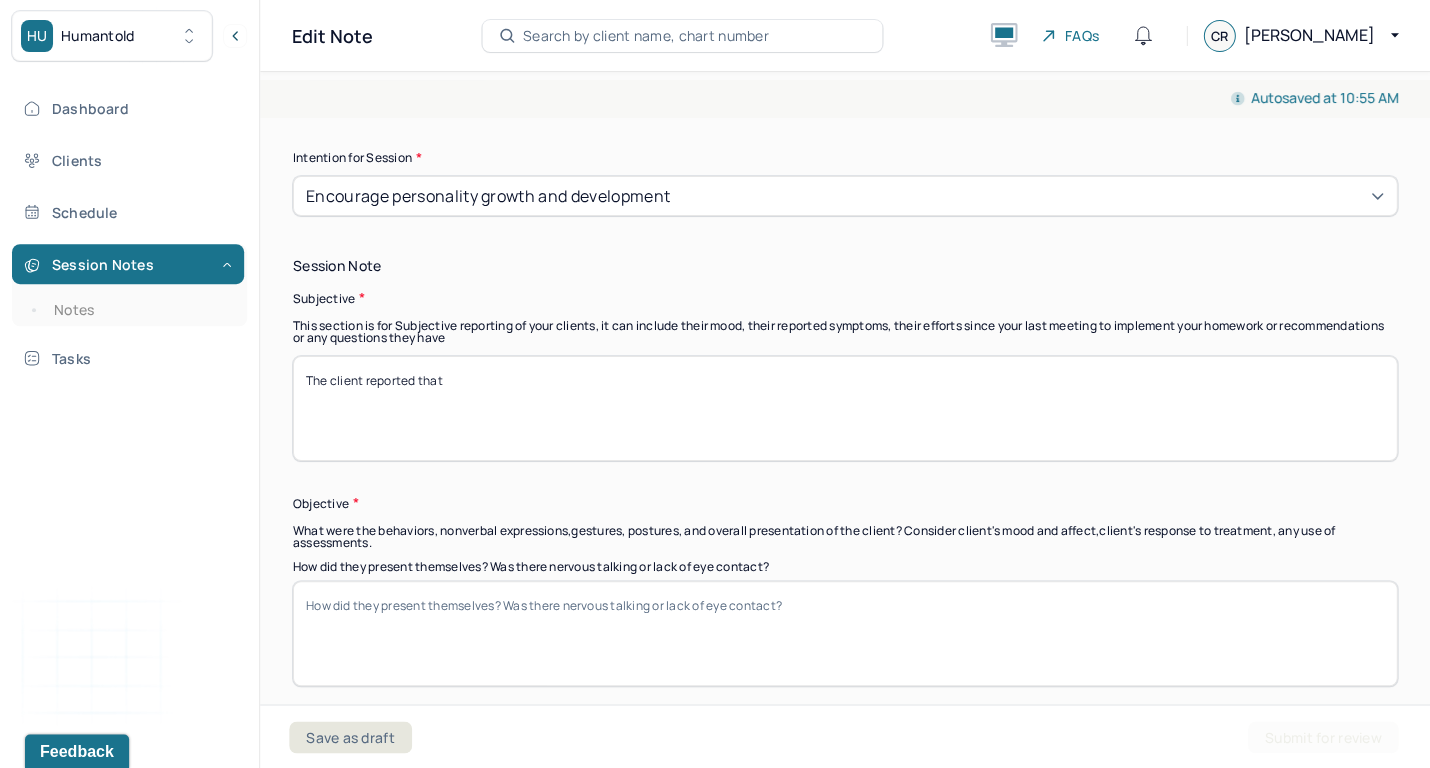 type on "The client and therapist will continue treatment with bi-weekly sessions to build adaptive coping skills while navigating trauma-related challenges while living in her childhood home. The therapist will provide a supportive and validating environment for the client to explore her thoughts and feelings." 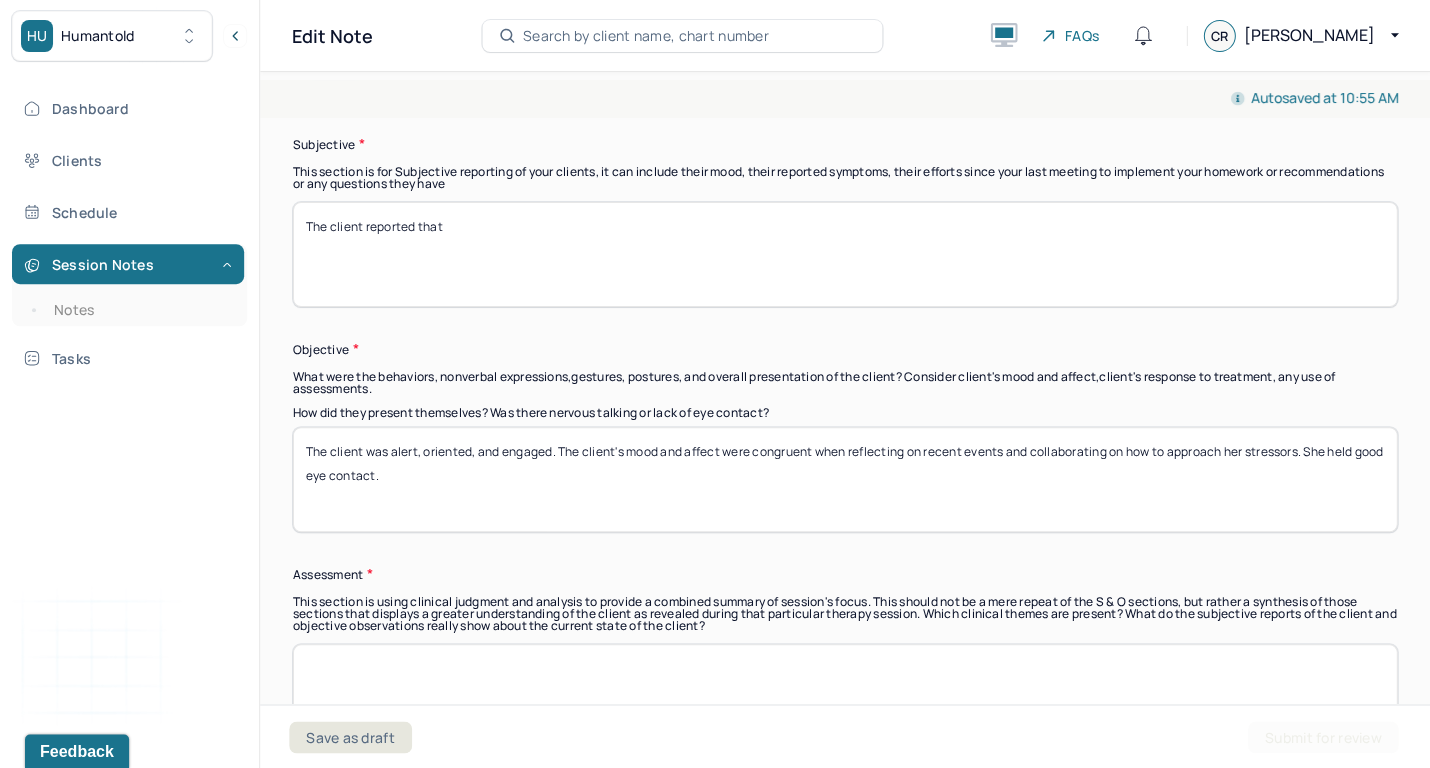 scroll, scrollTop: 1392, scrollLeft: 0, axis: vertical 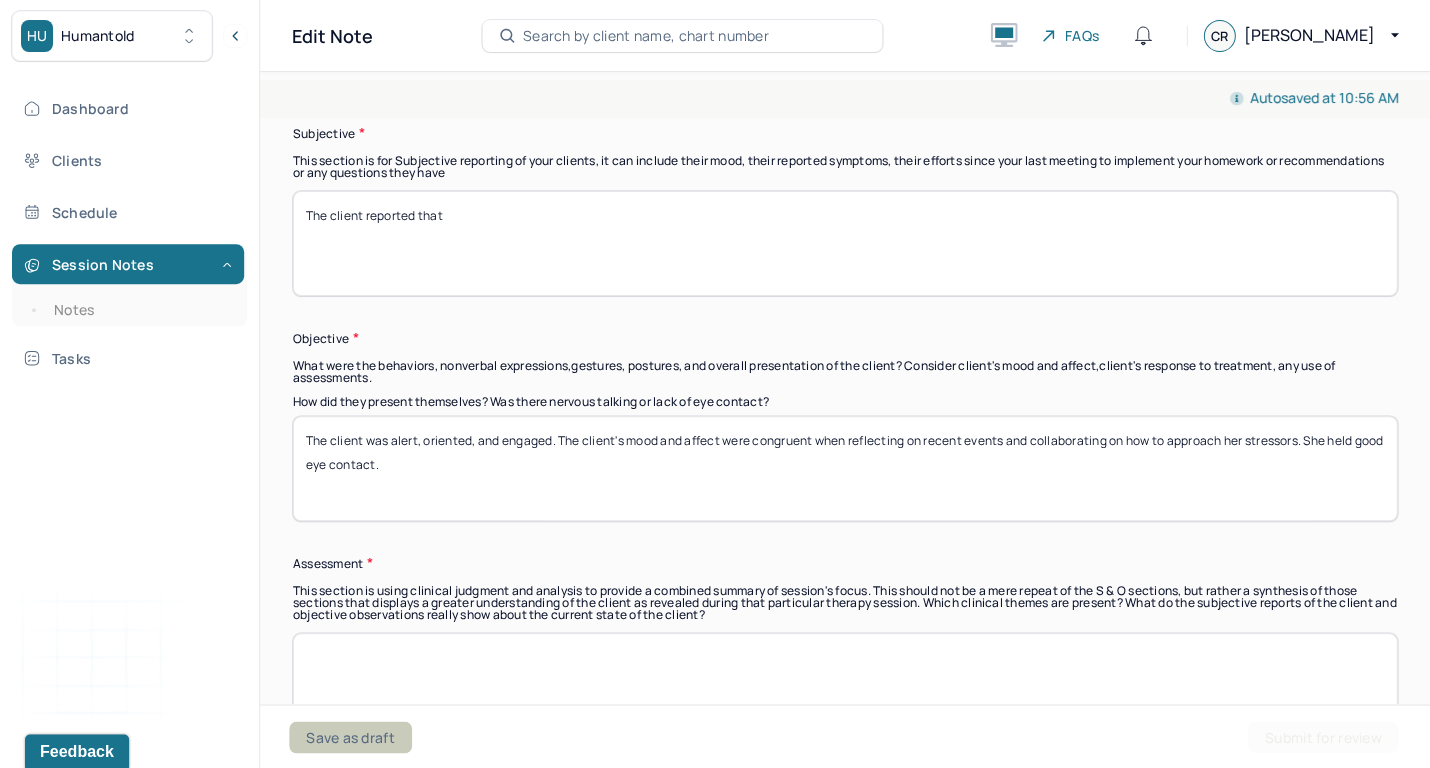 type on "The client was alert, oriented, and engaged. The client's mood and affect were congruent when reflecting on recent events and collaborating on how to approach her stressors. She held good eye contact." 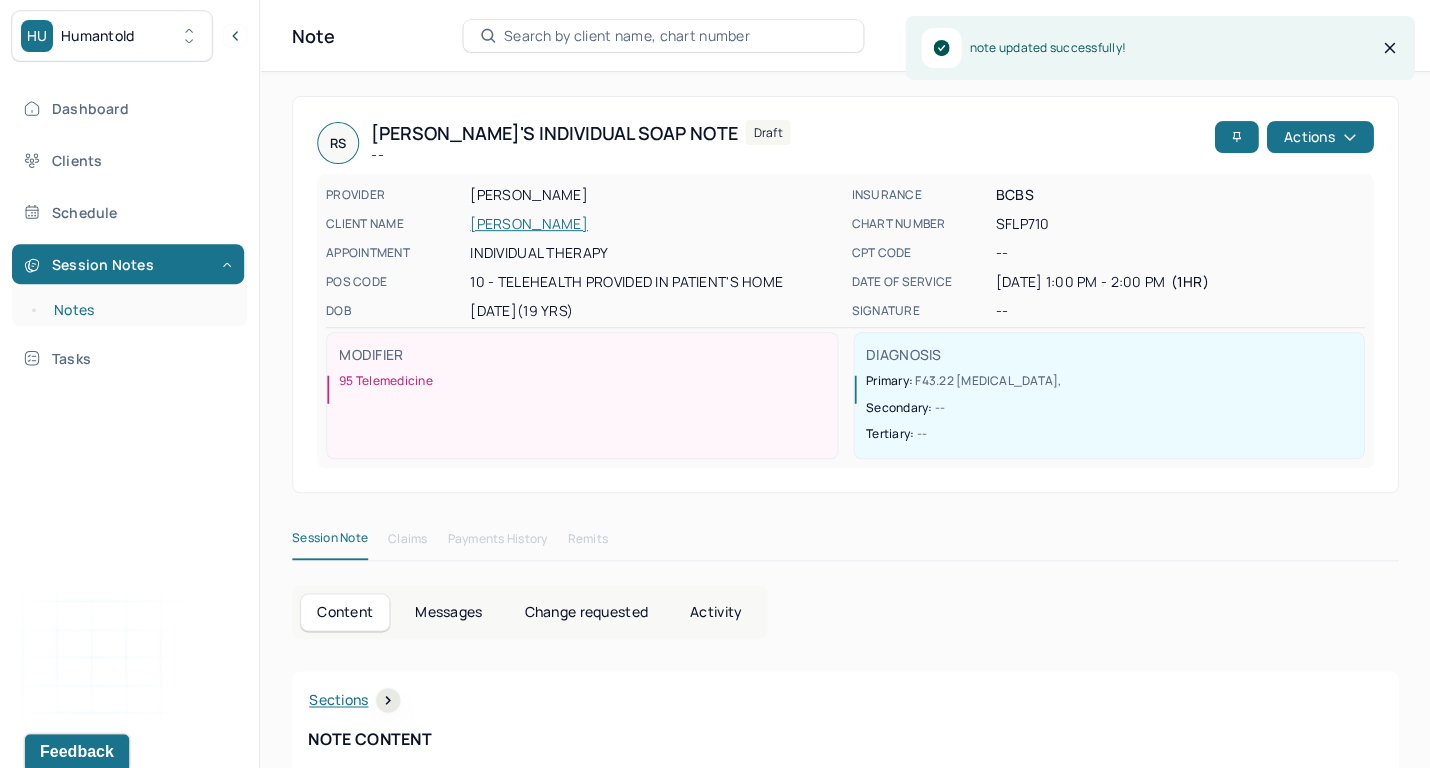 click on "Notes" at bounding box center (139, 310) 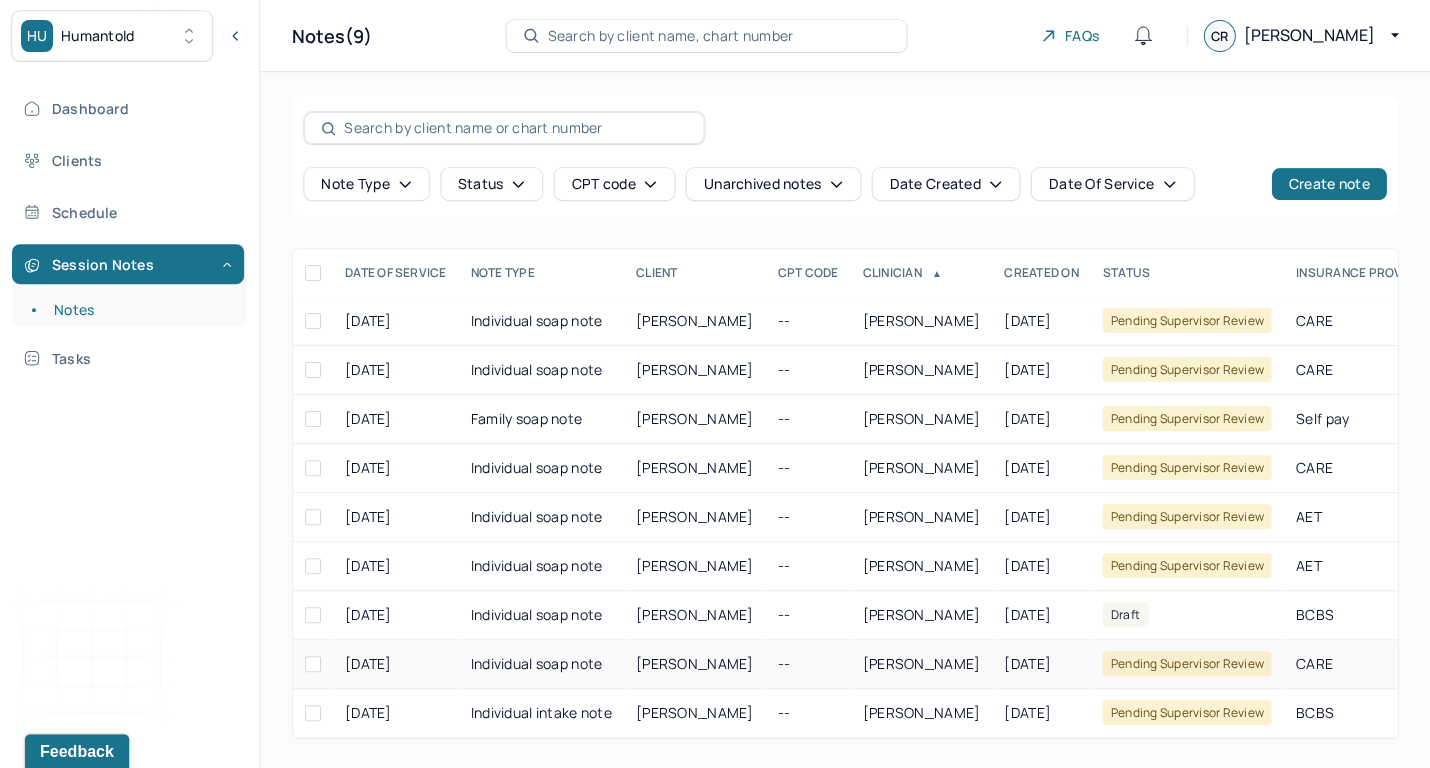 scroll, scrollTop: 45, scrollLeft: 0, axis: vertical 